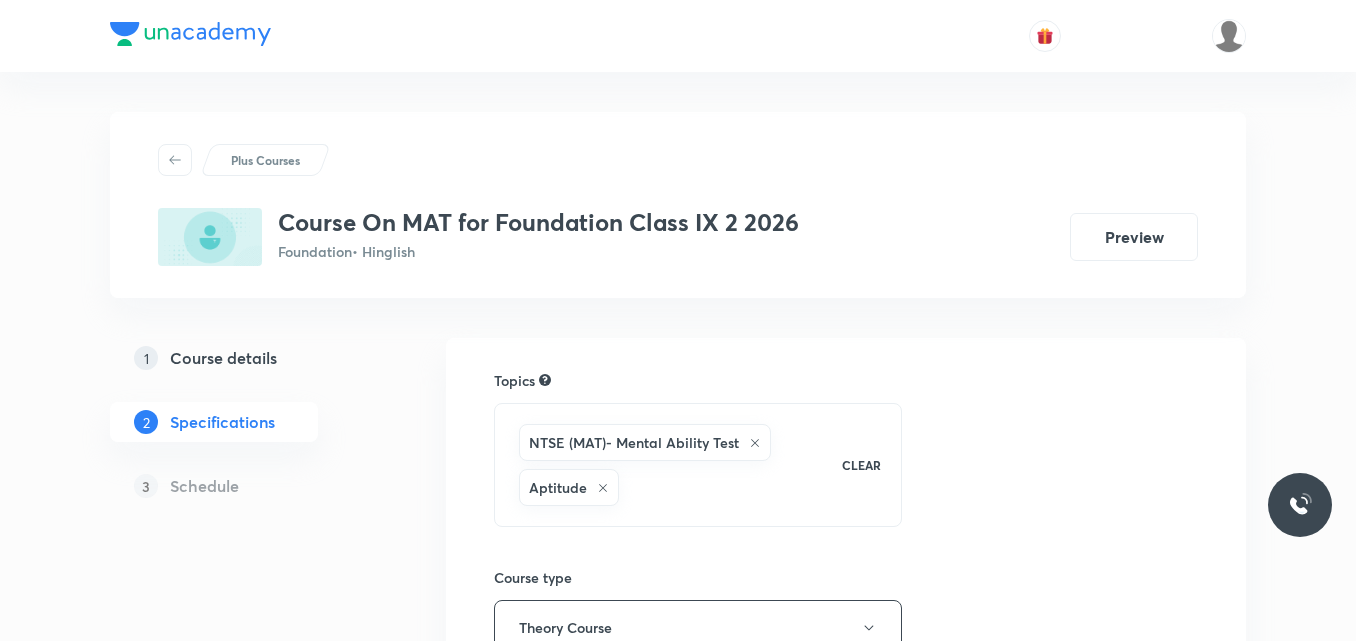 scroll, scrollTop: 559, scrollLeft: 0, axis: vertical 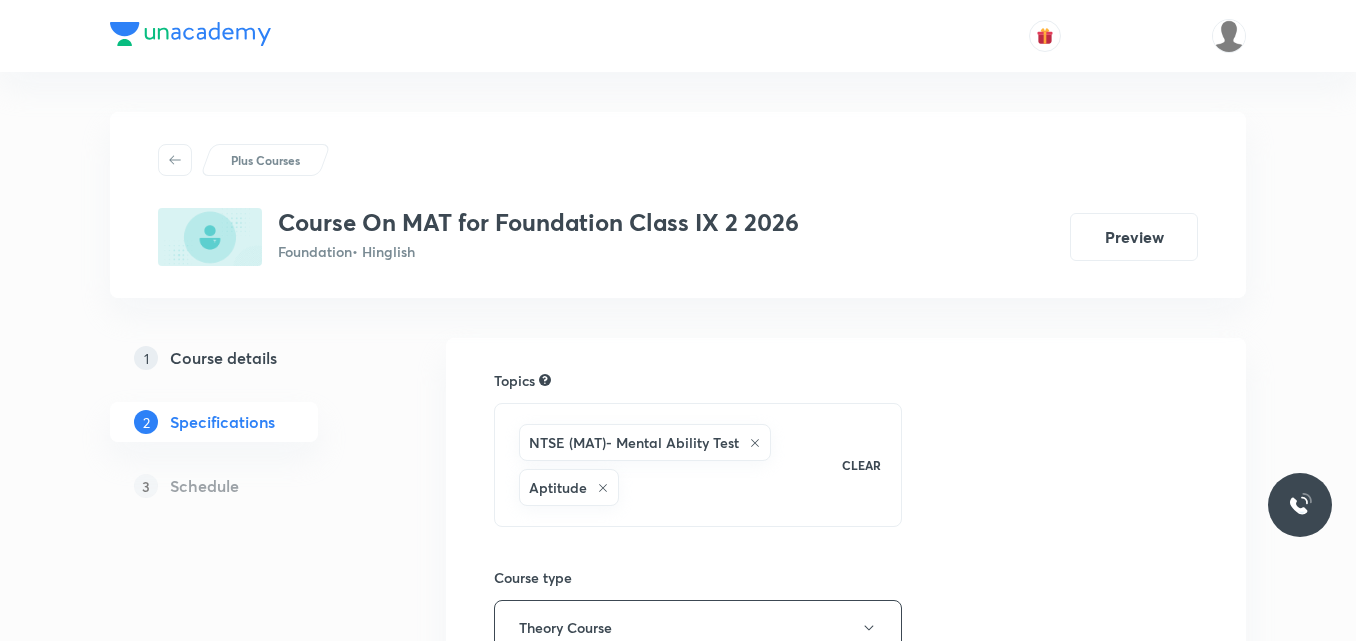 click on "1 Course details" at bounding box center (246, 358) 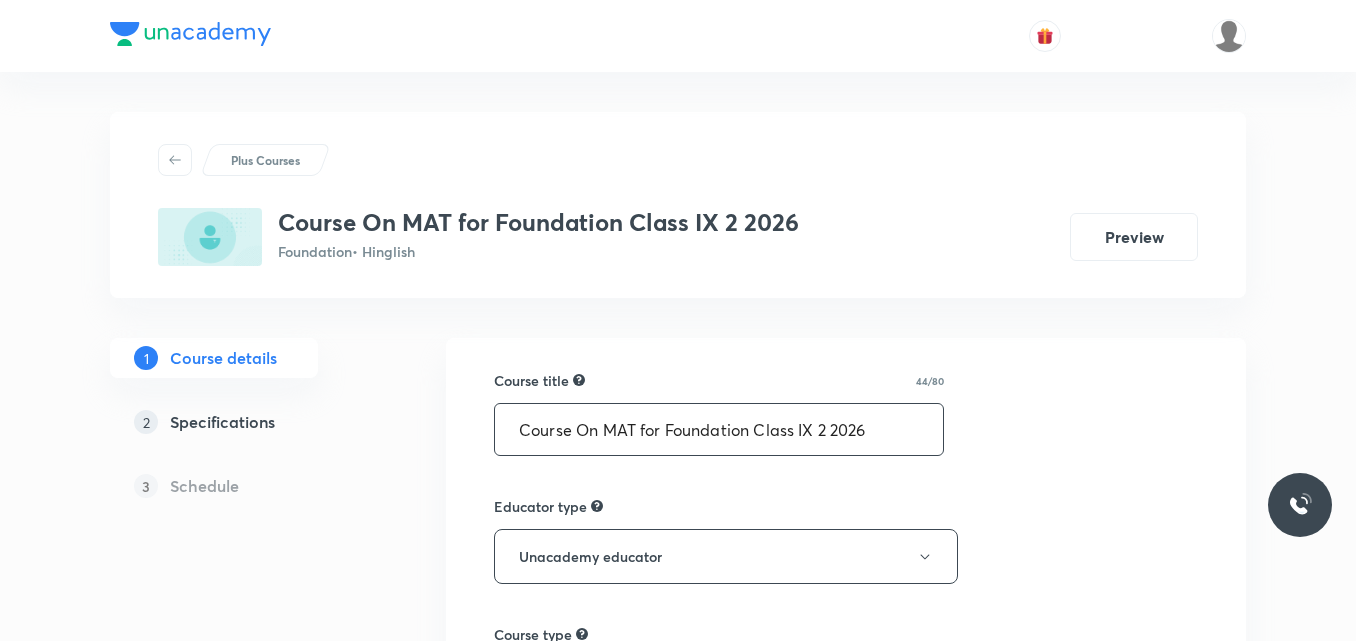 click on "Course On MAT for Foundation Class IX 2 2026" at bounding box center [719, 429] 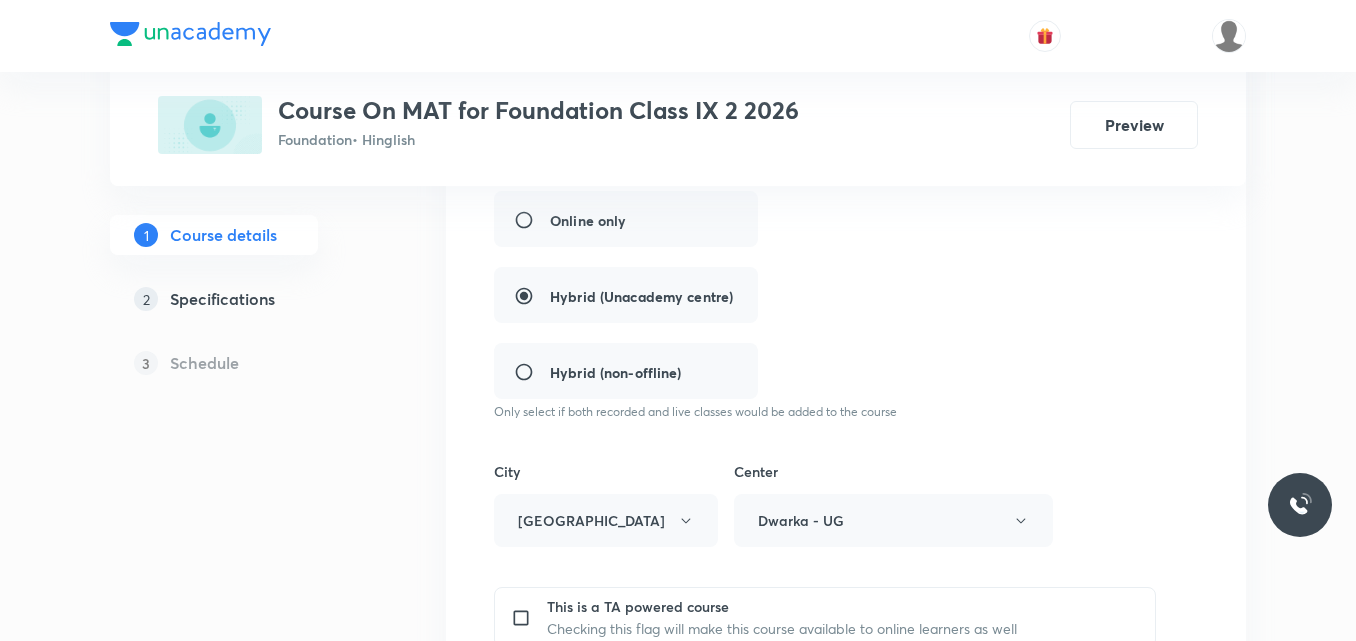 scroll, scrollTop: 500, scrollLeft: 0, axis: vertical 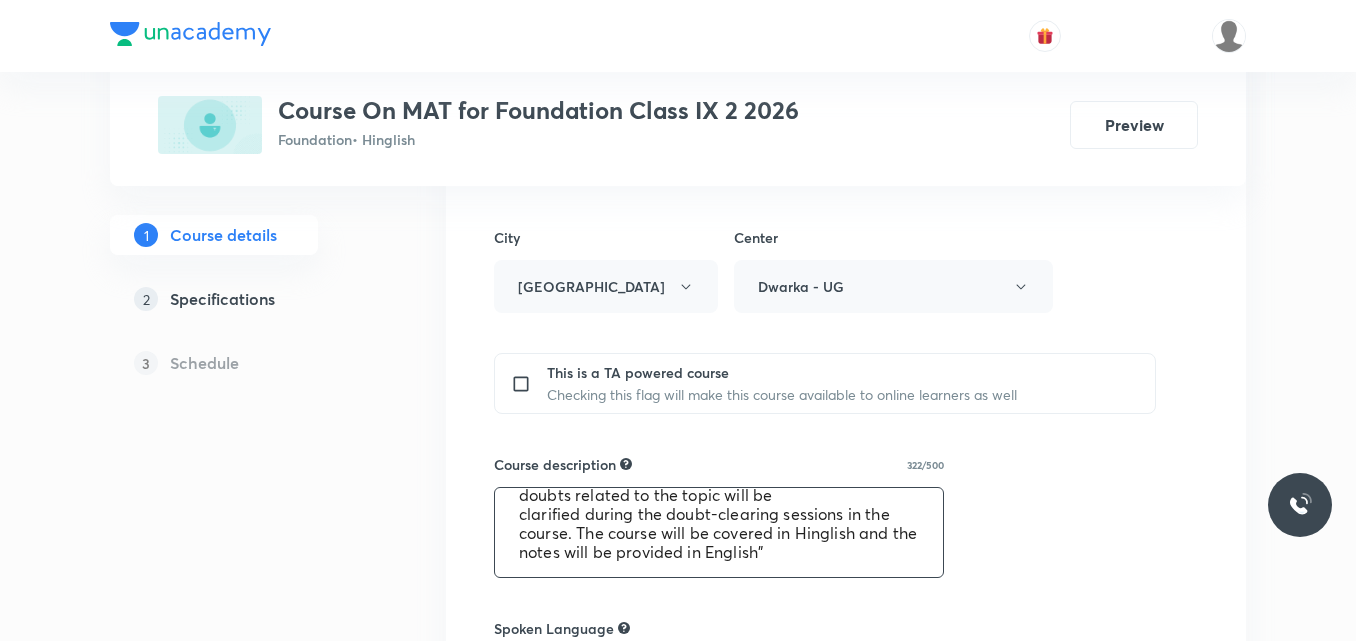 drag, startPoint x: 515, startPoint y: 508, endPoint x: 889, endPoint y: 605, distance: 386.37418 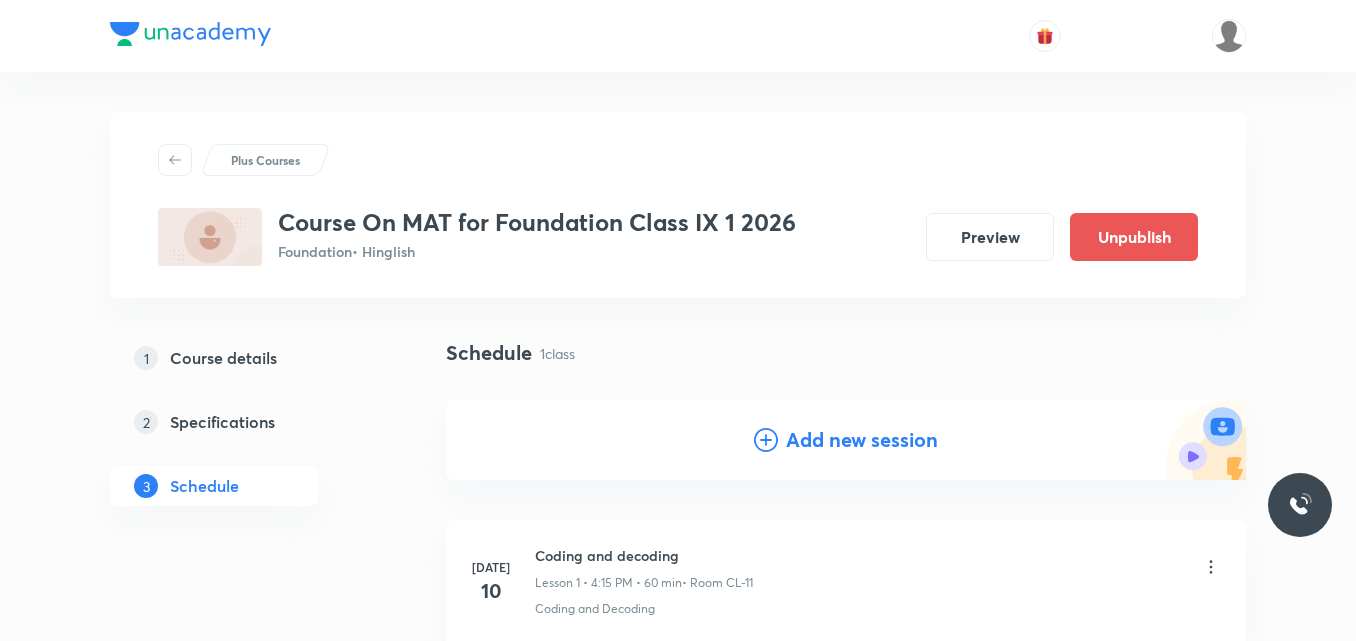 scroll, scrollTop: 198, scrollLeft: 0, axis: vertical 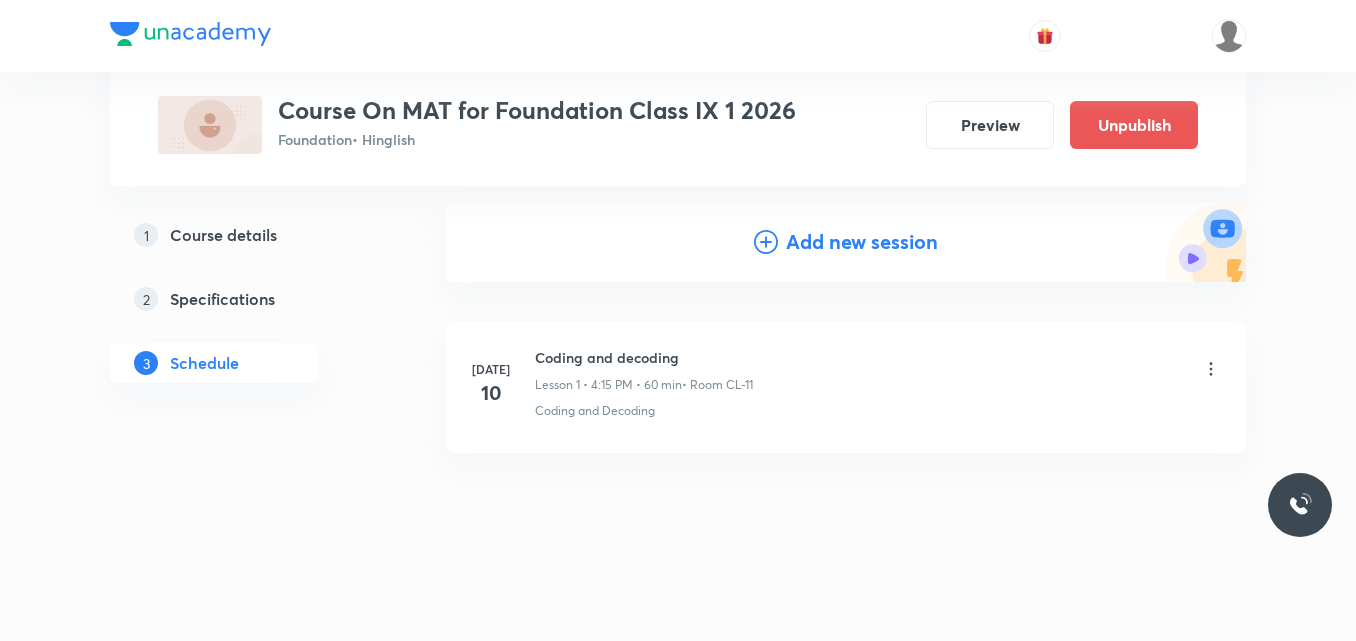 click on "Plus Courses Course On MAT for Foundation Class IX 1 2026 Foundation  • Hinglish Preview Unpublish" at bounding box center (678, 93) 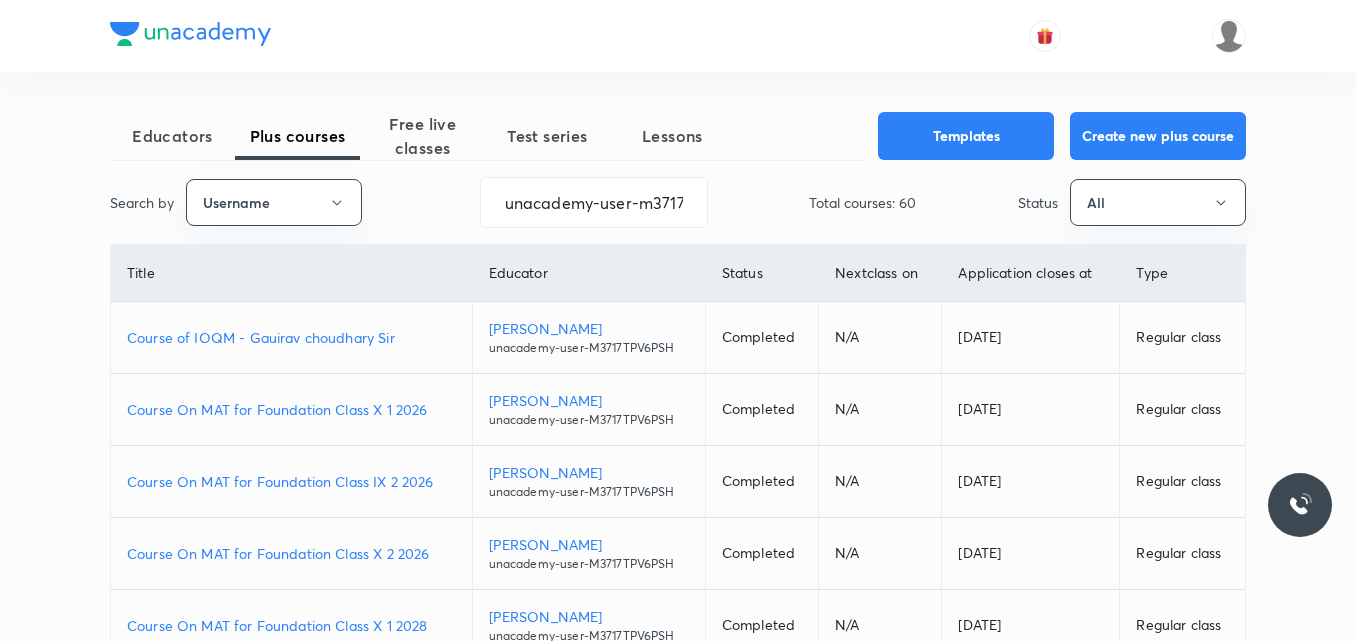 scroll, scrollTop: 0, scrollLeft: 0, axis: both 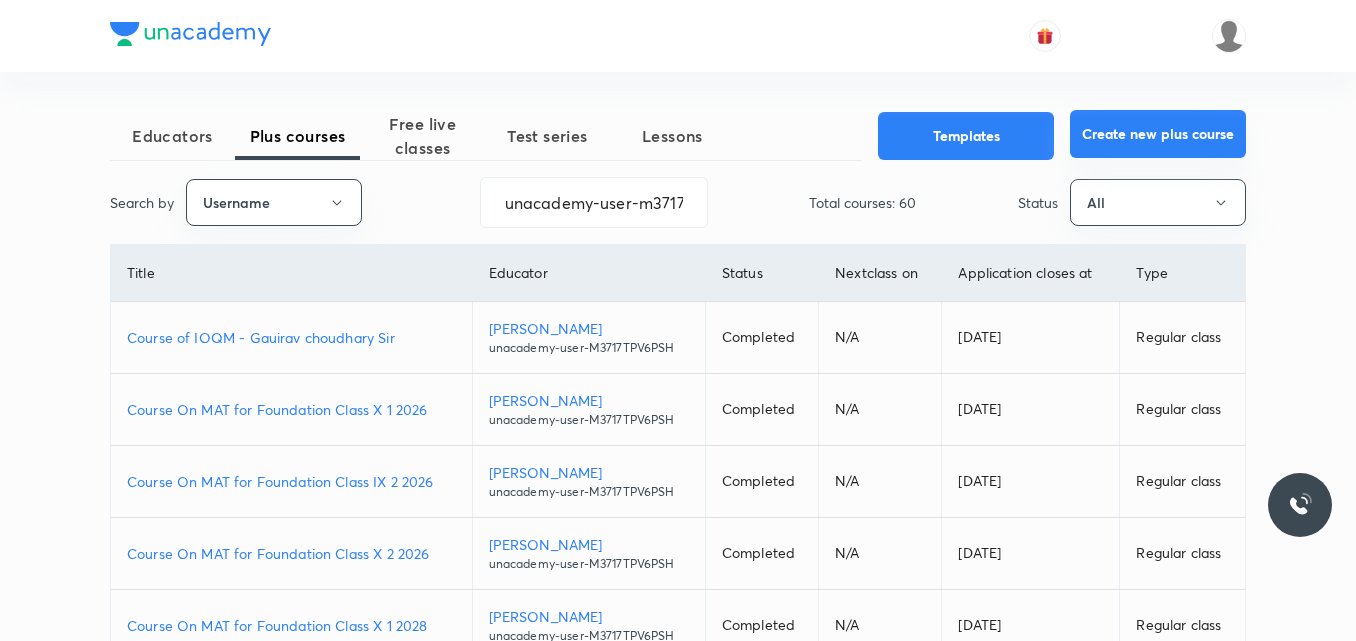 click on "Create new plus course" at bounding box center [1158, 134] 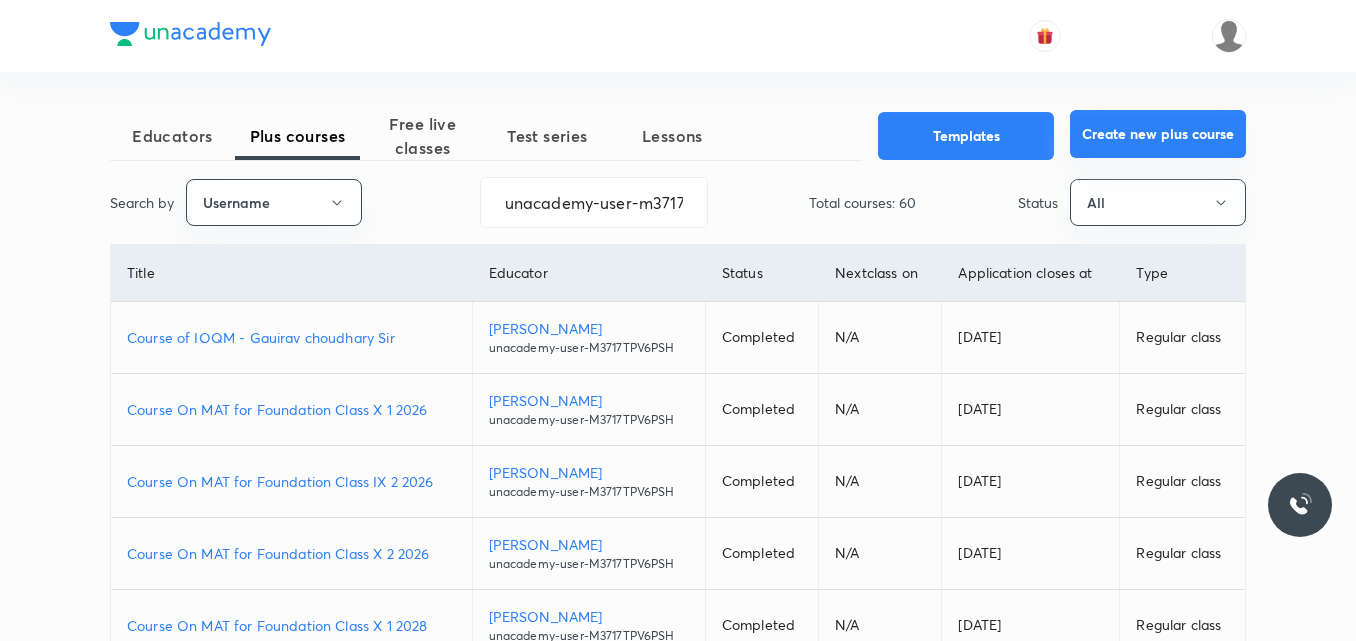 click on "Create new plus course" at bounding box center [1158, 134] 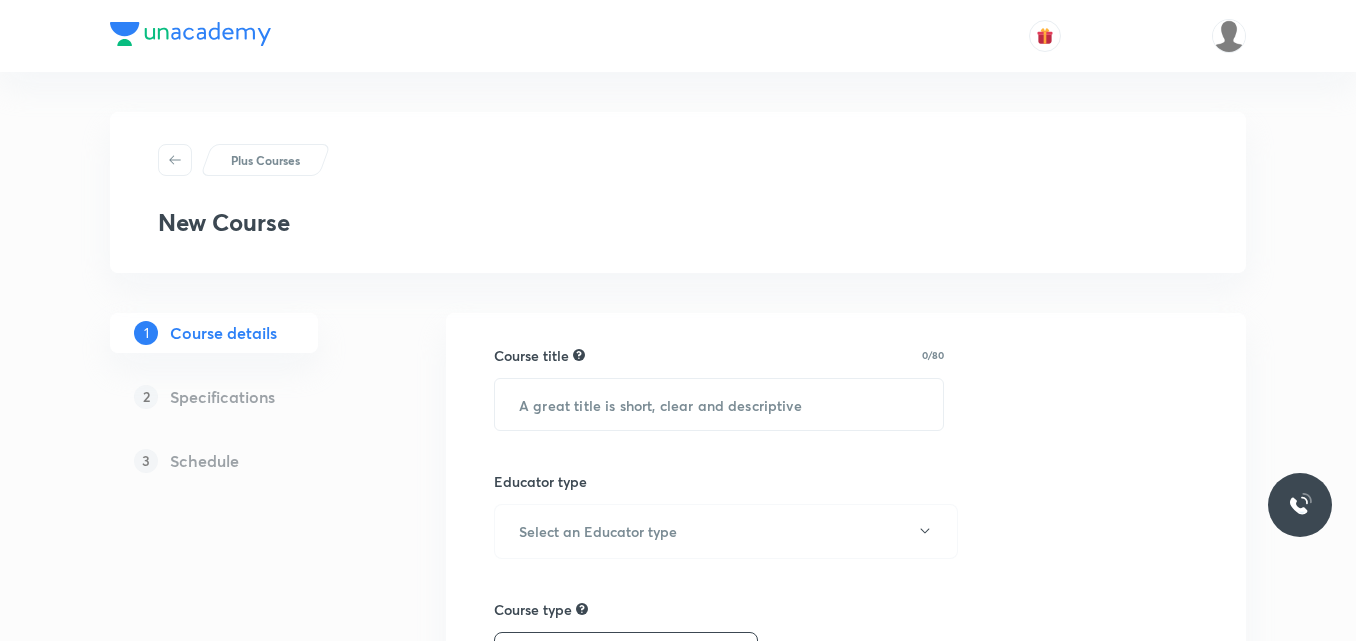 scroll, scrollTop: 0, scrollLeft: 0, axis: both 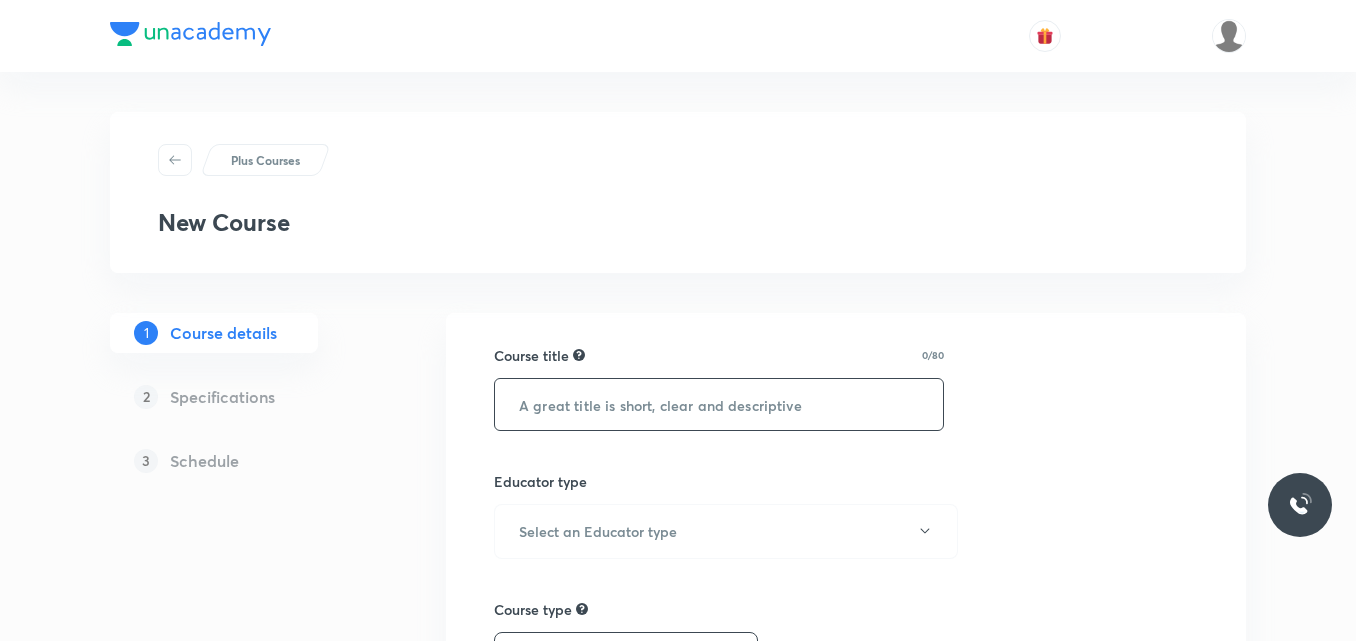 drag, startPoint x: 664, startPoint y: 426, endPoint x: 674, endPoint y: 411, distance: 18.027756 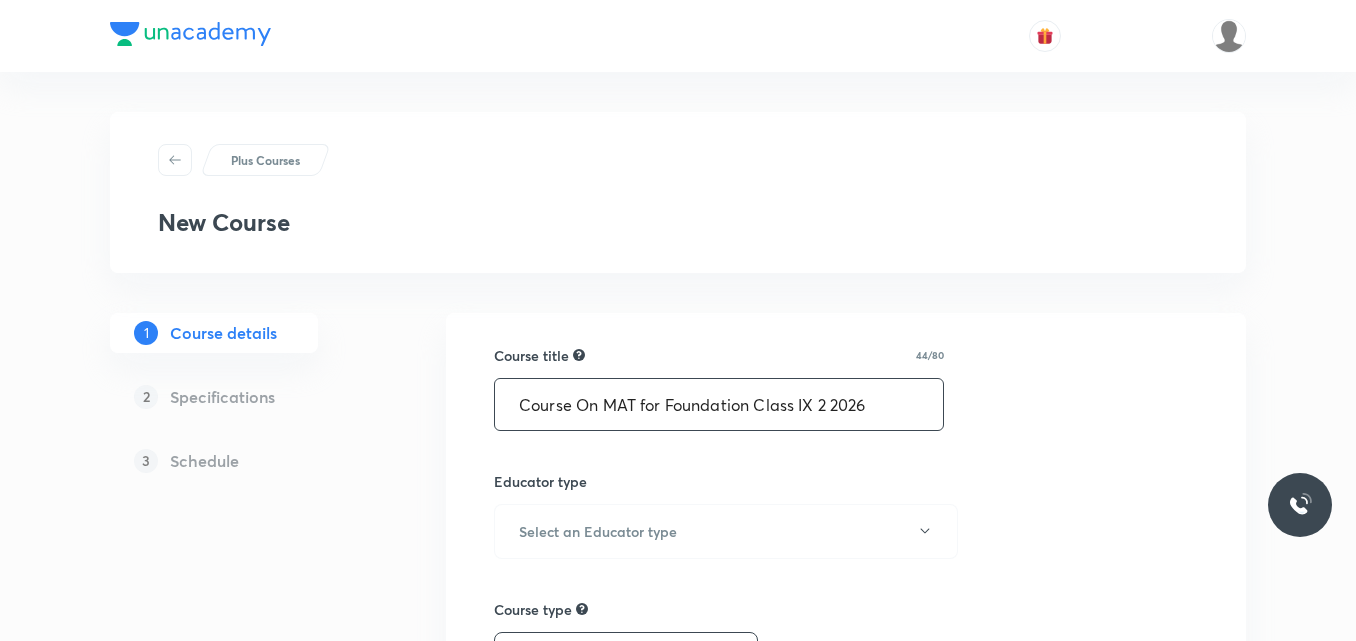 click on "Course On MAT for Foundation Class IX 2 2026" at bounding box center (719, 404) 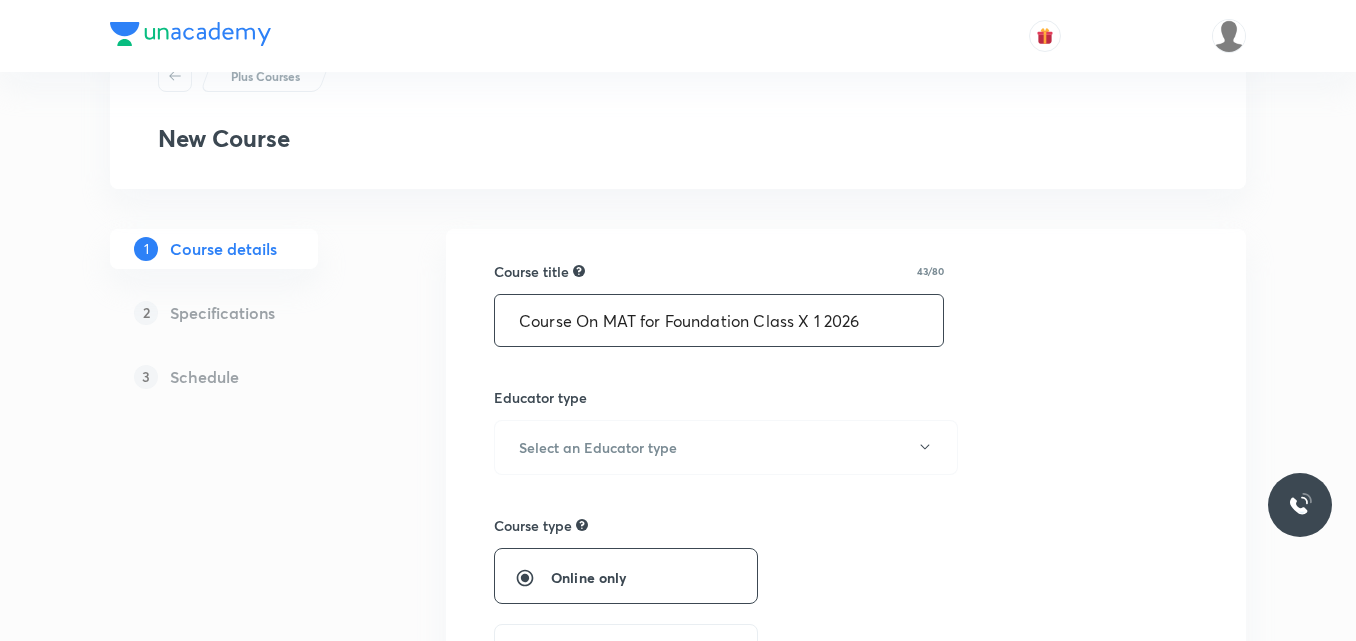 scroll, scrollTop: 200, scrollLeft: 0, axis: vertical 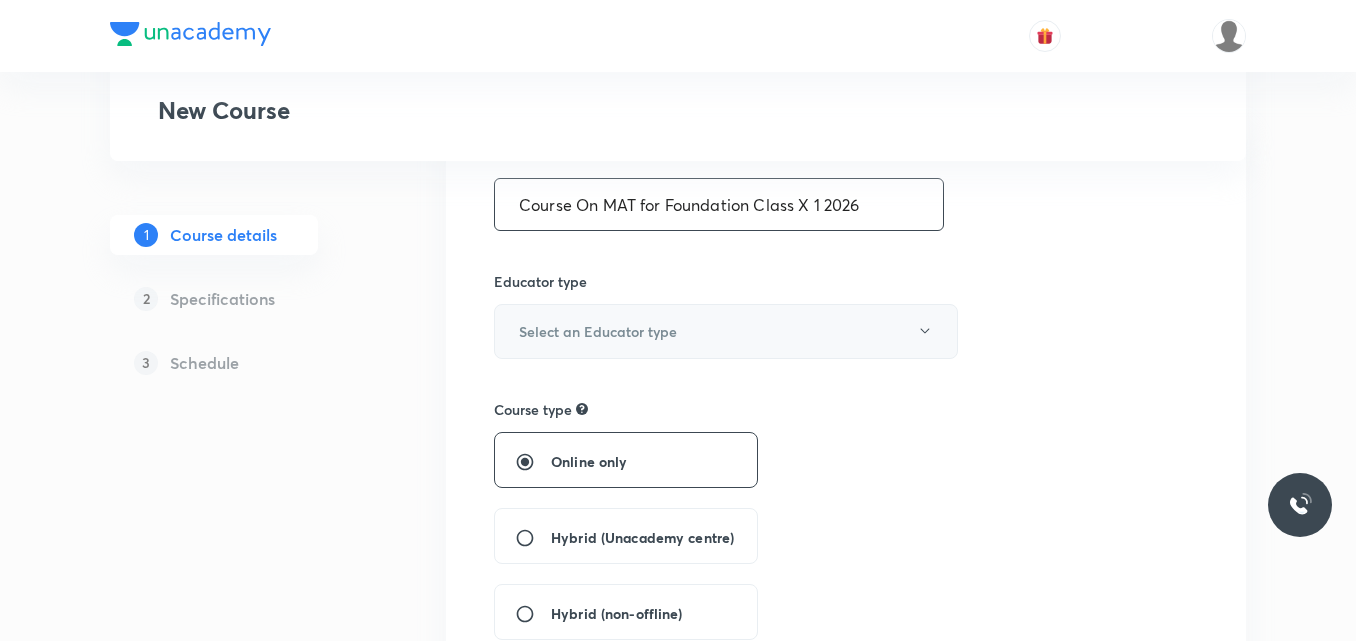 type on "Course On MAT for Foundation Class X 1 2026" 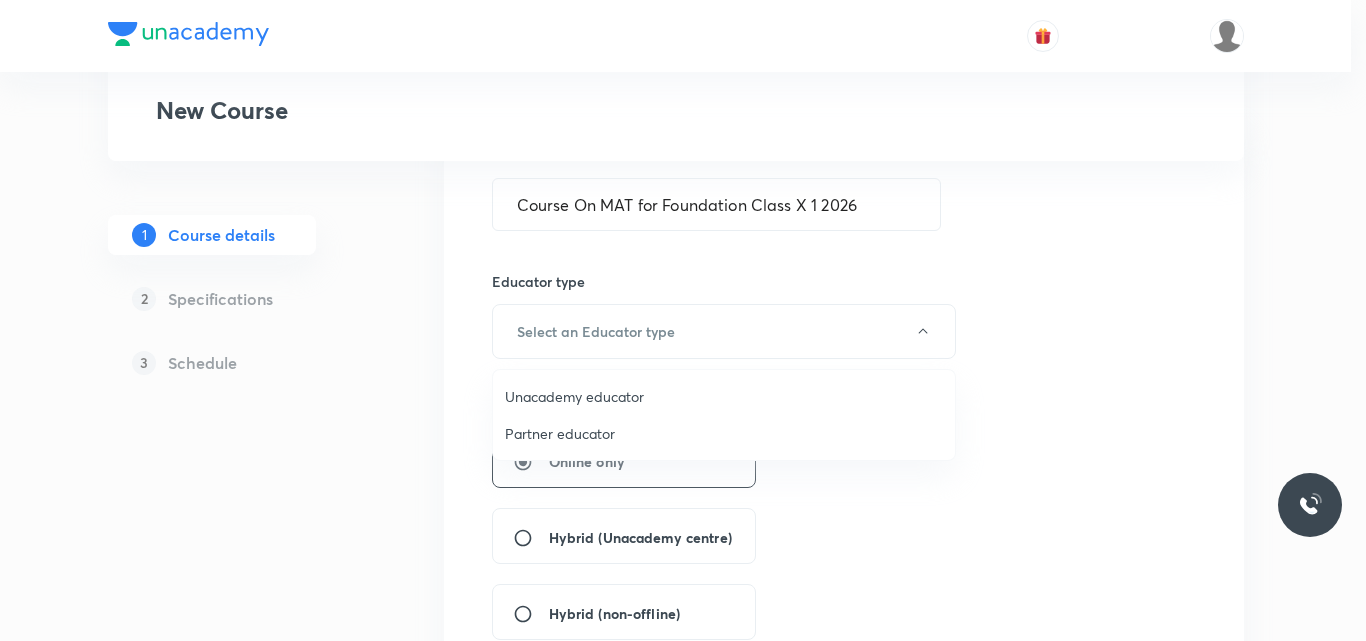 click on "Unacademy educator" at bounding box center [724, 396] 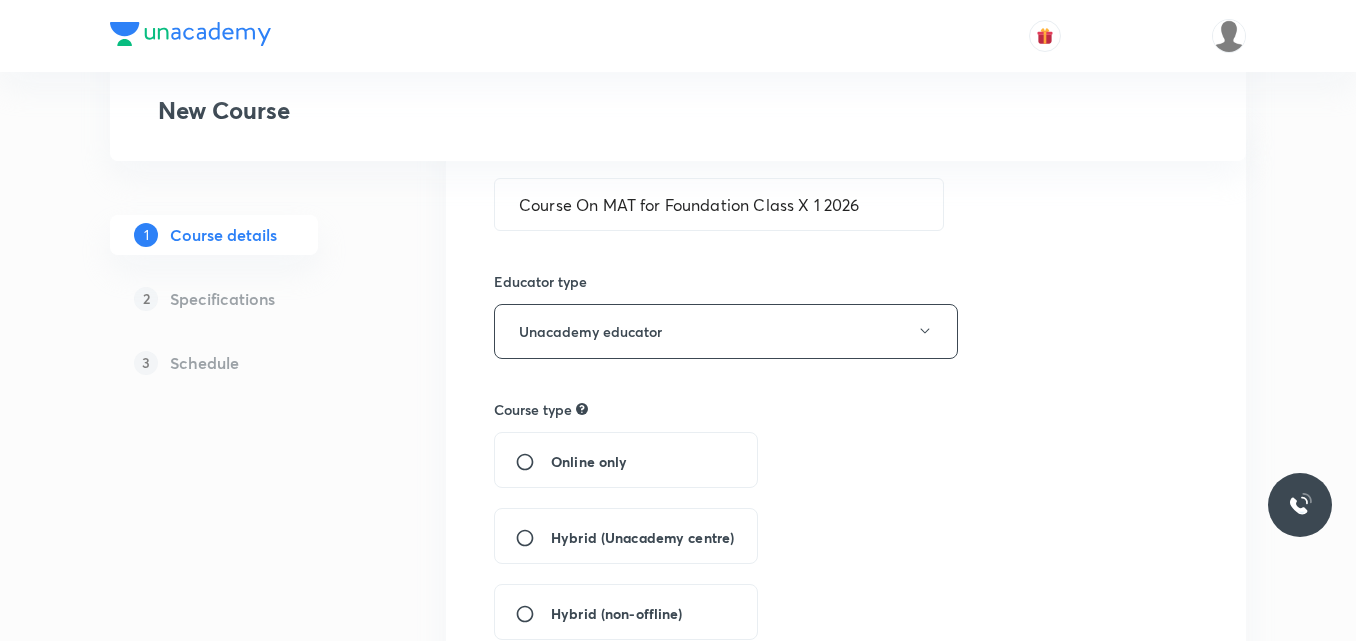 click on "Hybrid (Unacademy centre)" at bounding box center [642, 537] 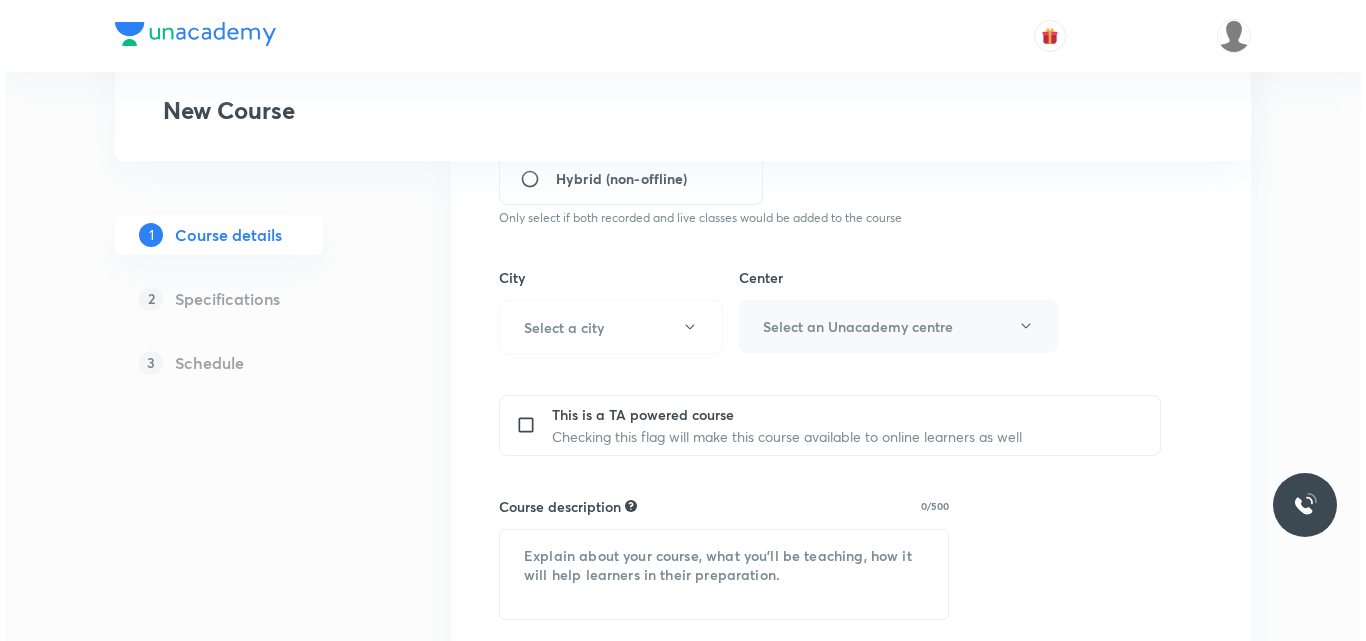 scroll, scrollTop: 700, scrollLeft: 0, axis: vertical 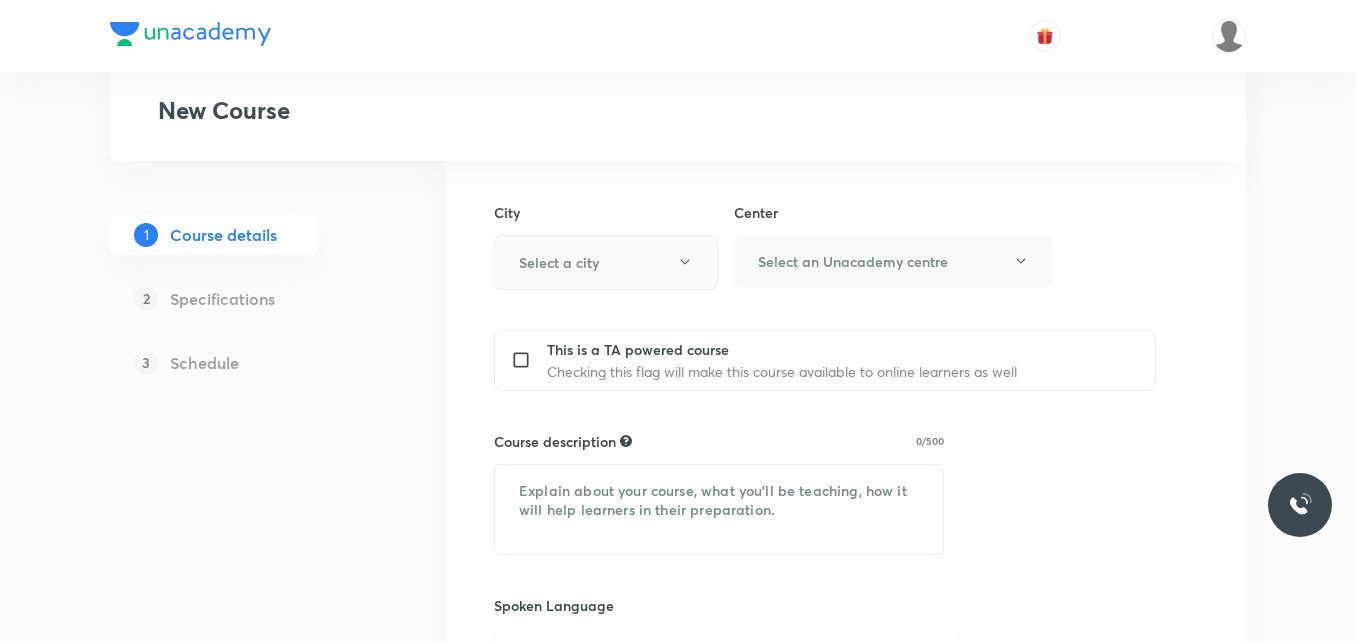 click on "Select a city" at bounding box center (606, 262) 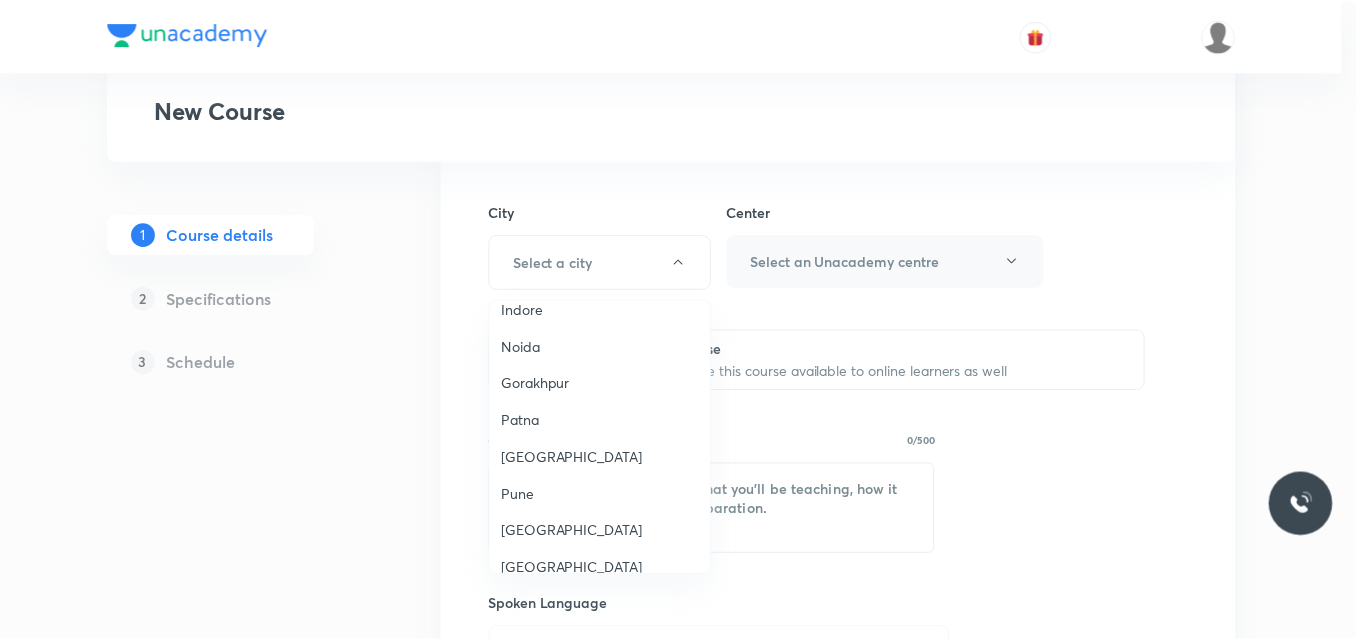 scroll, scrollTop: 1500, scrollLeft: 0, axis: vertical 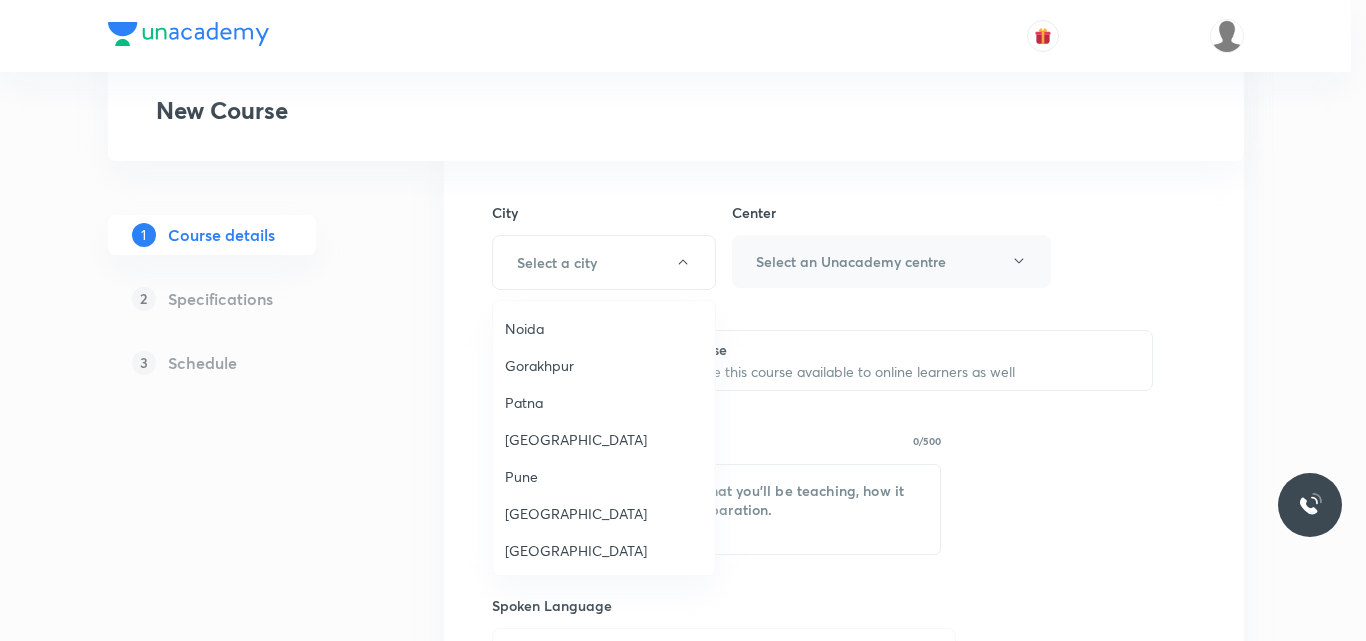 click on "Delhi" at bounding box center [604, 550] 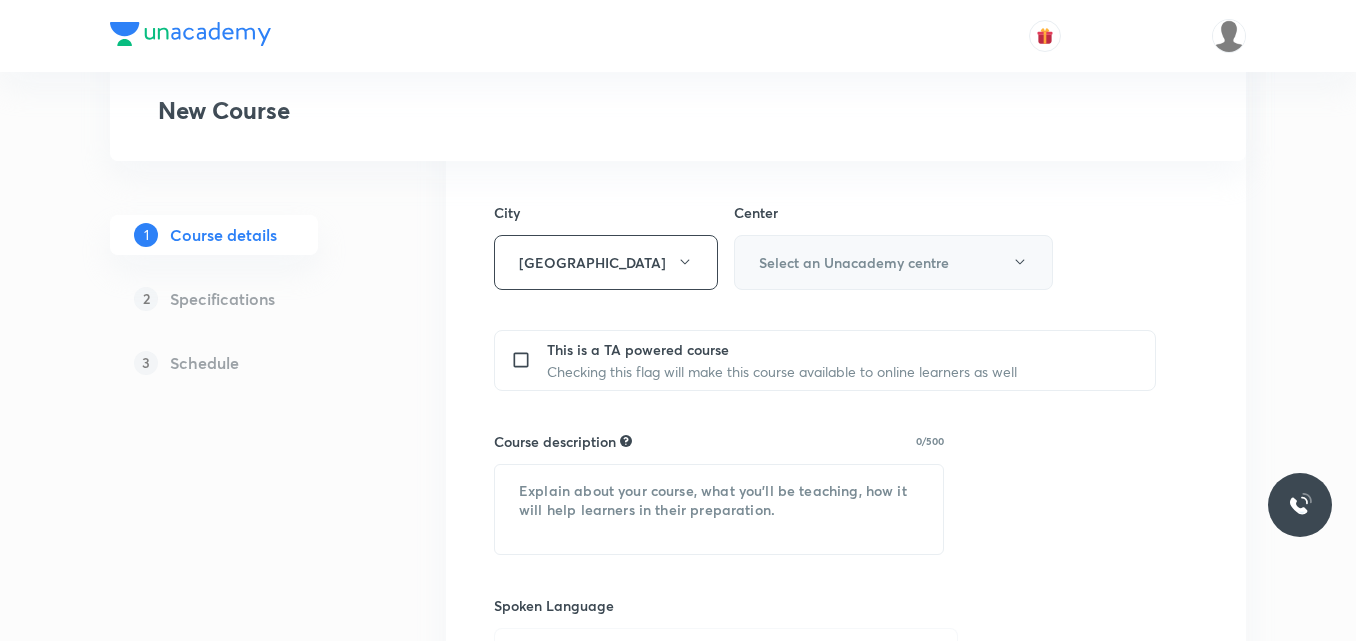 click on "Select an Unacademy centre" at bounding box center [854, 262] 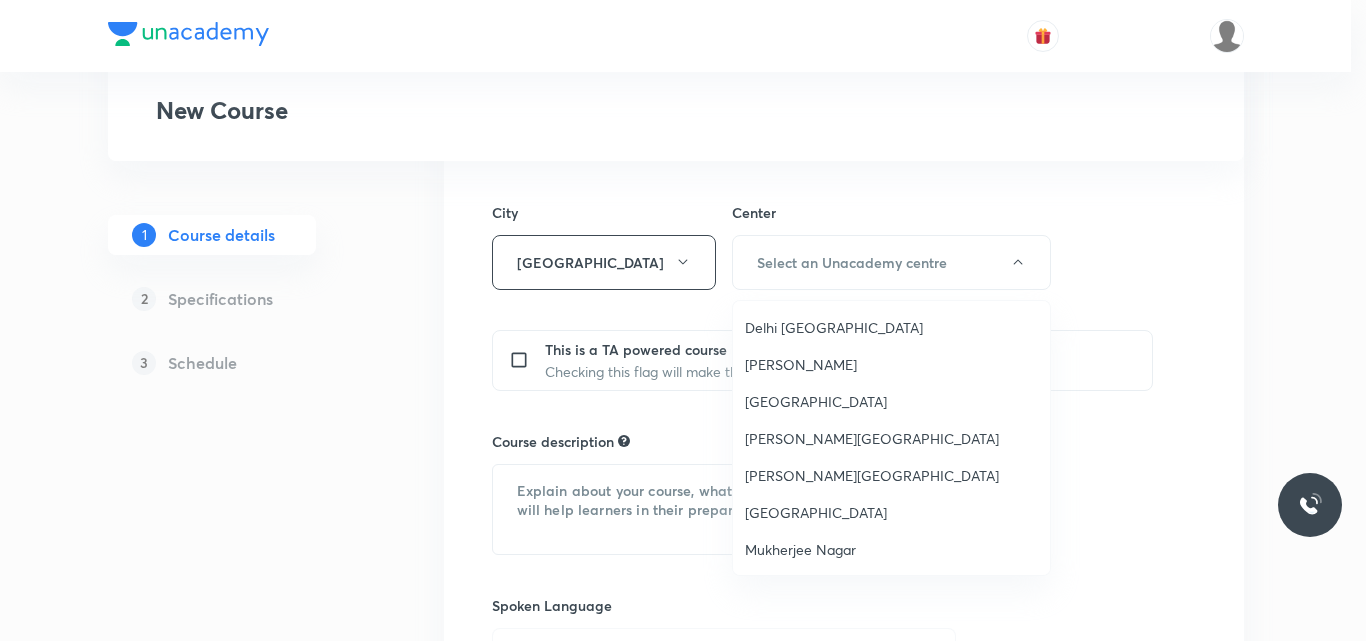 drag, startPoint x: 831, startPoint y: 308, endPoint x: 824, endPoint y: 323, distance: 16.552946 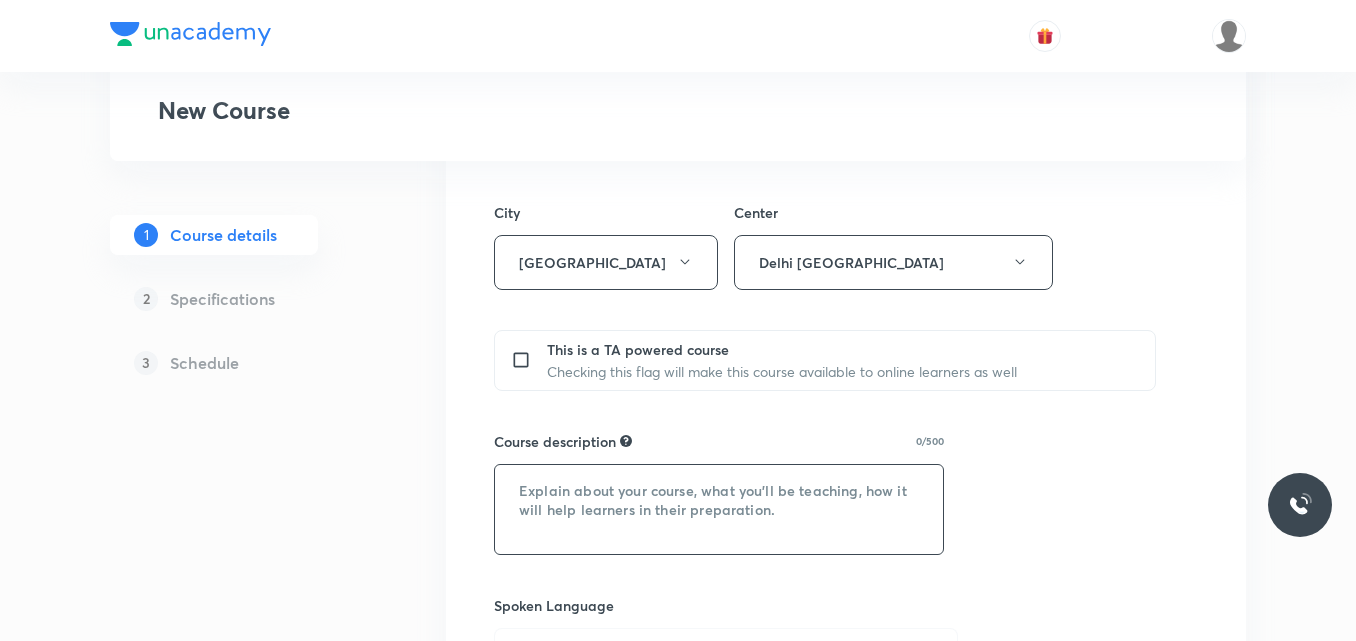 click at bounding box center [719, 509] 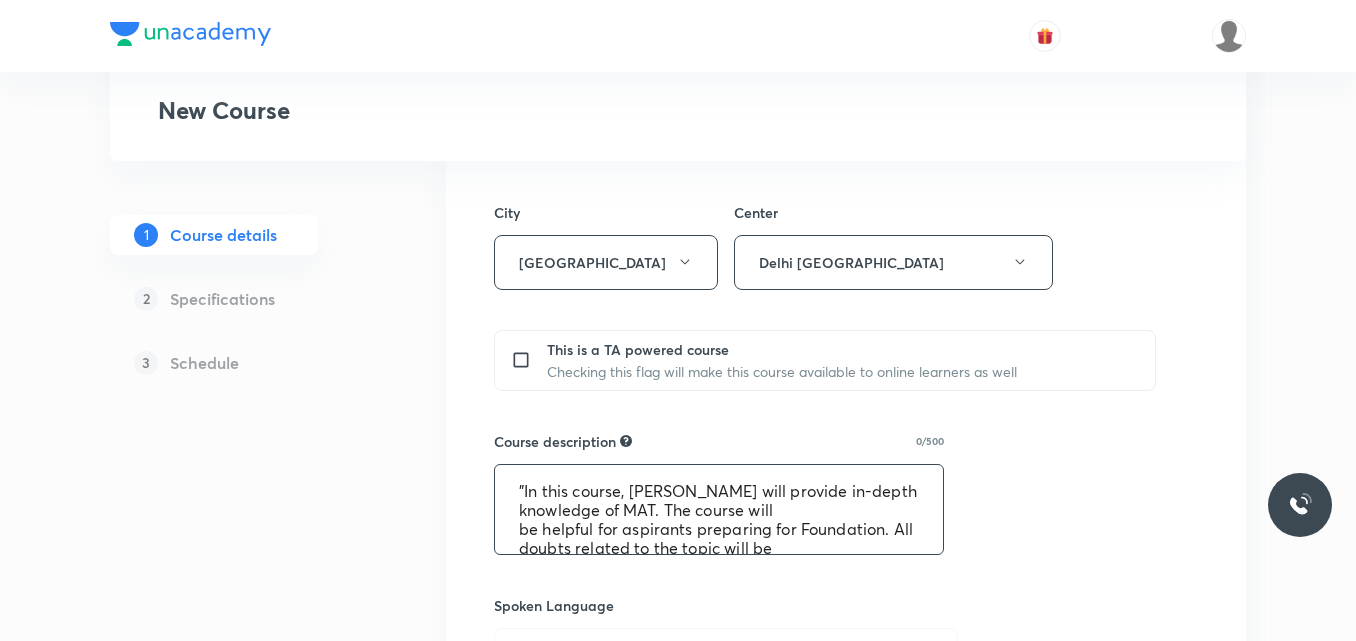 scroll, scrollTop: 61, scrollLeft: 0, axis: vertical 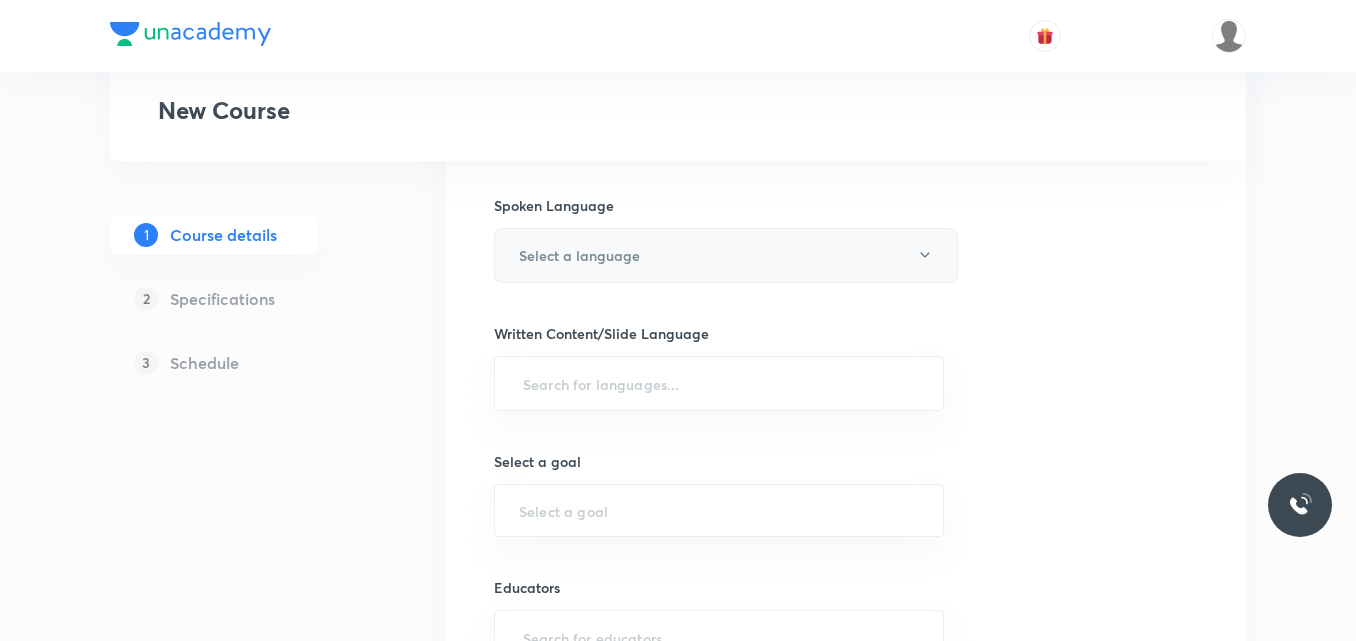 type on ""In this course, Gaurav Chaudhary will provide in-depth knowledge of MAT. The course will
be helpful for aspirants preparing for Foundation. All doubts related to the topic will be
clarified during the doubt-clearing sessions in the course. The course will be covered in Hinglish and the notes will be provided in English"" 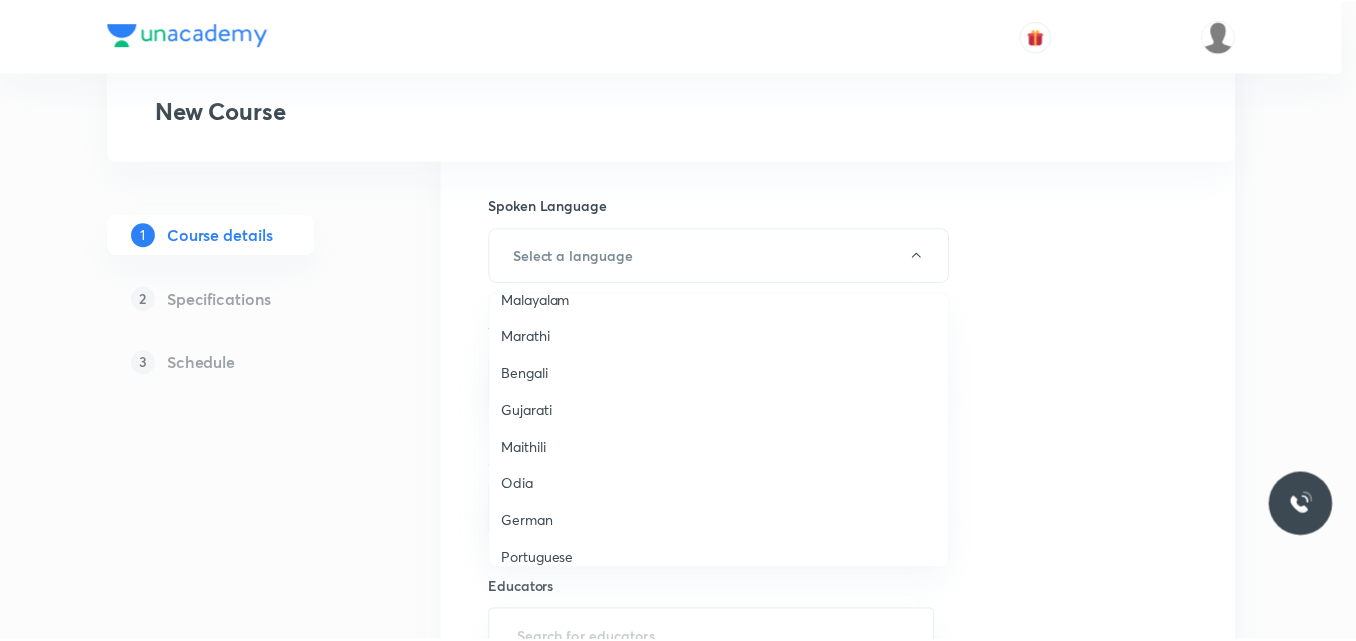 scroll, scrollTop: 593, scrollLeft: 0, axis: vertical 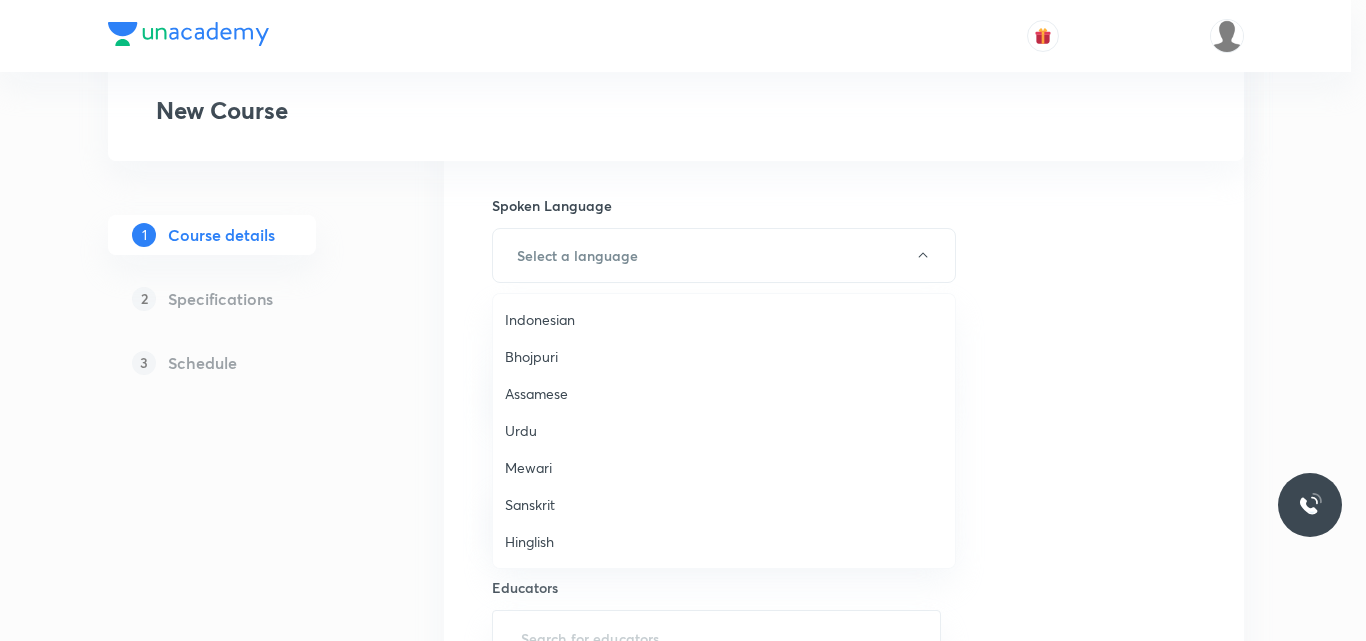 click on "Hinglish" at bounding box center [724, 541] 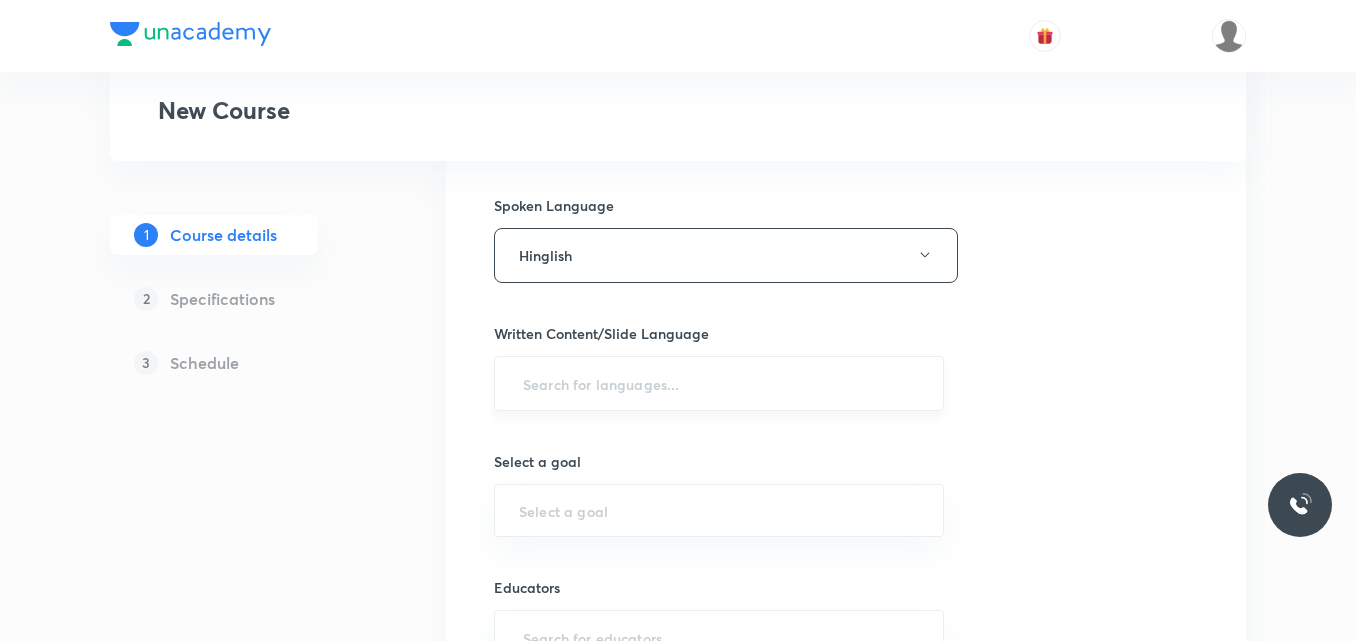 click at bounding box center [719, 383] 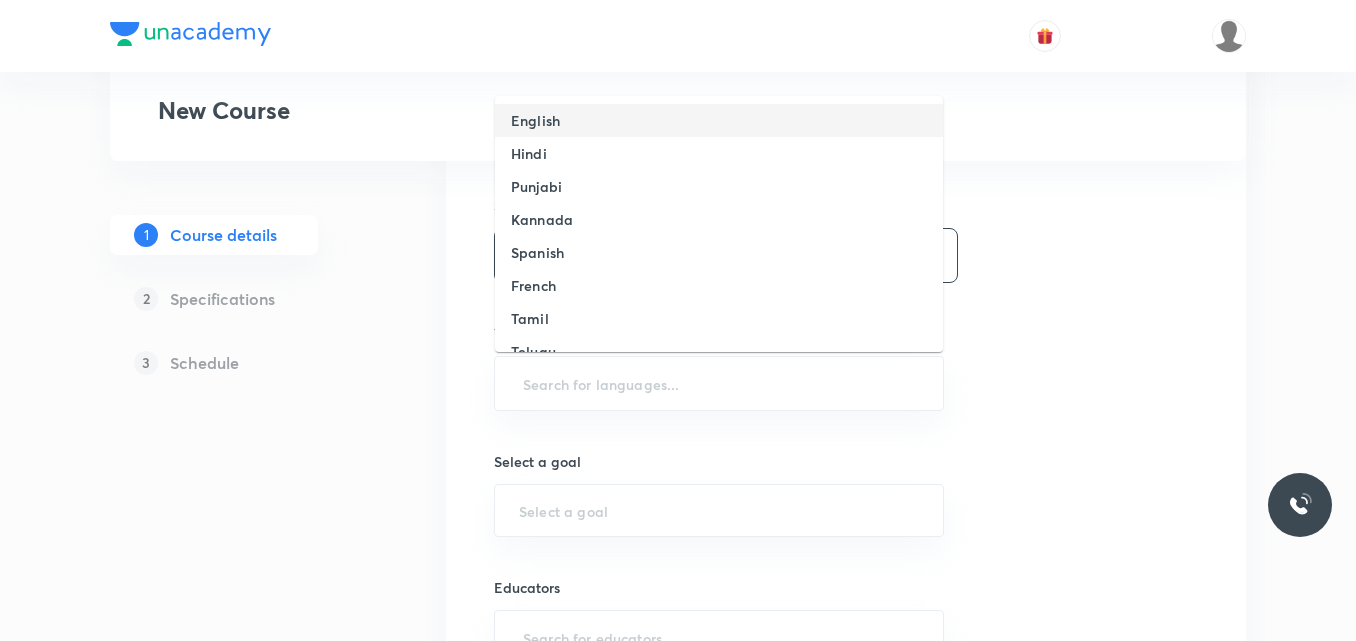 click on "English" at bounding box center [719, 120] 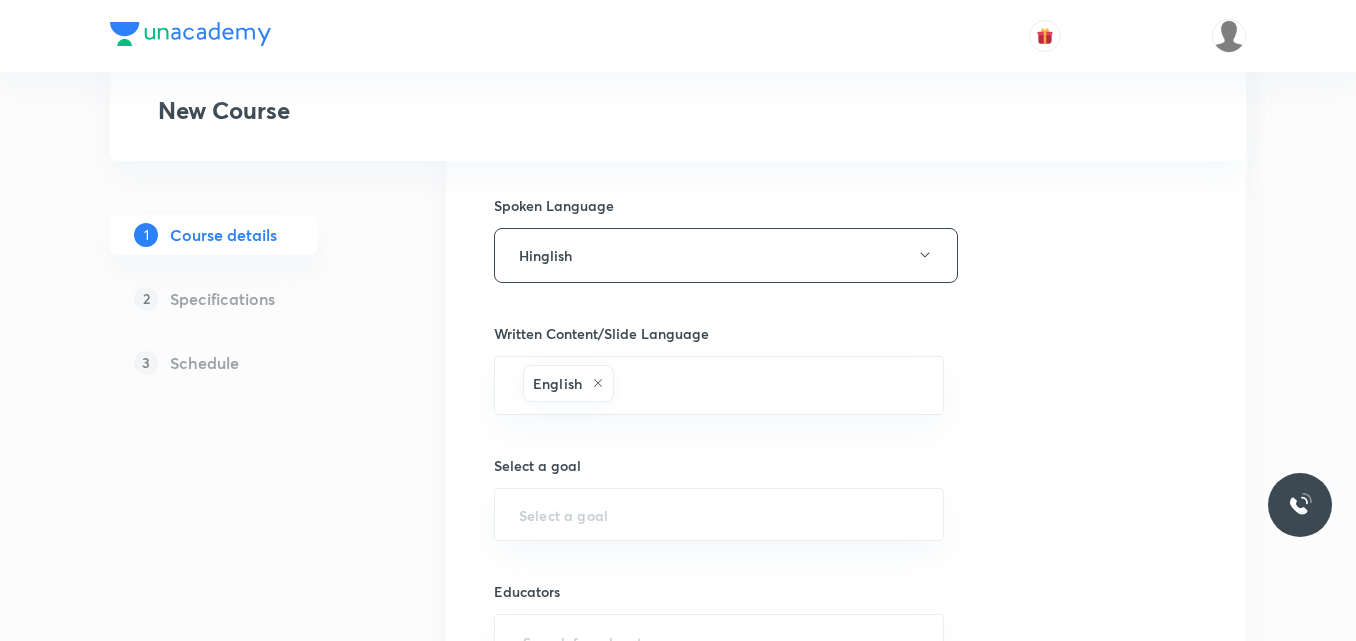 click on "Course title 43/80 Course On MAT for Foundation Class X 1 2026 ​ Educator type Unacademy educator   Course type Online only Hybrid (Unacademy centre) Hybrid (non-offline) Only select if both recorded and live classes would be added to the course City Delhi Center Delhi Janakpuri This is a TA powered course Checking this flag will make this course available to online learners as well Course description 322/500 "In this course, Gaurav Chaudhary will provide in-depth knowledge of MAT. The course will
be helpful for aspirants preparing for Foundation. All doubts related to the topic will be
clarified during the doubt-clearing sessions in the course. The course will be covered in Hinglish and the notes will be provided in English" ​ Spoken Language Hinglish Written Content/Slide Language English ​ Select a goal ​ Educators ​ Save & continue" at bounding box center (846, 1) 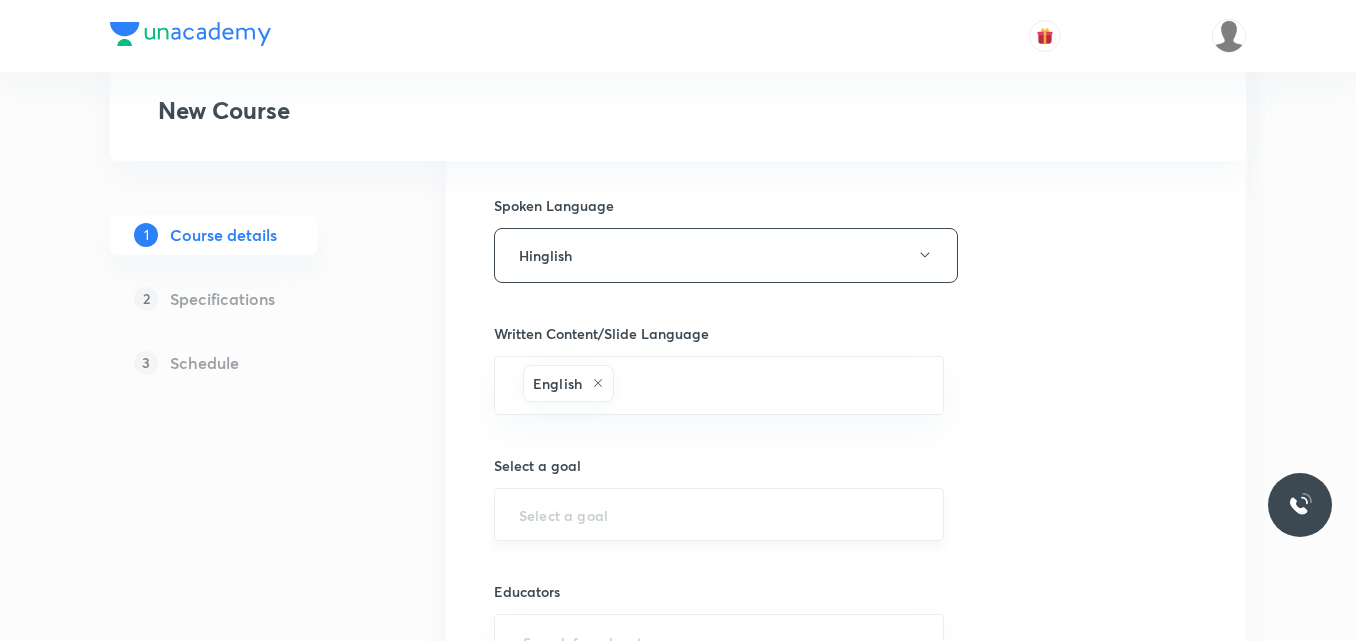 click on "​" at bounding box center (719, 514) 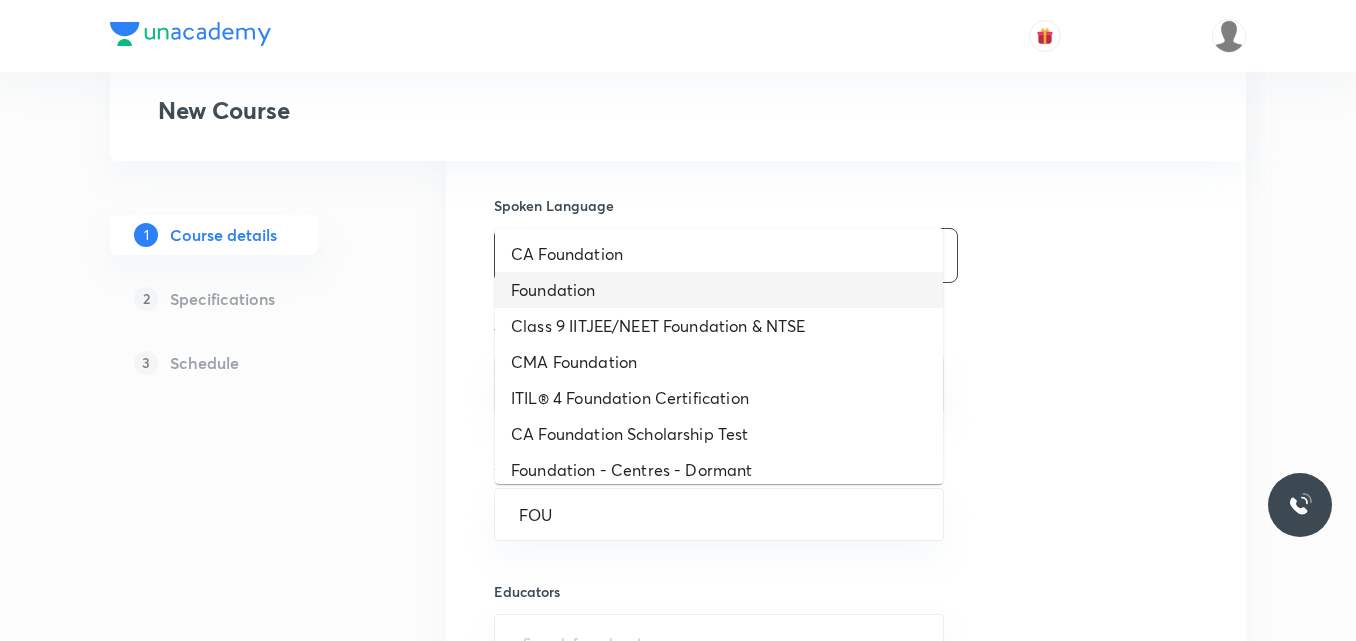 click on "Foundation" at bounding box center [719, 290] 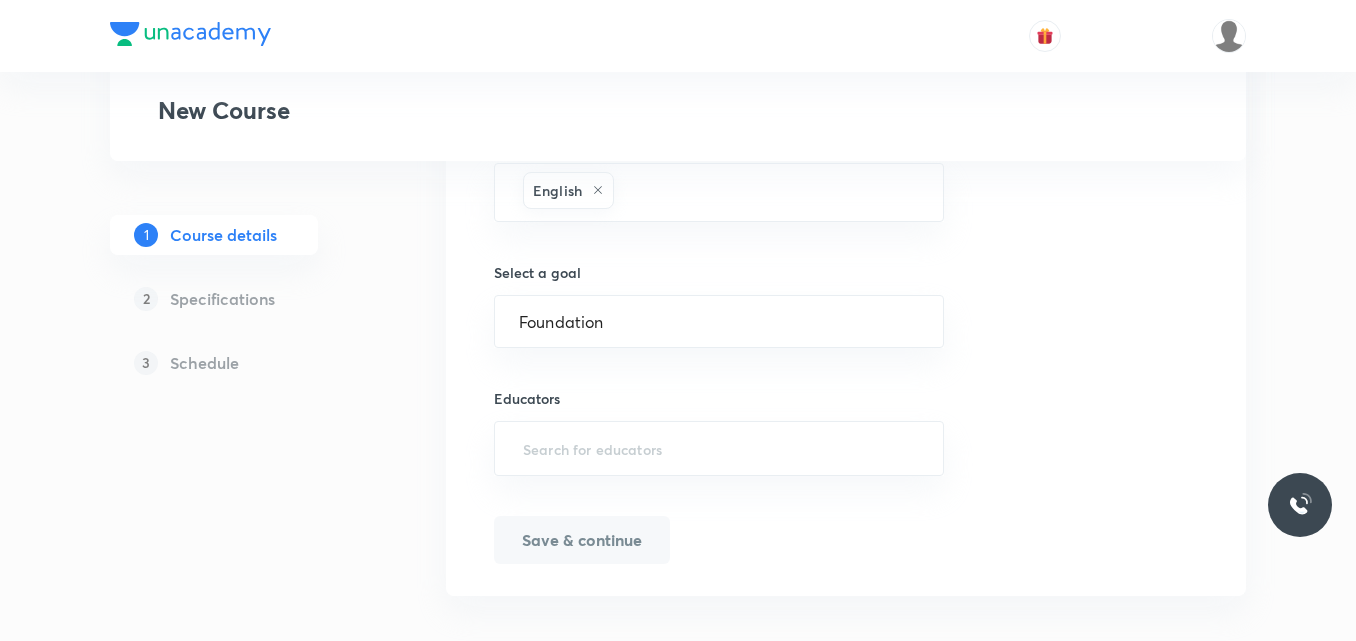 scroll, scrollTop: 1312, scrollLeft: 0, axis: vertical 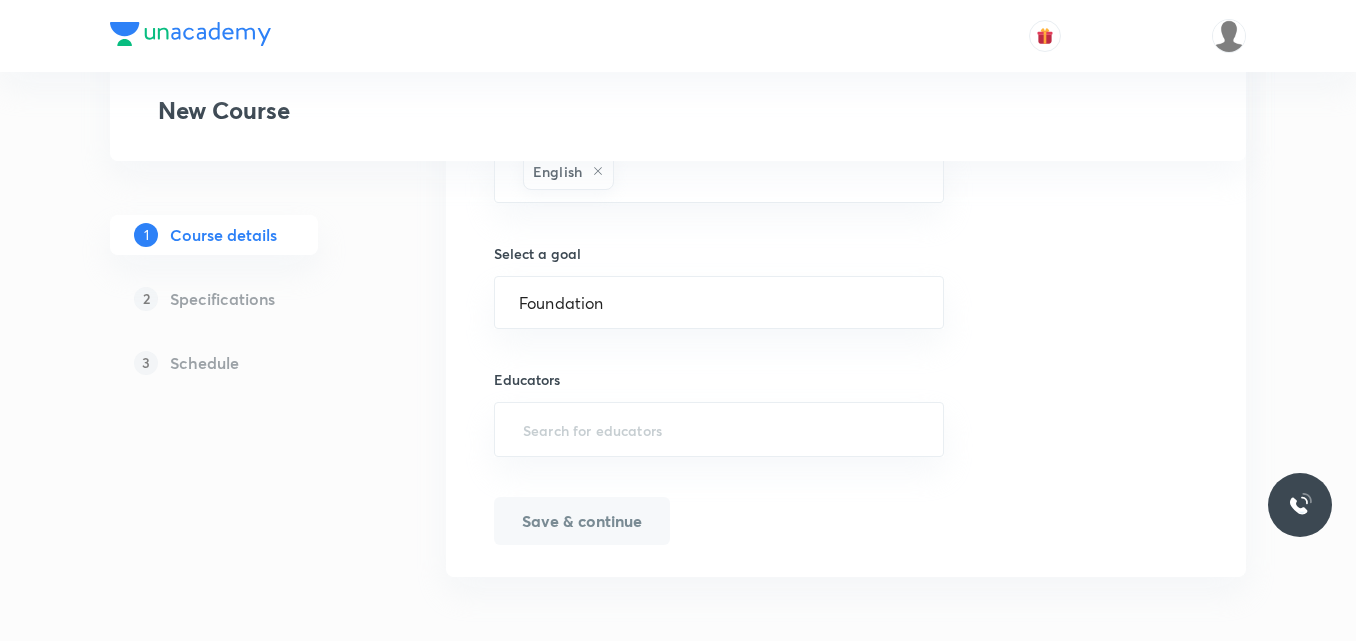 click on "Course title 43/80 Course On MAT for Foundation Class X 1 2026 ​ Educator type Unacademy educator   Course type Online only Hybrid (Unacademy centre) Hybrid (non-offline) Only select if both recorded and live classes would be added to the course City Delhi Center Delhi Janakpuri This is a TA powered course Checking this flag will make this course available to online learners as well Course description 322/500 "In this course, Gaurav Chaudhary will provide in-depth knowledge of MAT. The course will
be helpful for aspirants preparing for Foundation. All doubts related to the topic will be
clarified during the doubt-clearing sessions in the course. The course will be covered in Hinglish and the notes will be provided in English" ​ Spoken Language Hinglish Written Content/Slide Language English ​ Select a goal Foundation ​ Educators ​ Save & continue" at bounding box center [846, -211] 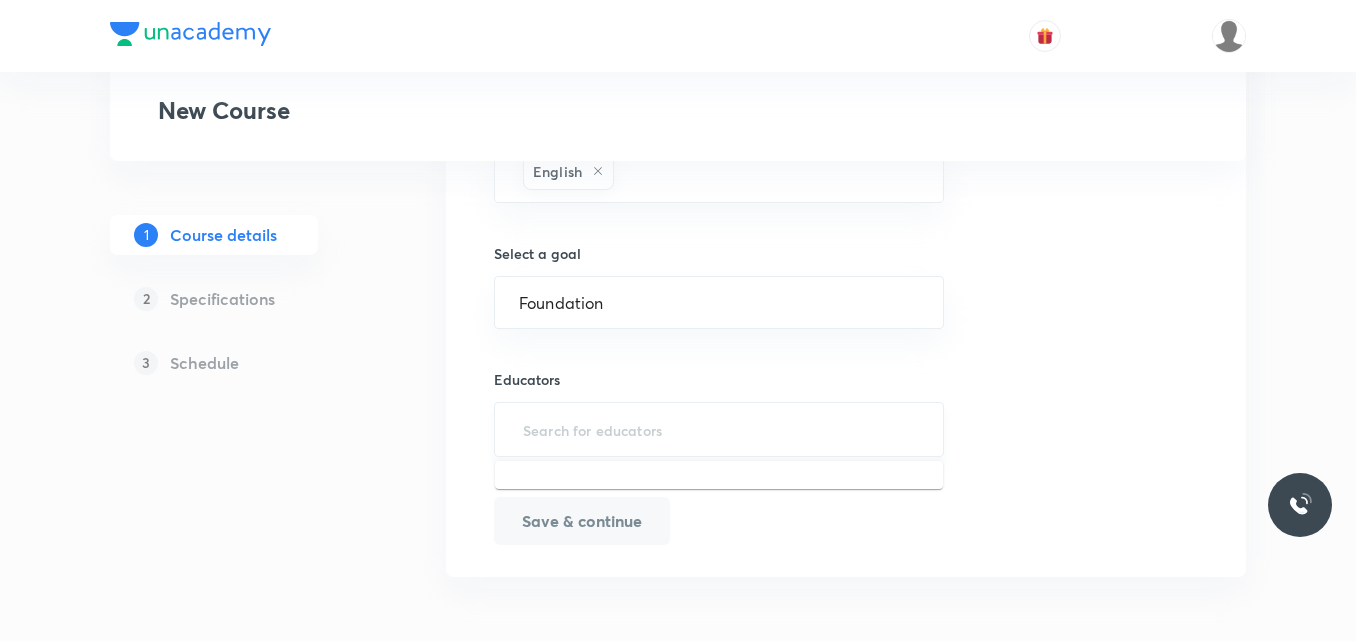 click at bounding box center [719, 429] 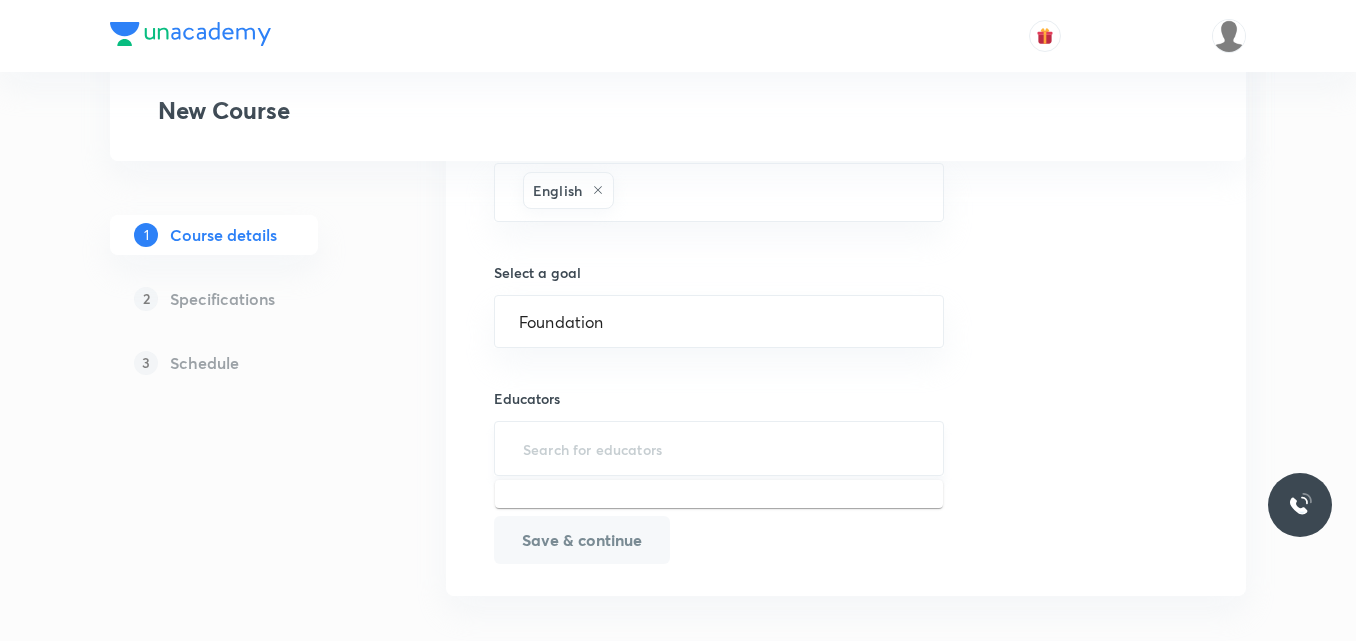 scroll, scrollTop: 1312, scrollLeft: 0, axis: vertical 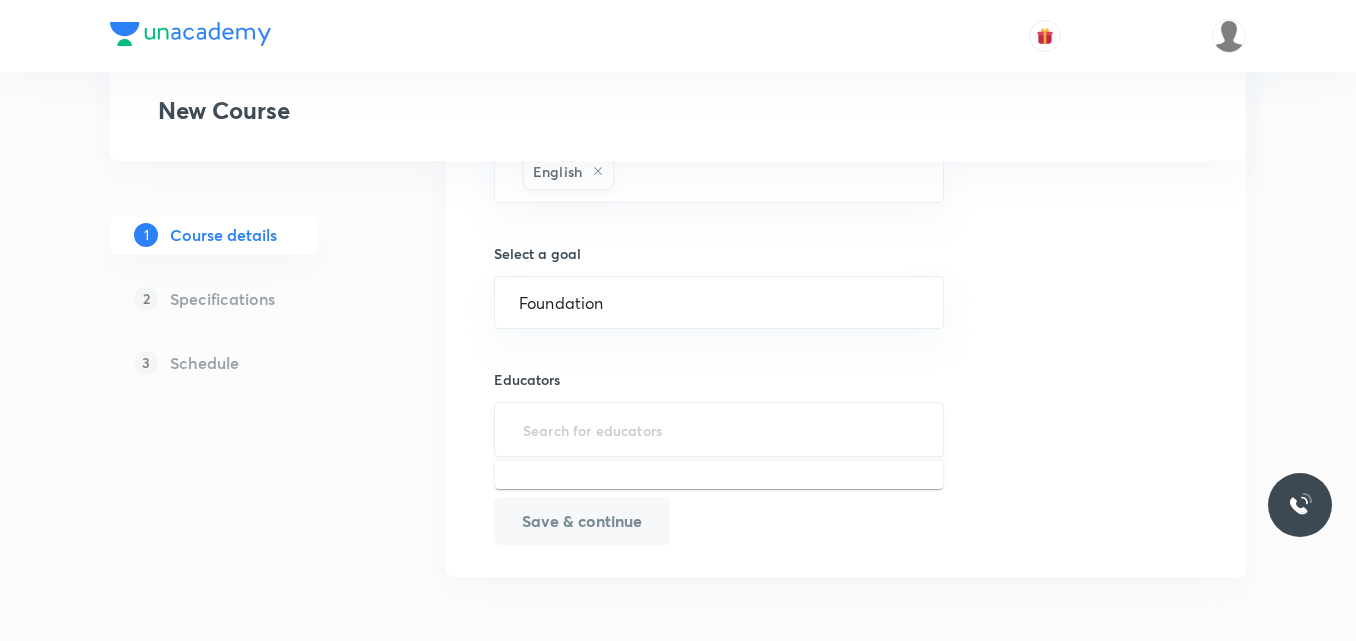 click at bounding box center (719, 429) 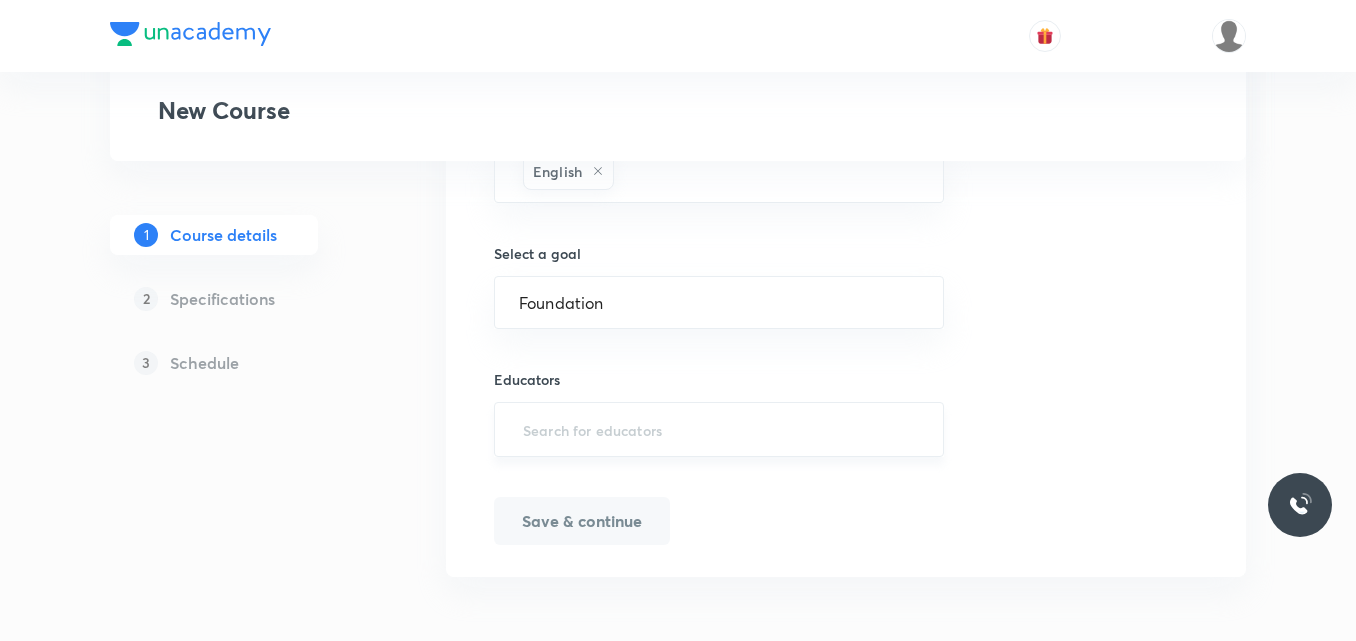 click at bounding box center (719, 429) 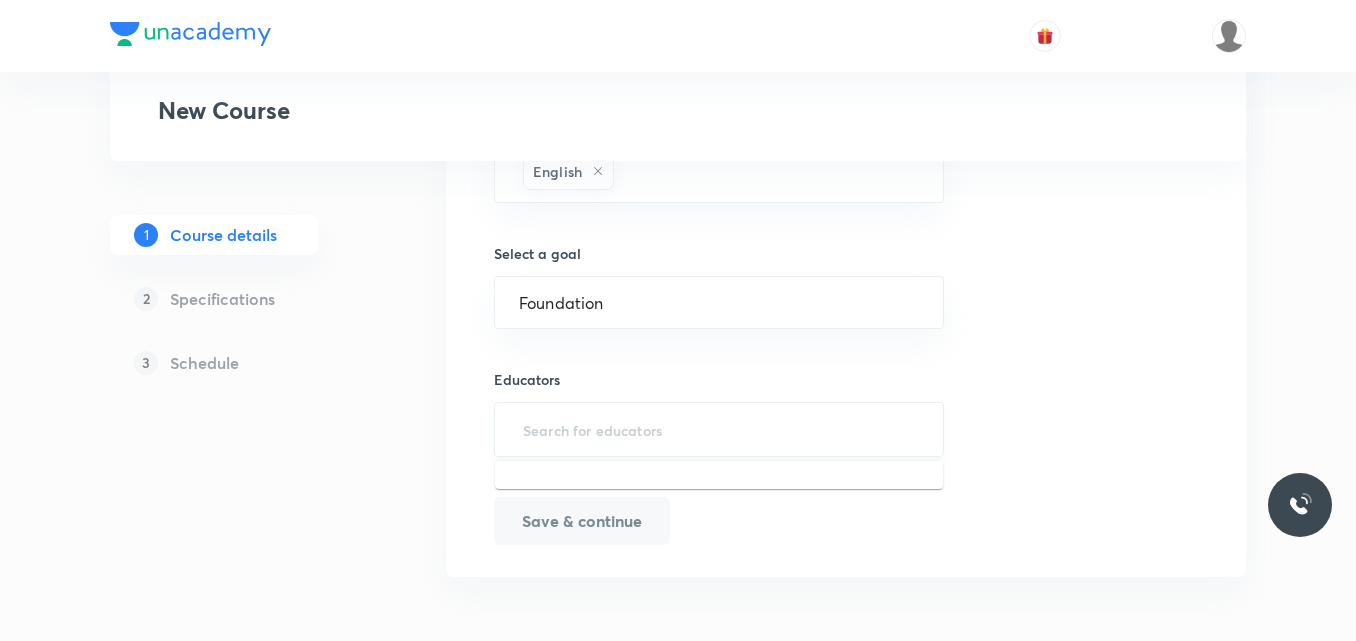 paste on "unacademy-user-U8W5FPYSETCK" 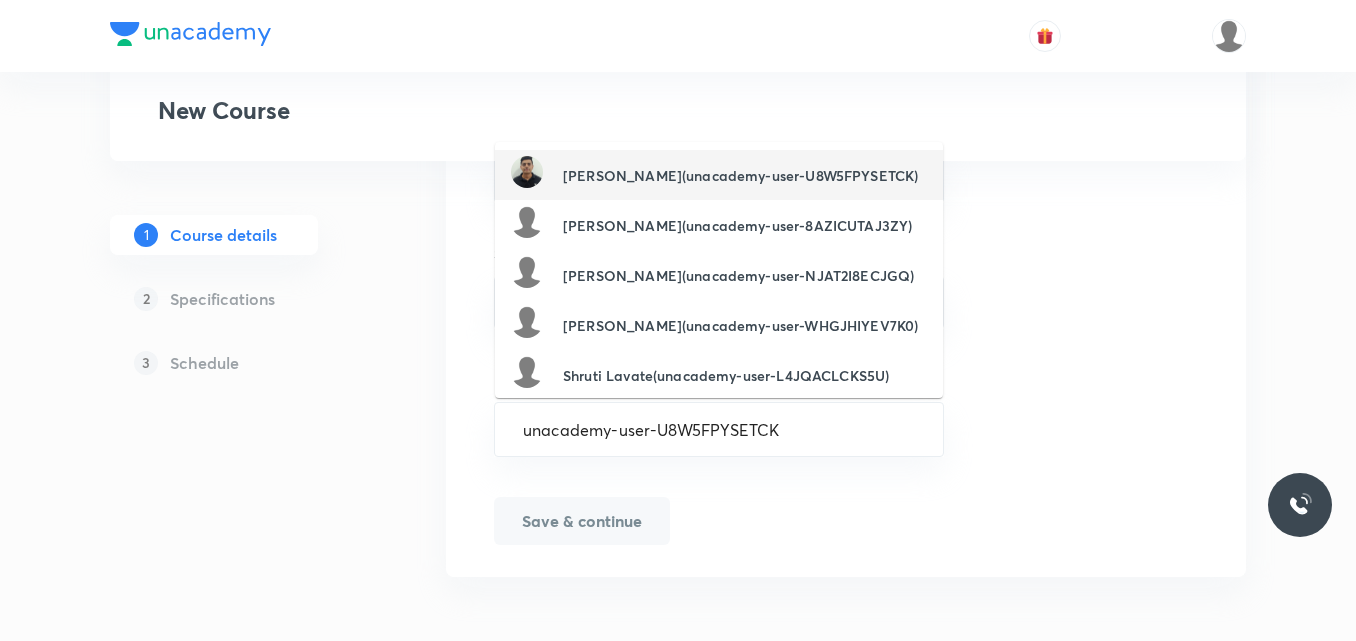 click on "Sachin Sharma(unacademy-user-U8W5FPYSETCK)" at bounding box center (714, 175) 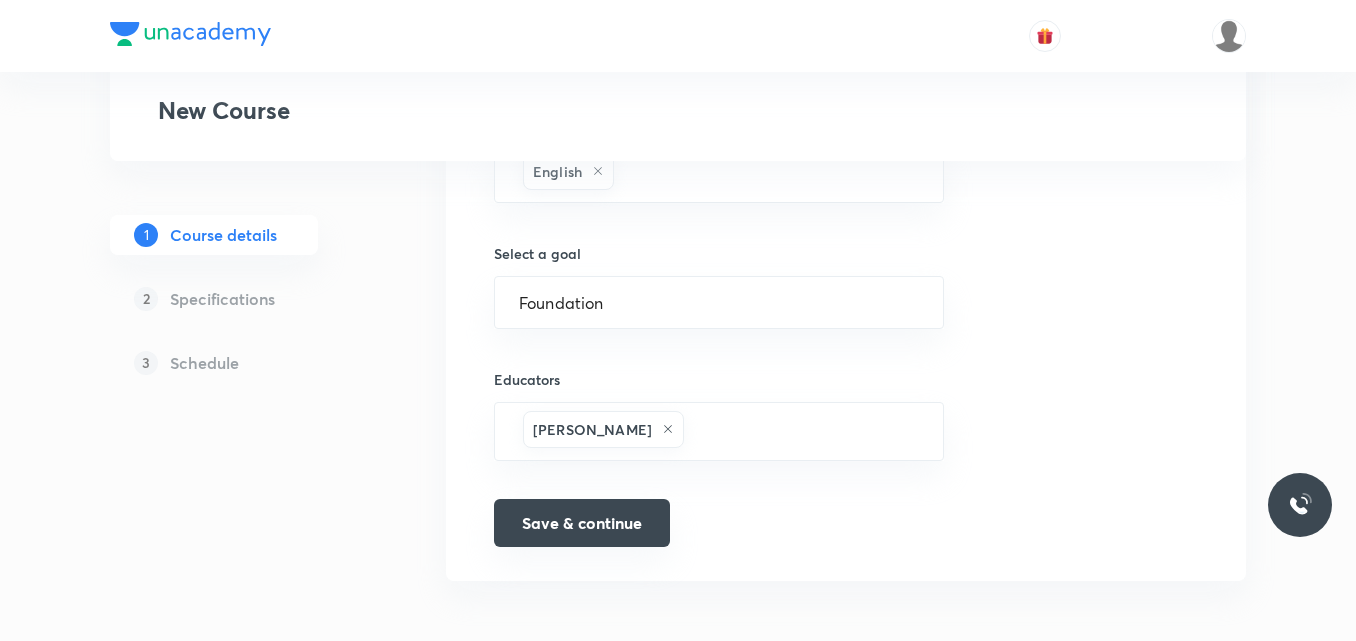 click on "Save & continue" at bounding box center [582, 523] 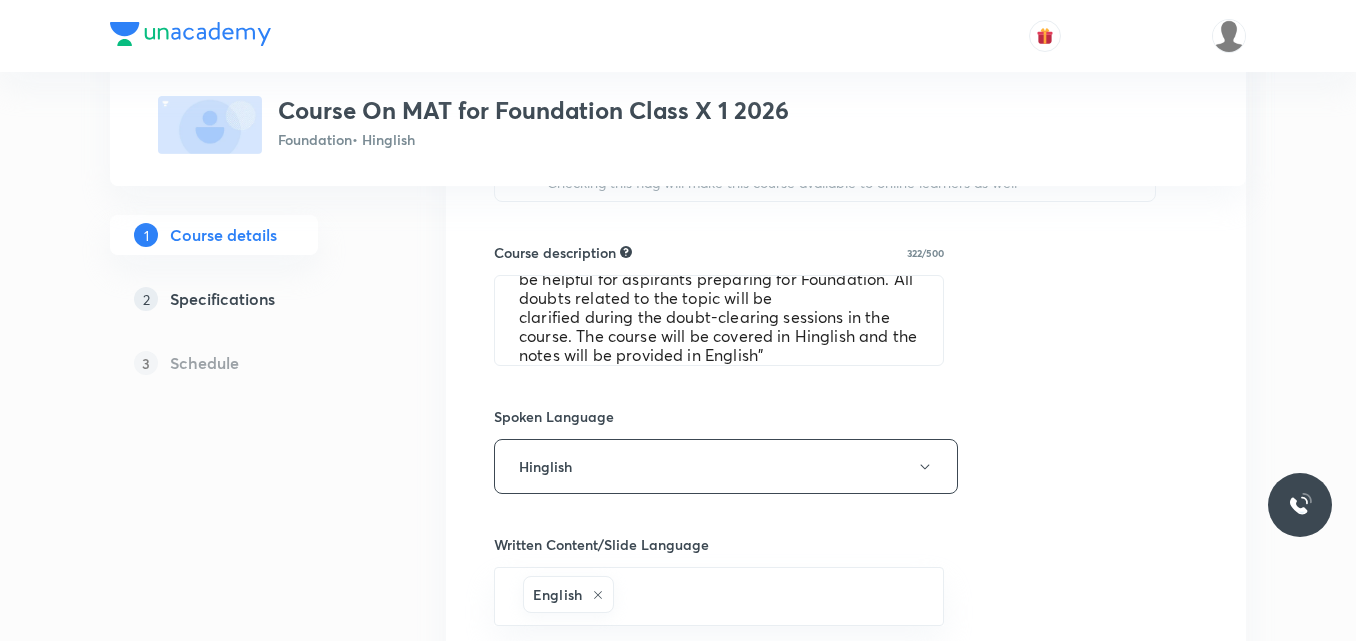 scroll, scrollTop: 937, scrollLeft: 0, axis: vertical 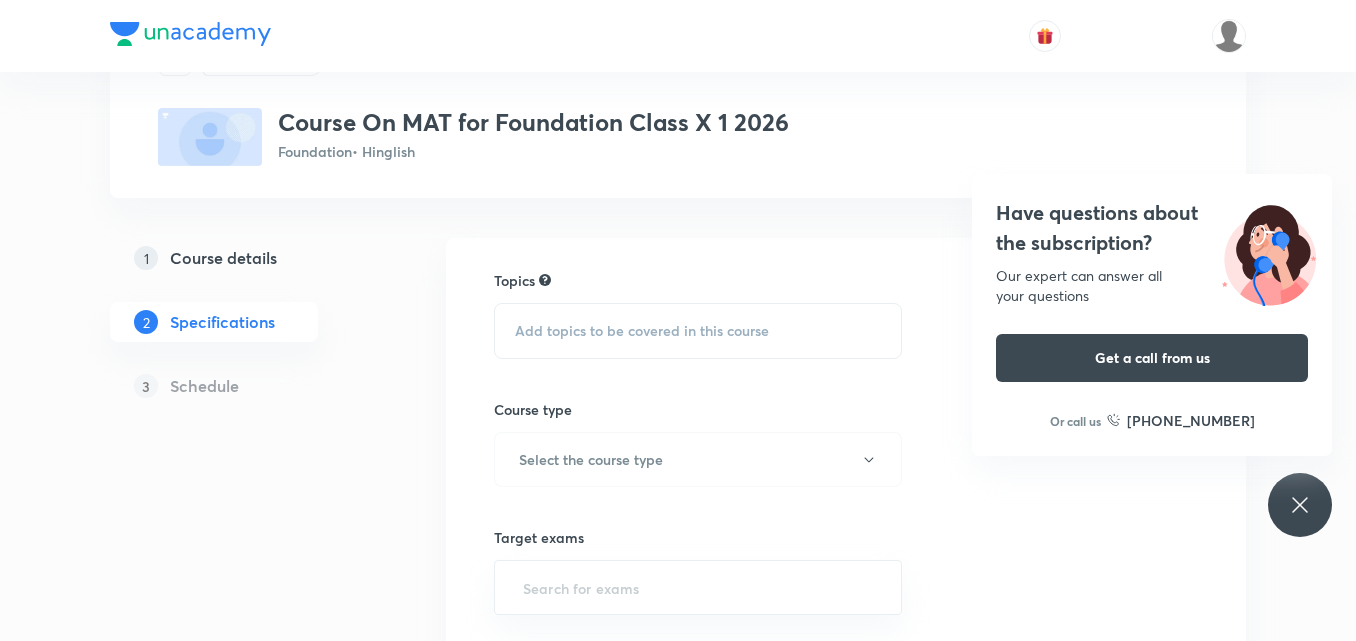 click on "Add topics to be covered in this course" at bounding box center (698, 331) 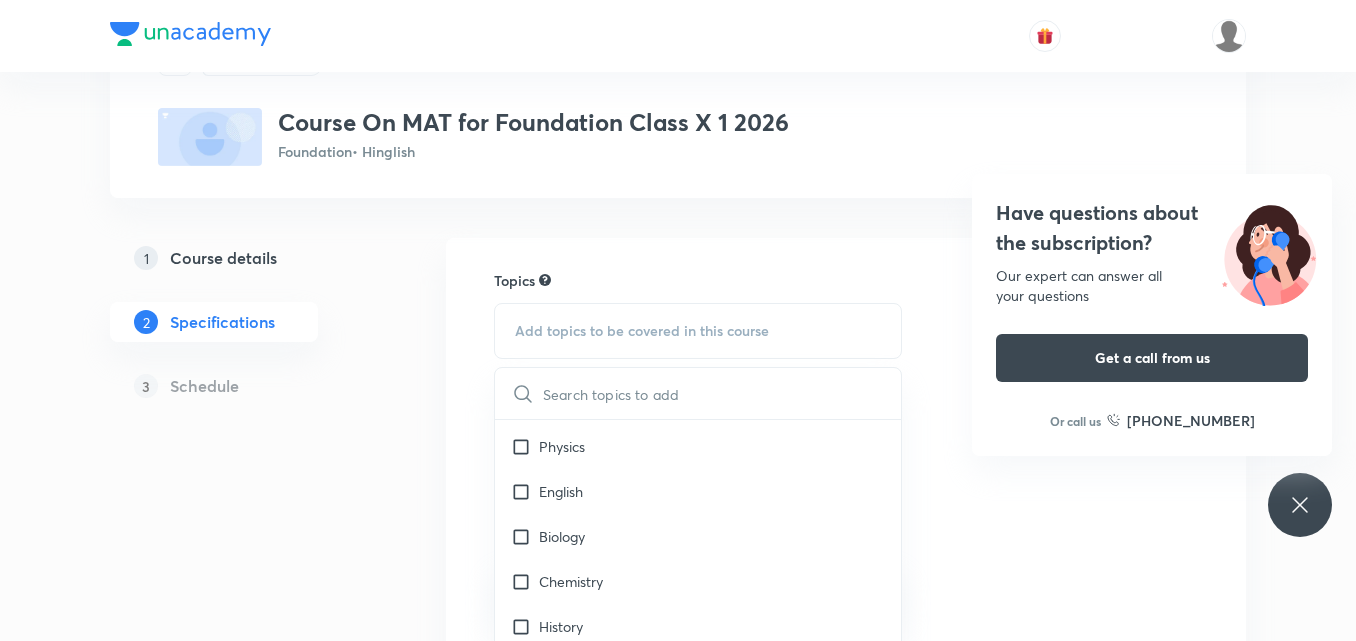 scroll, scrollTop: 1000, scrollLeft: 0, axis: vertical 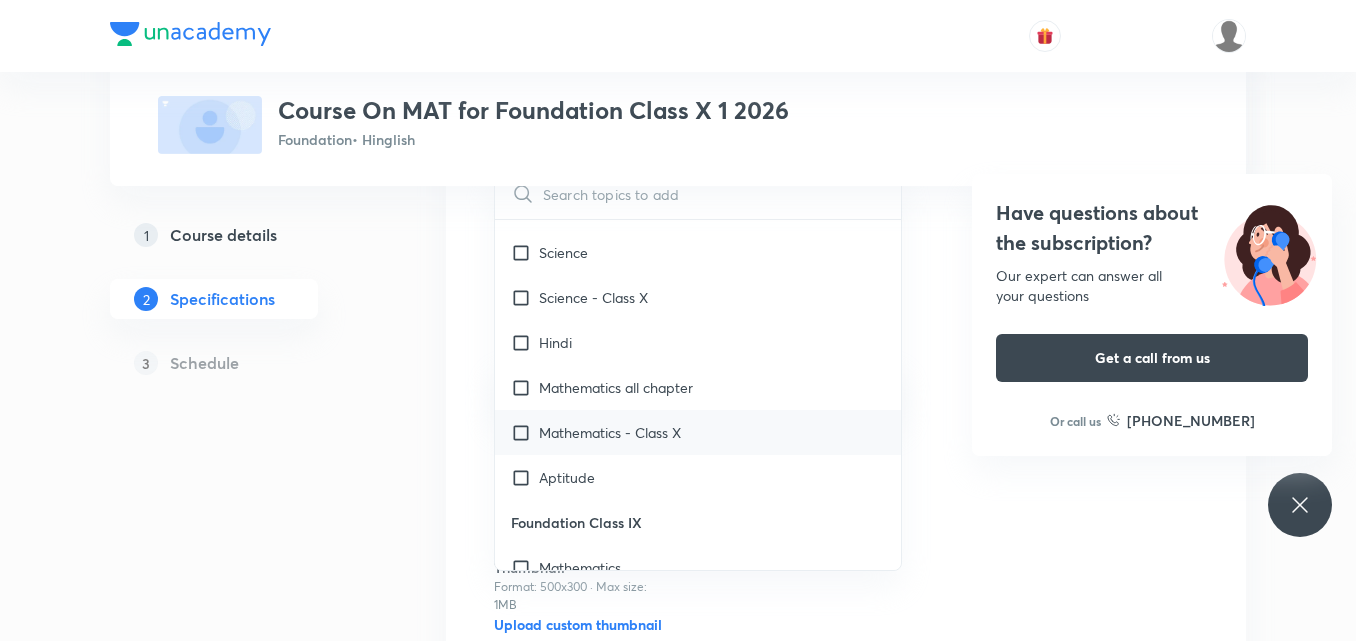 click on "Mathematics - Class X" at bounding box center [610, 432] 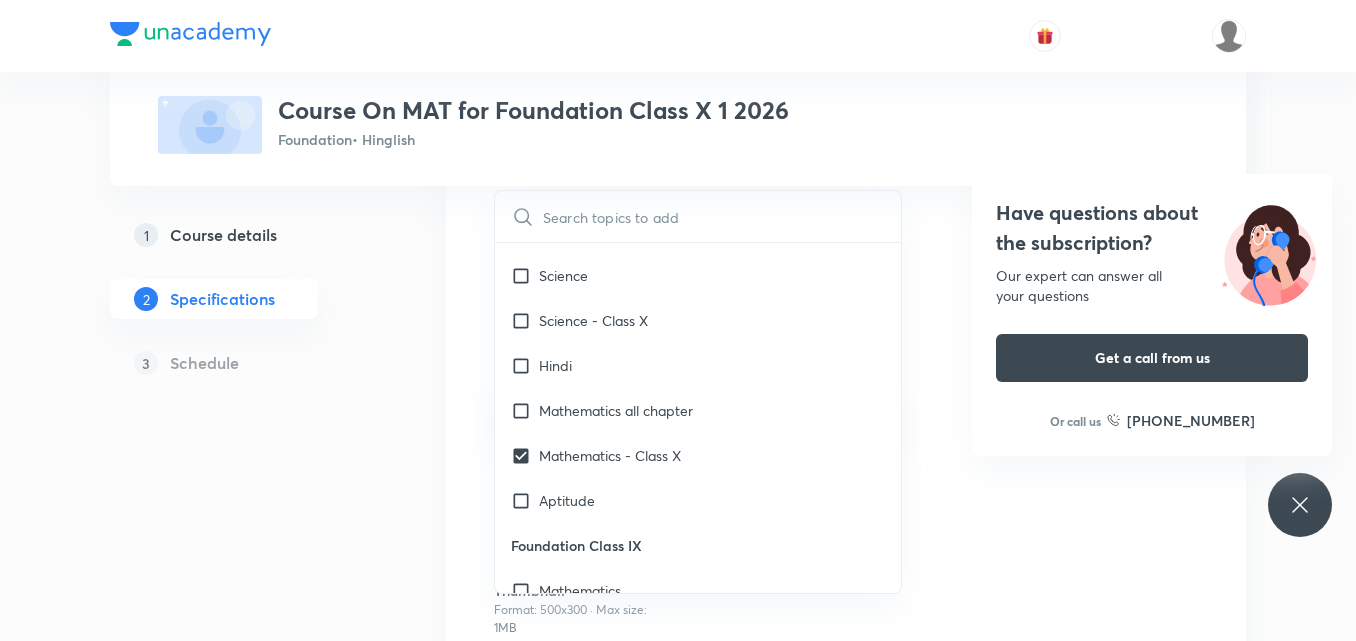 click on "1 Course details 2 Specifications 3 Schedule" at bounding box center (246, 426) 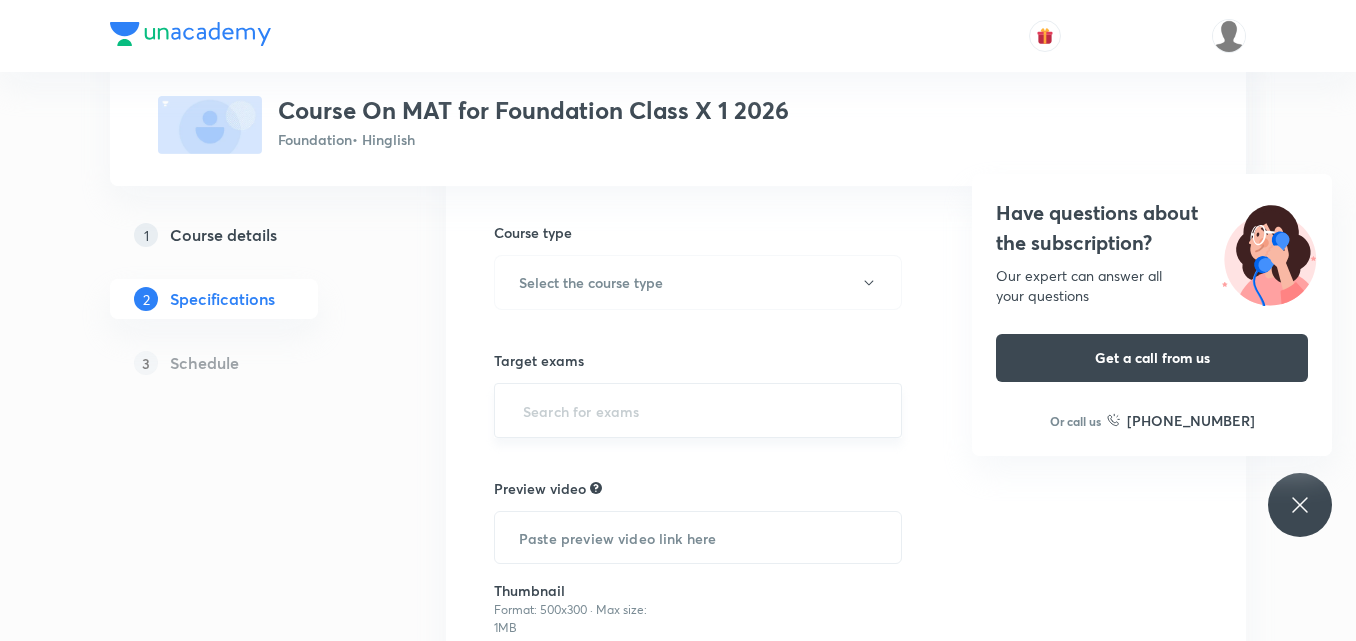 click on "​" at bounding box center [698, 410] 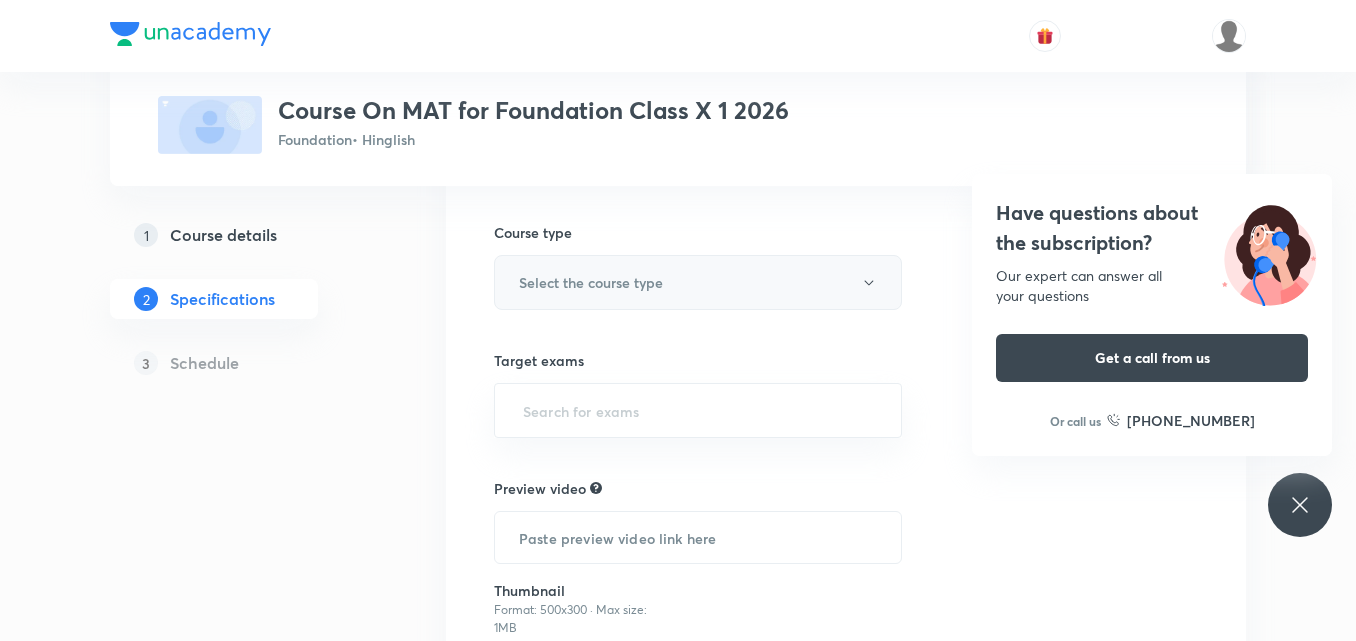 click on "Select the course type" at bounding box center [698, 282] 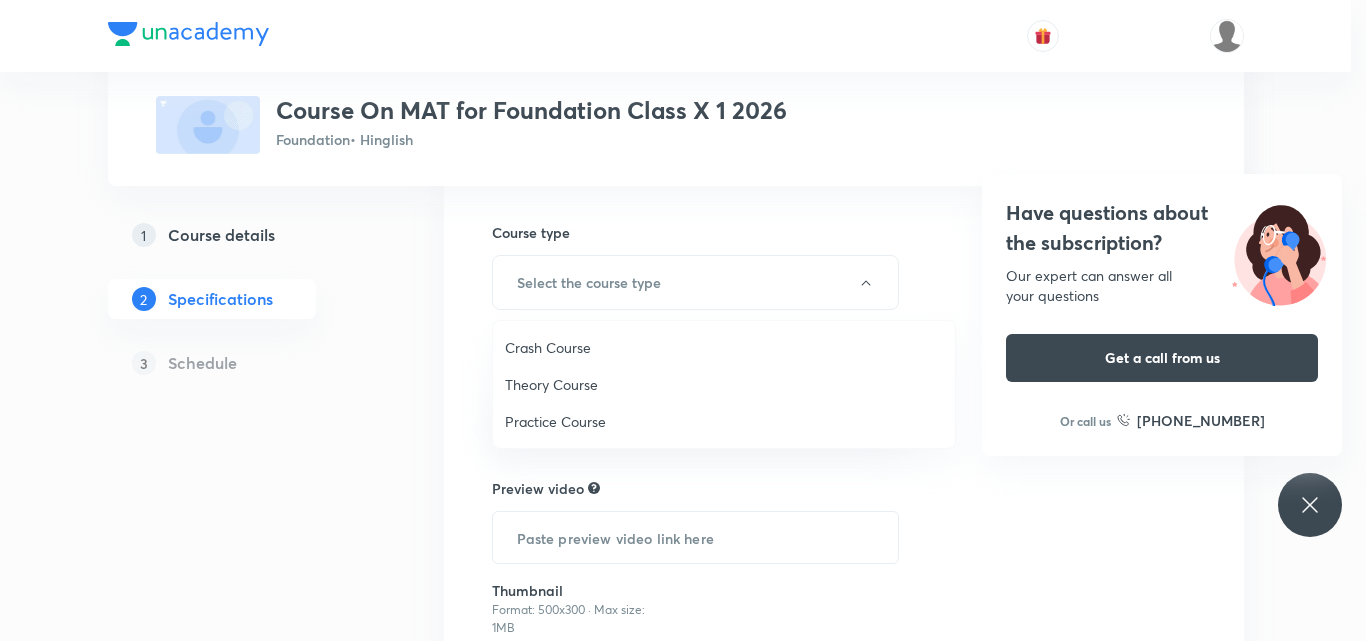 click on "Theory Course" at bounding box center [724, 384] 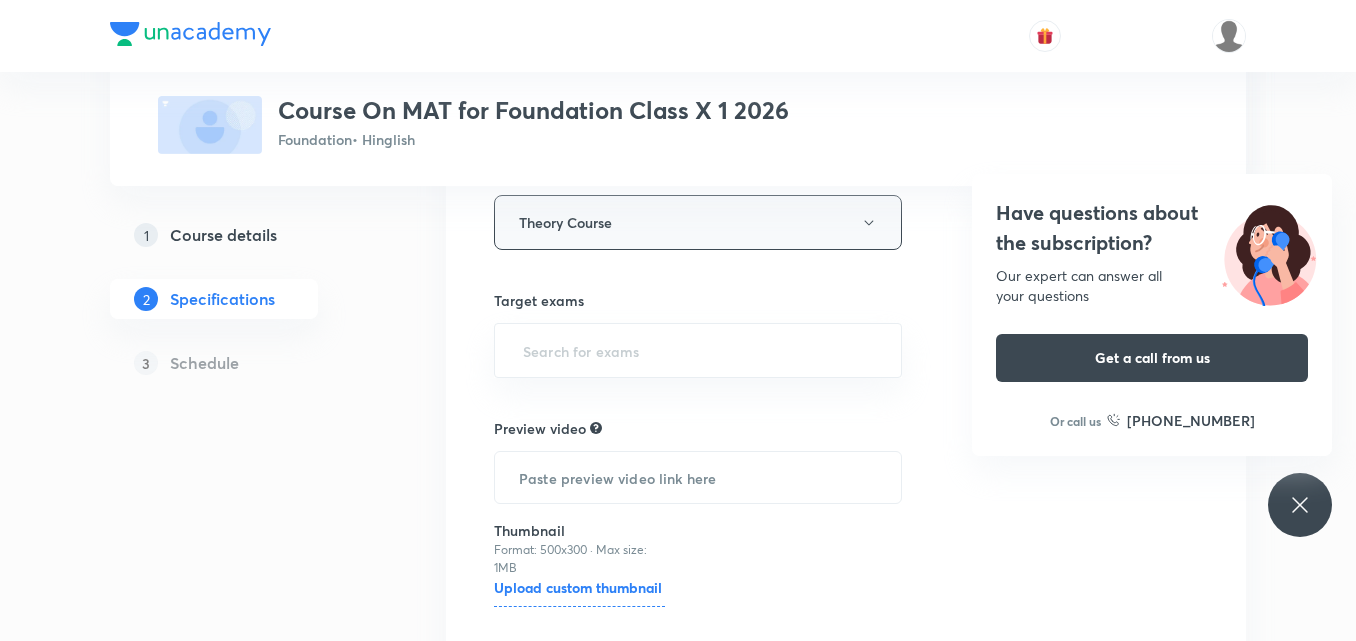 scroll, scrollTop: 310, scrollLeft: 0, axis: vertical 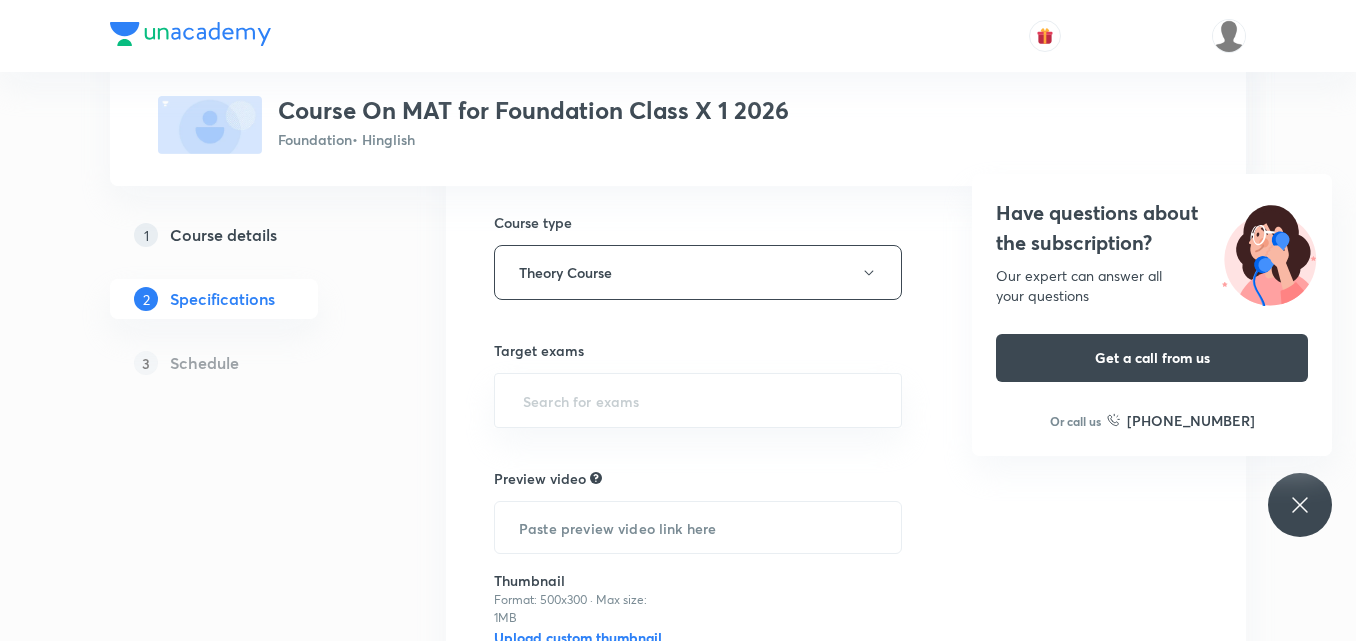 click on "Target exams ​" at bounding box center [698, 384] 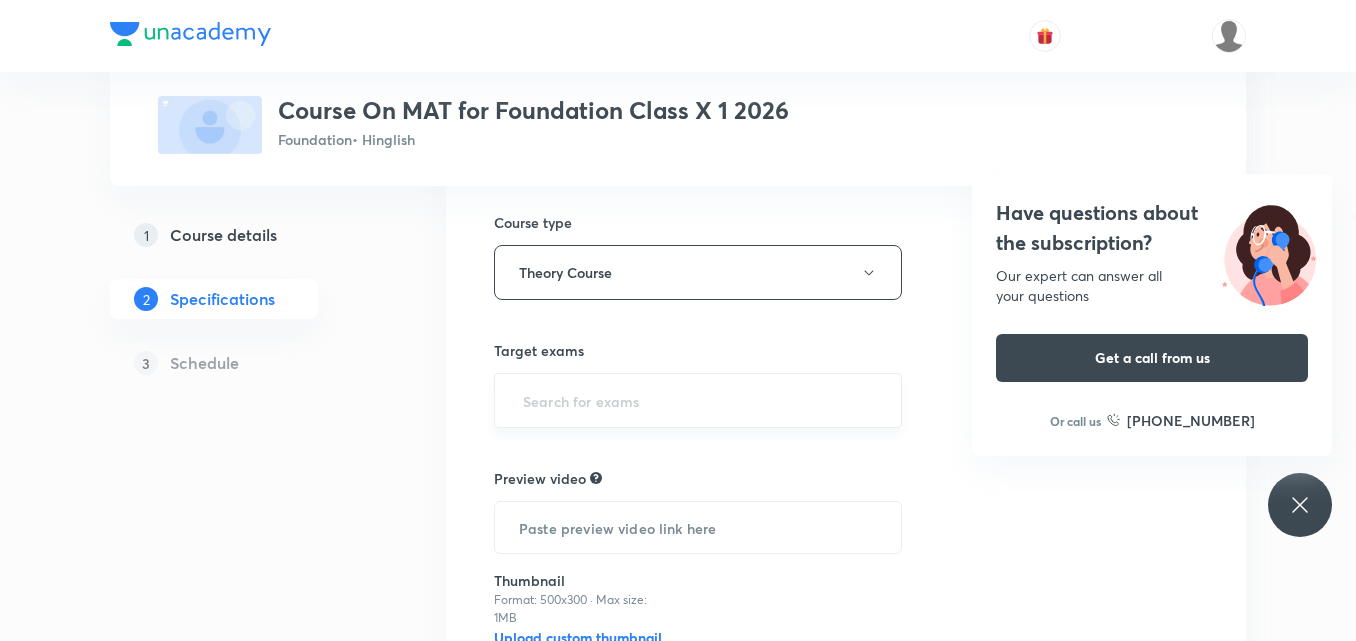click at bounding box center (698, 400) 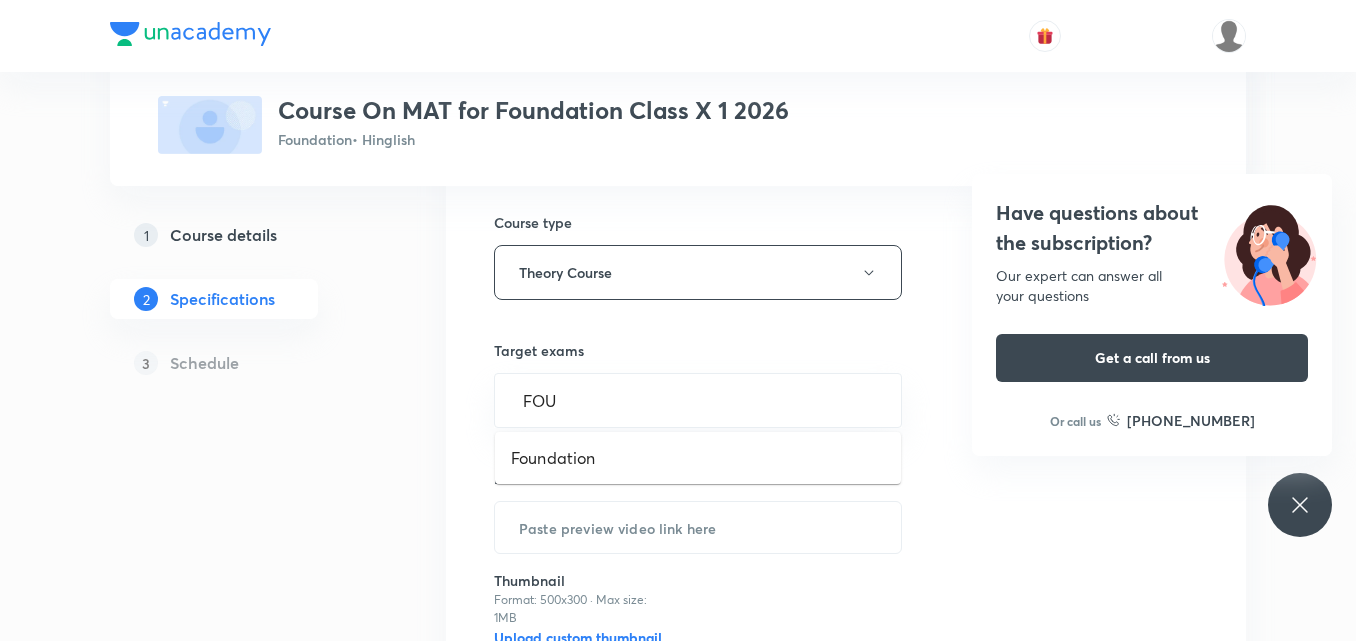 type on "FOUN" 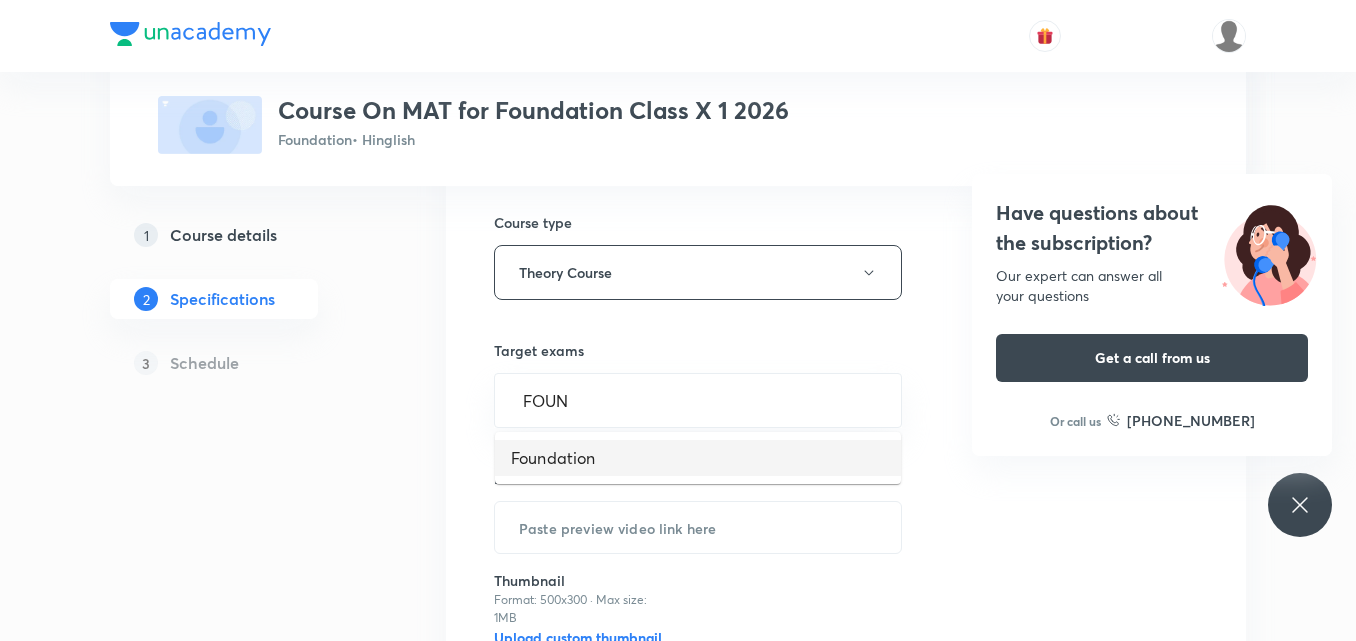 click on "Foundation" at bounding box center [698, 458] 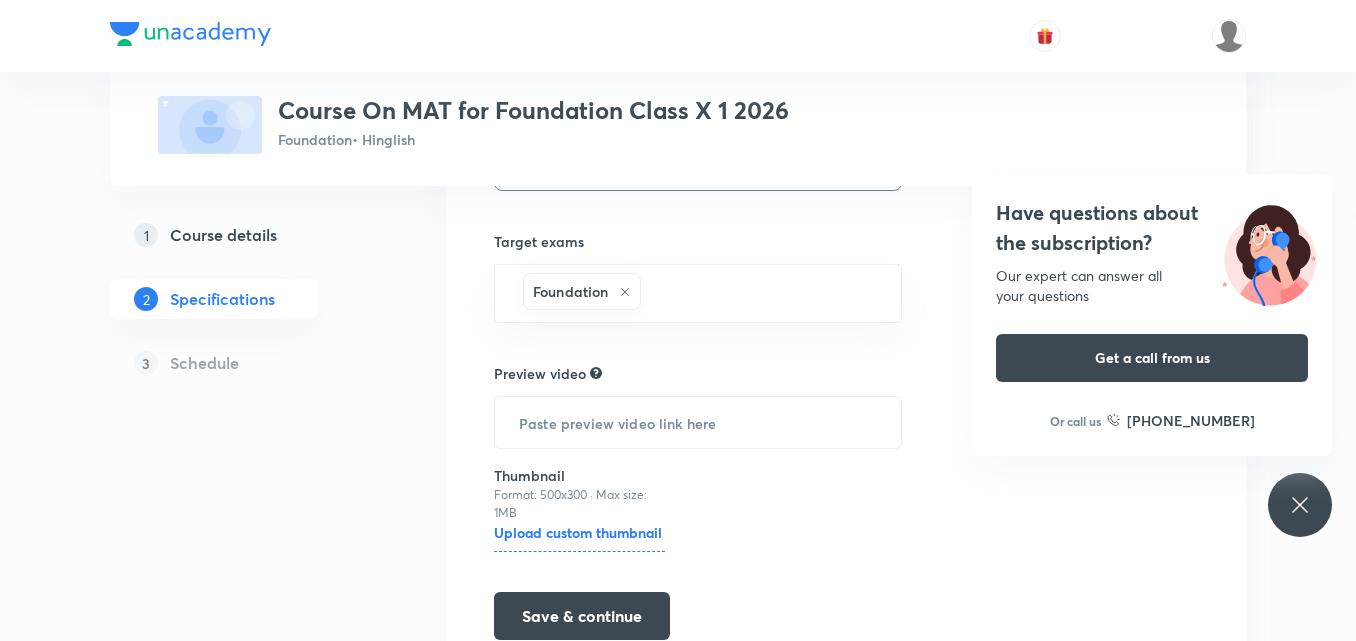 scroll, scrollTop: 514, scrollLeft: 0, axis: vertical 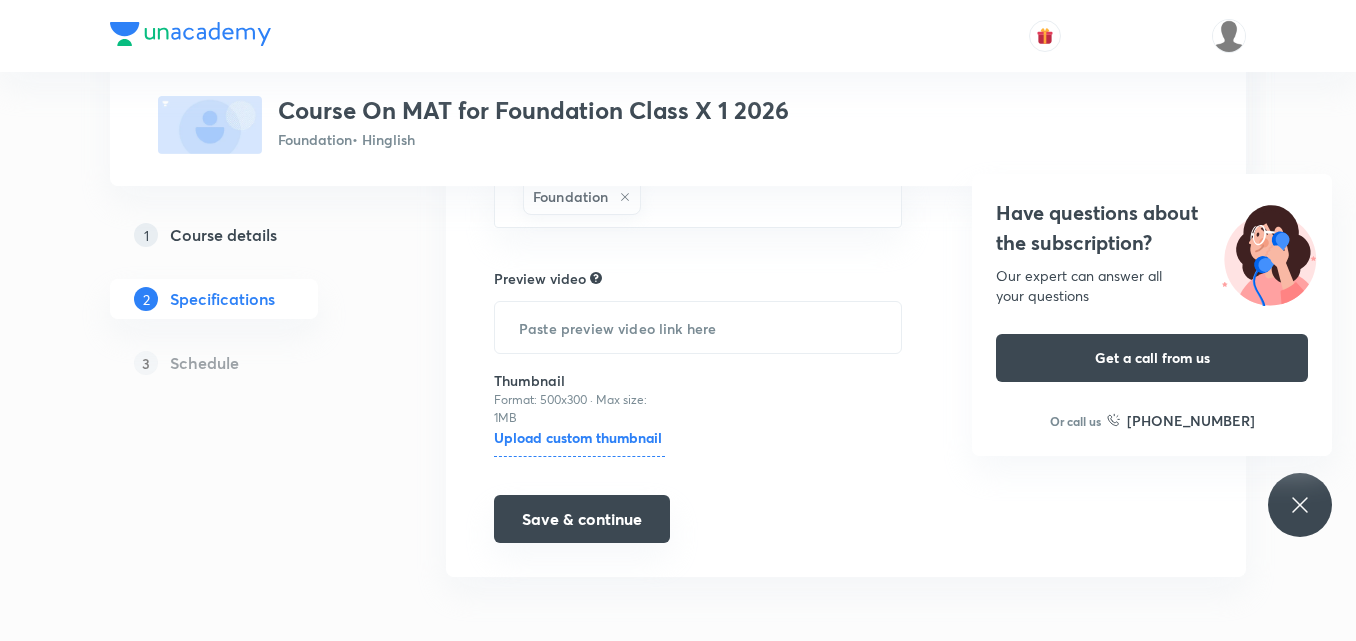 click on "Save & continue" at bounding box center [582, 519] 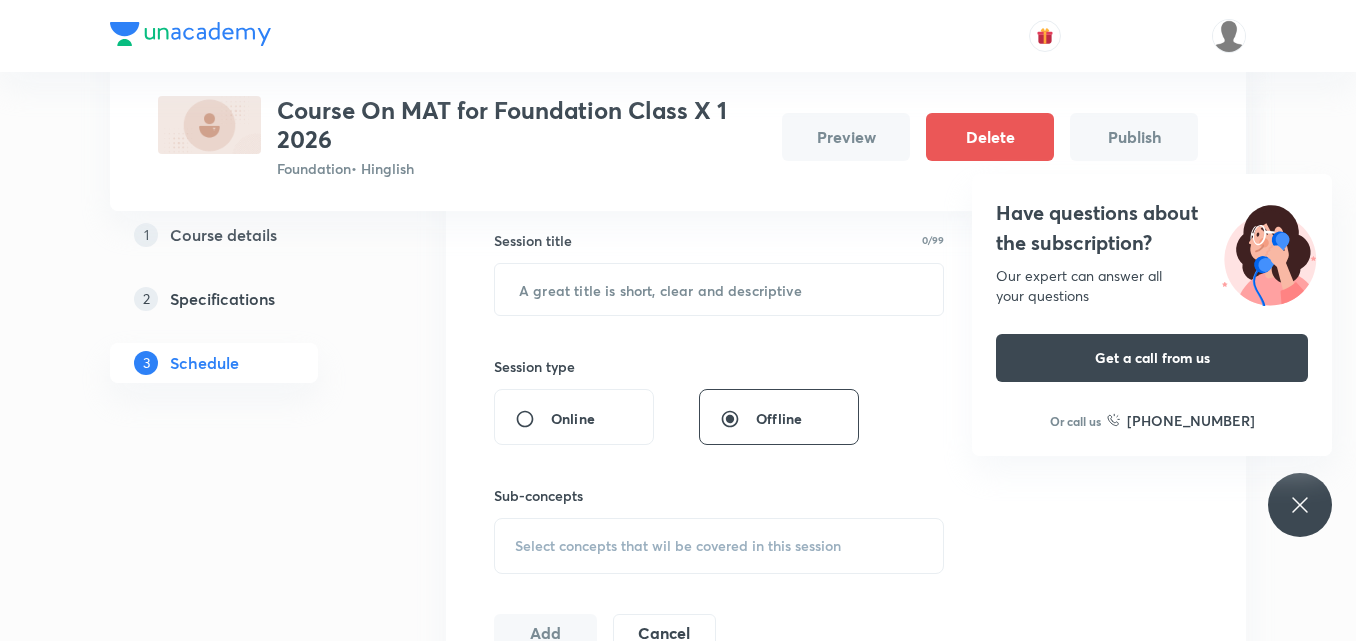 scroll, scrollTop: 400, scrollLeft: 0, axis: vertical 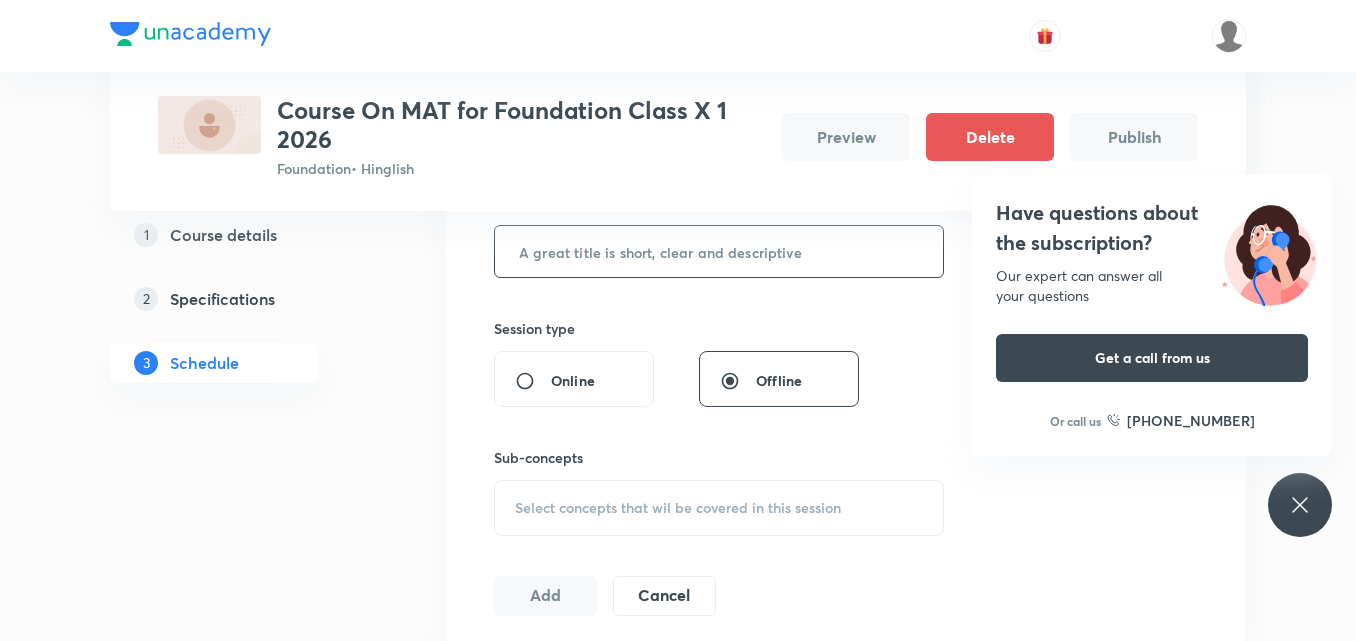 click at bounding box center (719, 251) 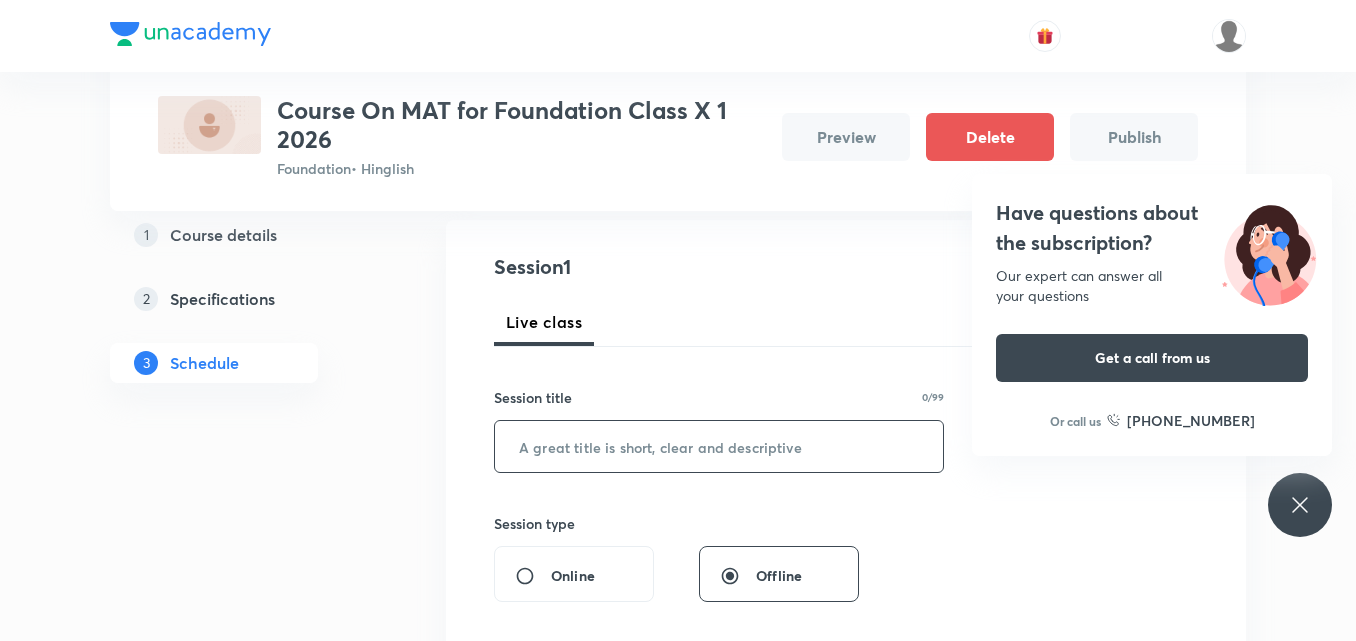 scroll, scrollTop: 200, scrollLeft: 0, axis: vertical 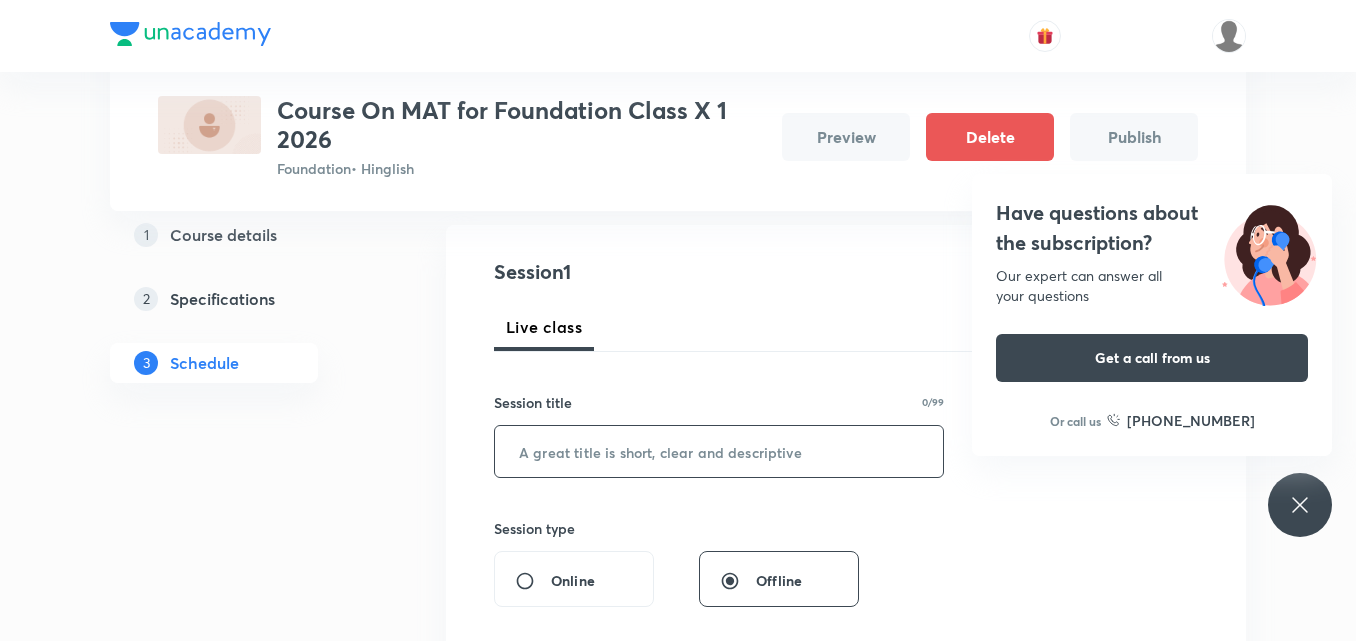 paste on "Coding and decoding" 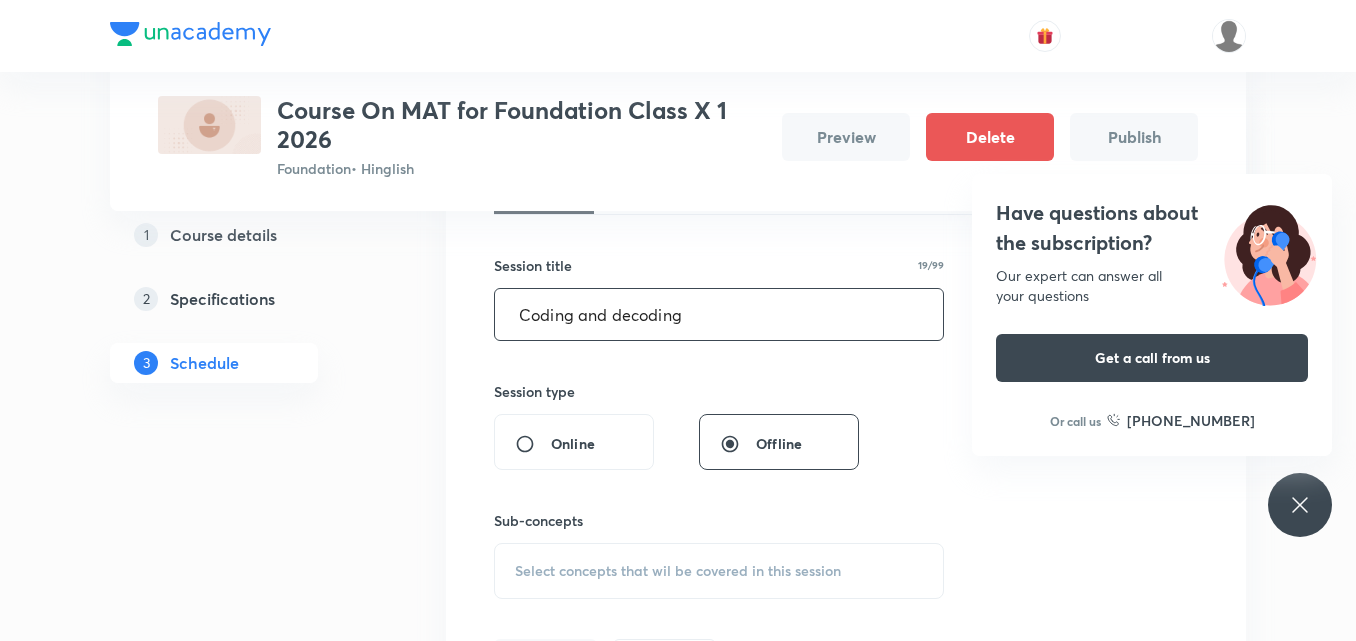 scroll, scrollTop: 400, scrollLeft: 0, axis: vertical 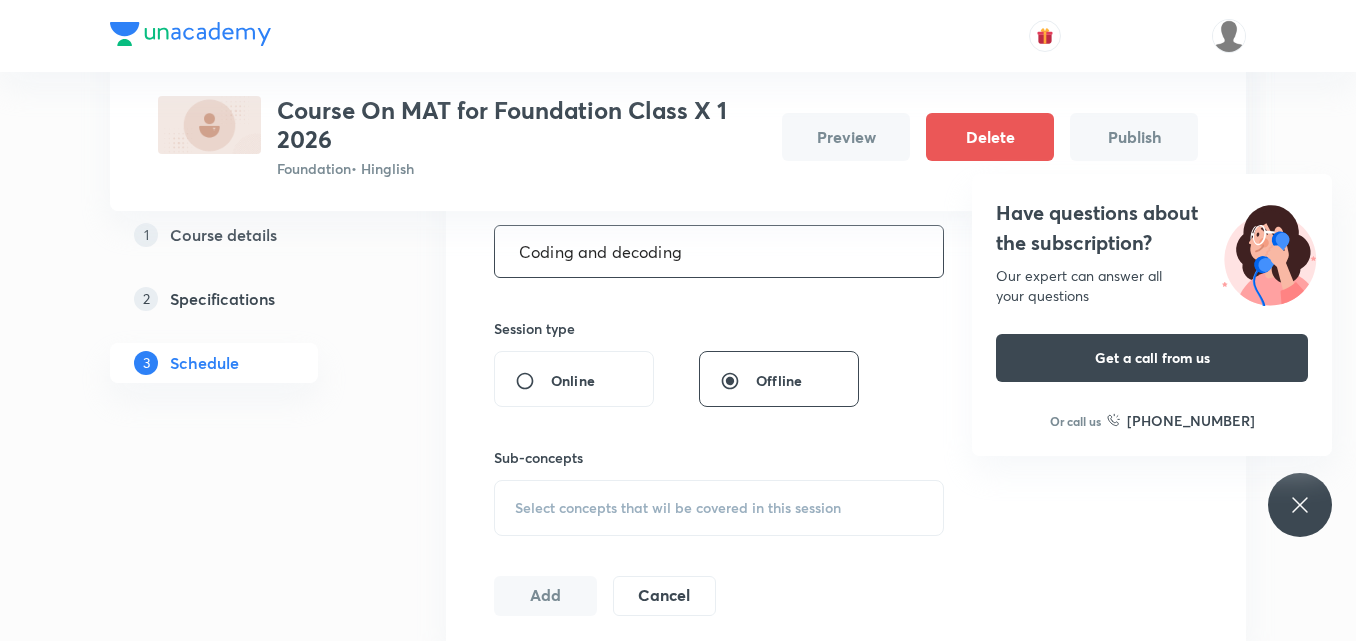 type on "Coding and decoding" 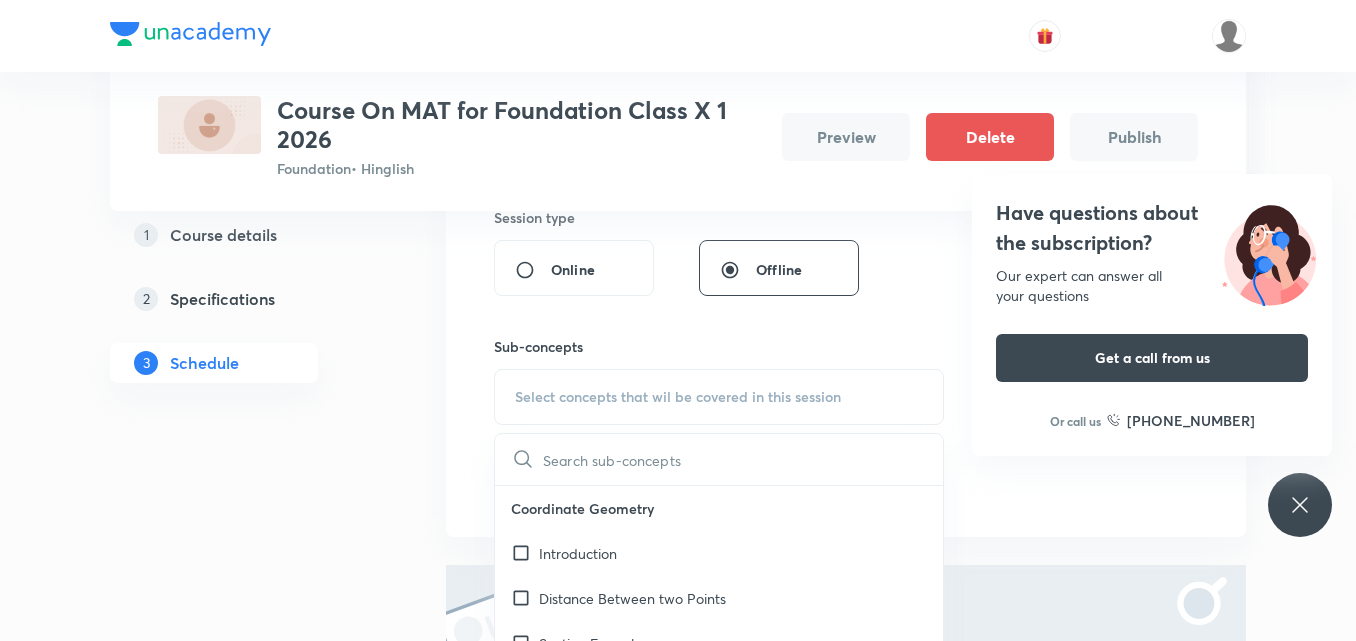 scroll, scrollTop: 600, scrollLeft: 0, axis: vertical 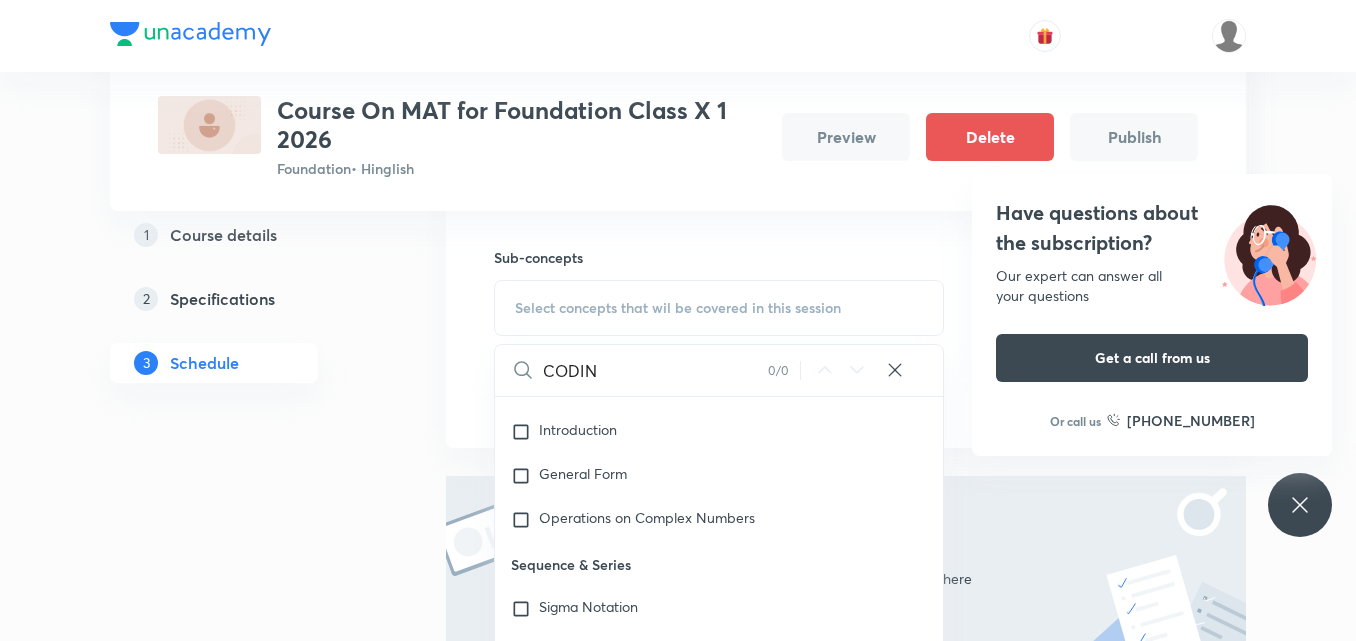 type on "CODIN" 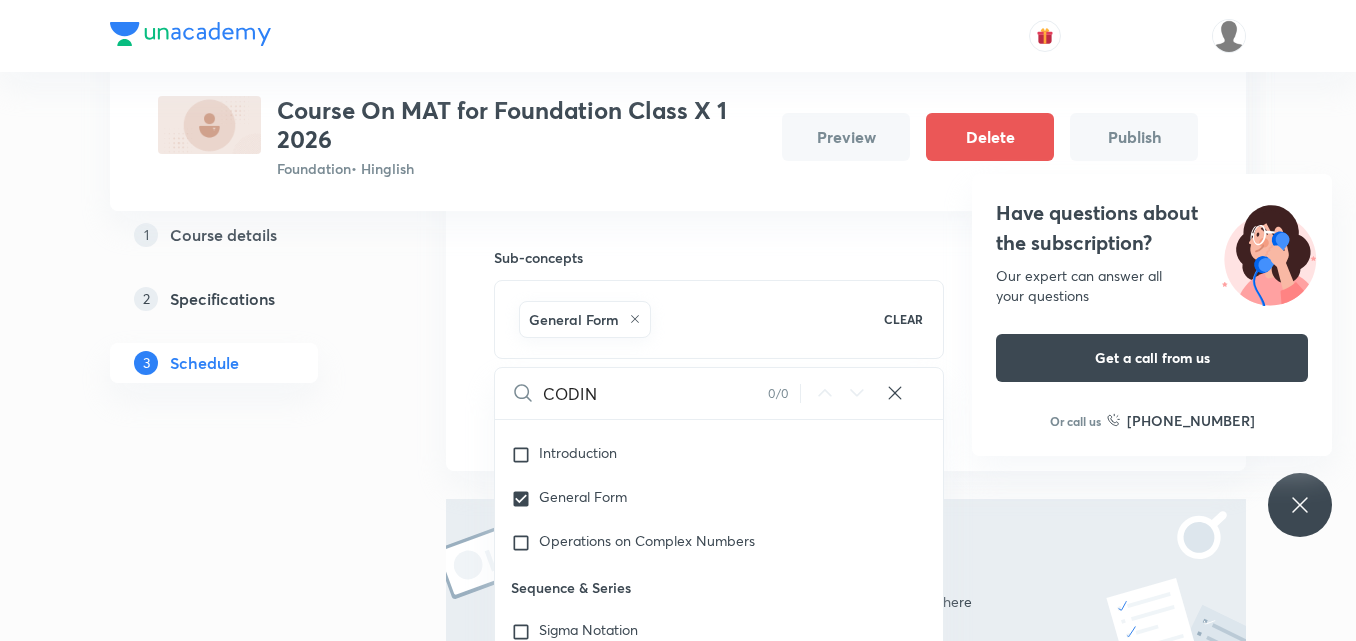 click on "Plus Courses Course On MAT for Foundation Class X 1 2026 Foundation  • Hinglish Preview Delete Publish 1 Course details 2 Specifications 3 Schedule Schedule Session  1 Live class Session title 19/99 Coding and decoding ​   Session type Online Offline Sub-concepts General Form CLEAR CODIN 0 / 0 ​ Coordinate Geometry Introduction Distance Between two Points Section Formulae Application of Formulae Area of Triangle Locus Slope(Gradient) of a Line Intercepts of a Line on the Axes Equation of Straight Line in Different Forms Plane Geometry Types of Quadrilaterals Theorems Circles Quadrilaterals Similar Triangles Congruence of Triangles Triangles Lines & Angles Complex Numbers Introduction General Form Operations on Complex Numbers Sequence & Series Sigma Notation Geometric Progression Arithmetic Progression(A.P.) Progression Series Sequence Polynomials & Equations Introduction Polynomial Quadratic Expression Quadratic Equation Relation Between Roots and Coefficient for Higher Degree Equations Introduction" at bounding box center [678, 173] 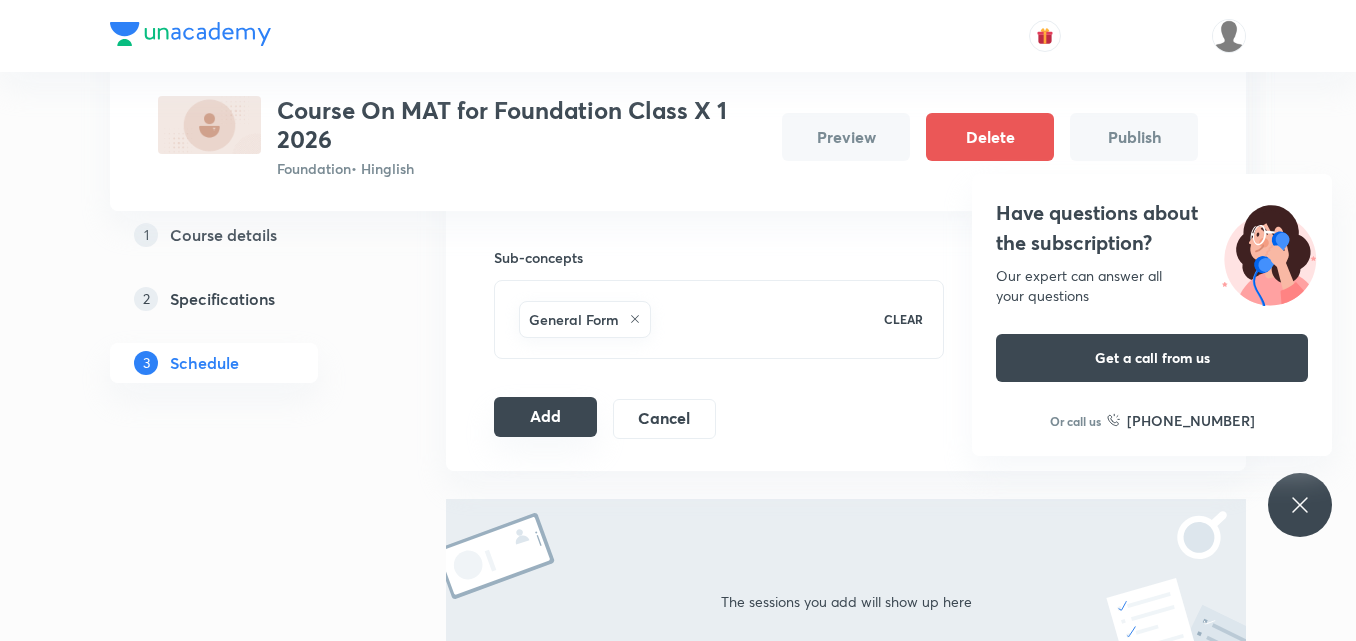 click on "Add" at bounding box center [545, 417] 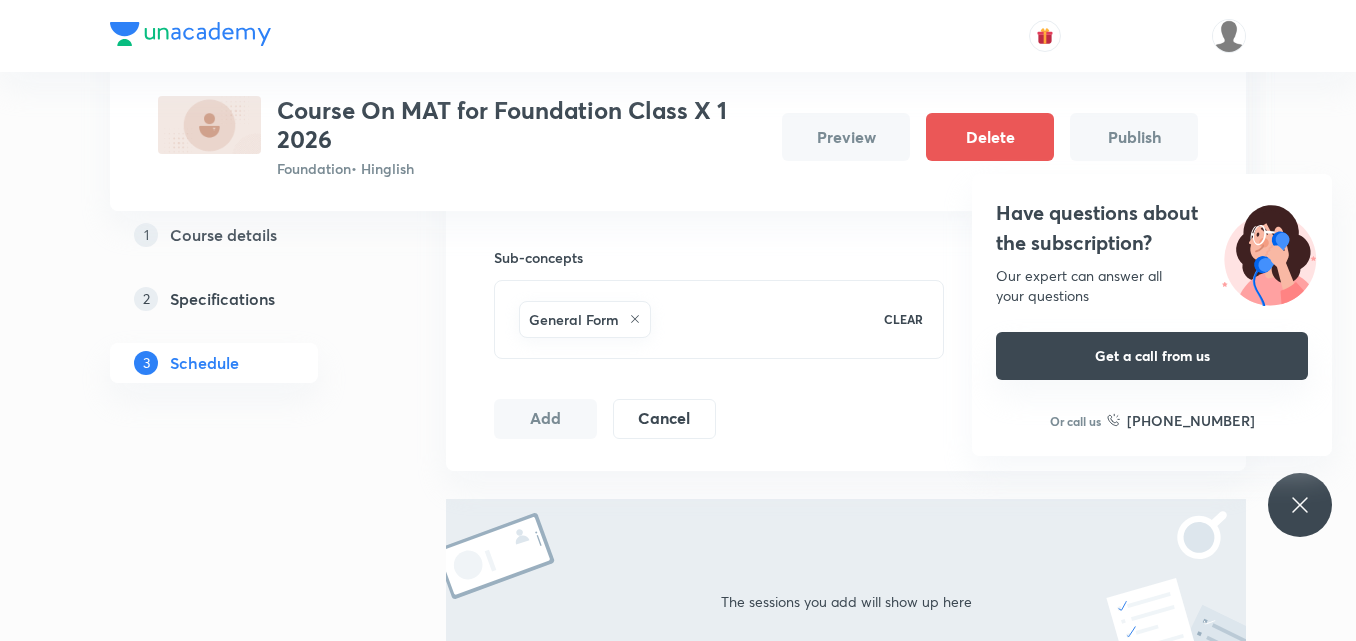 scroll, scrollTop: 500, scrollLeft: 0, axis: vertical 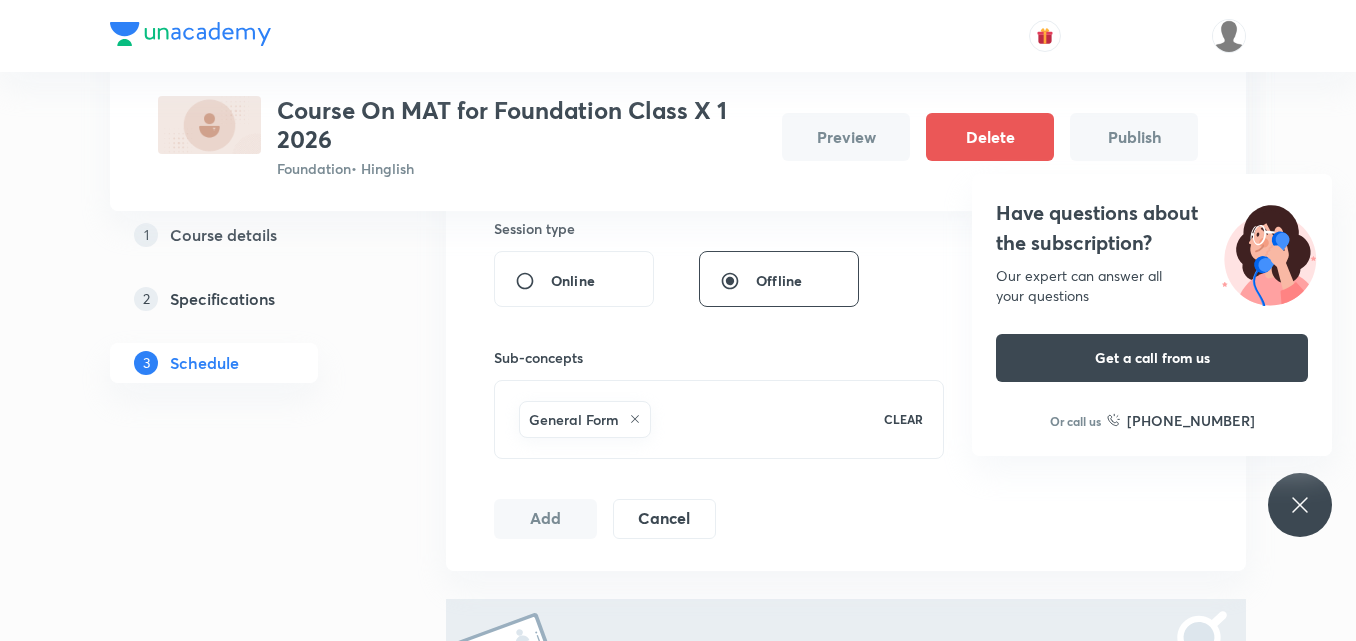 click on "Have questions about the subscription? Our expert can answer all your questions Get a call from us Or call us +91 8585858585" at bounding box center (1300, 505) 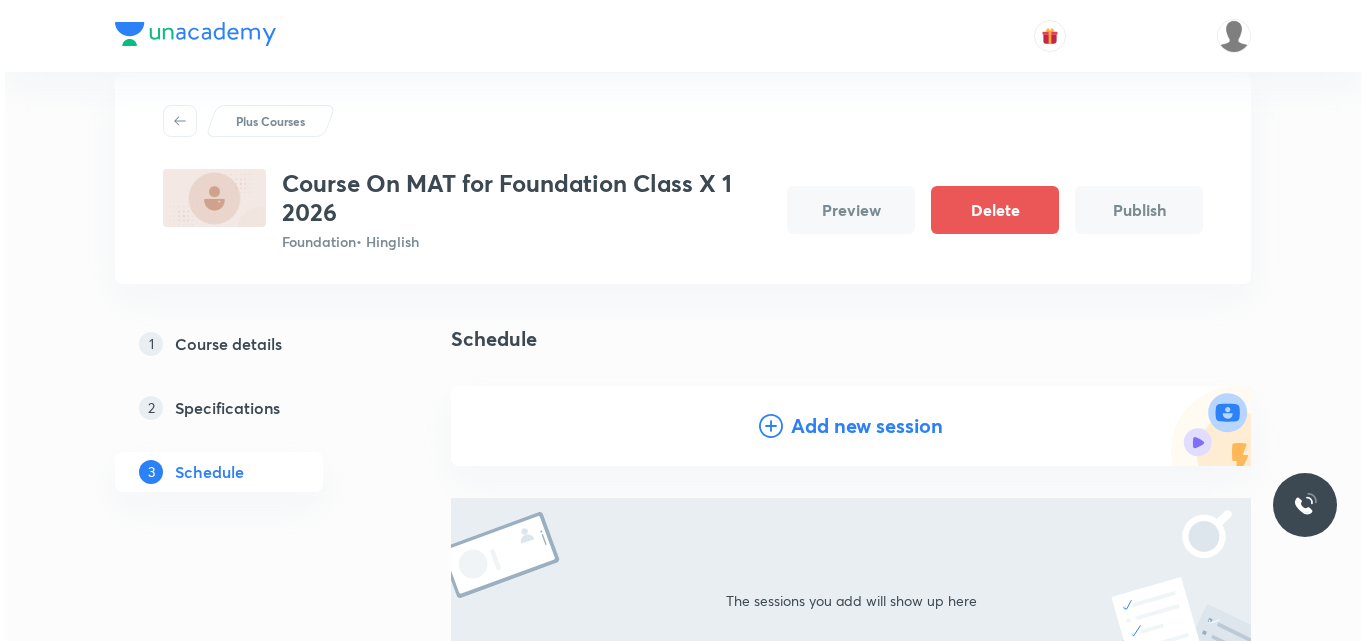 scroll, scrollTop: 37, scrollLeft: 0, axis: vertical 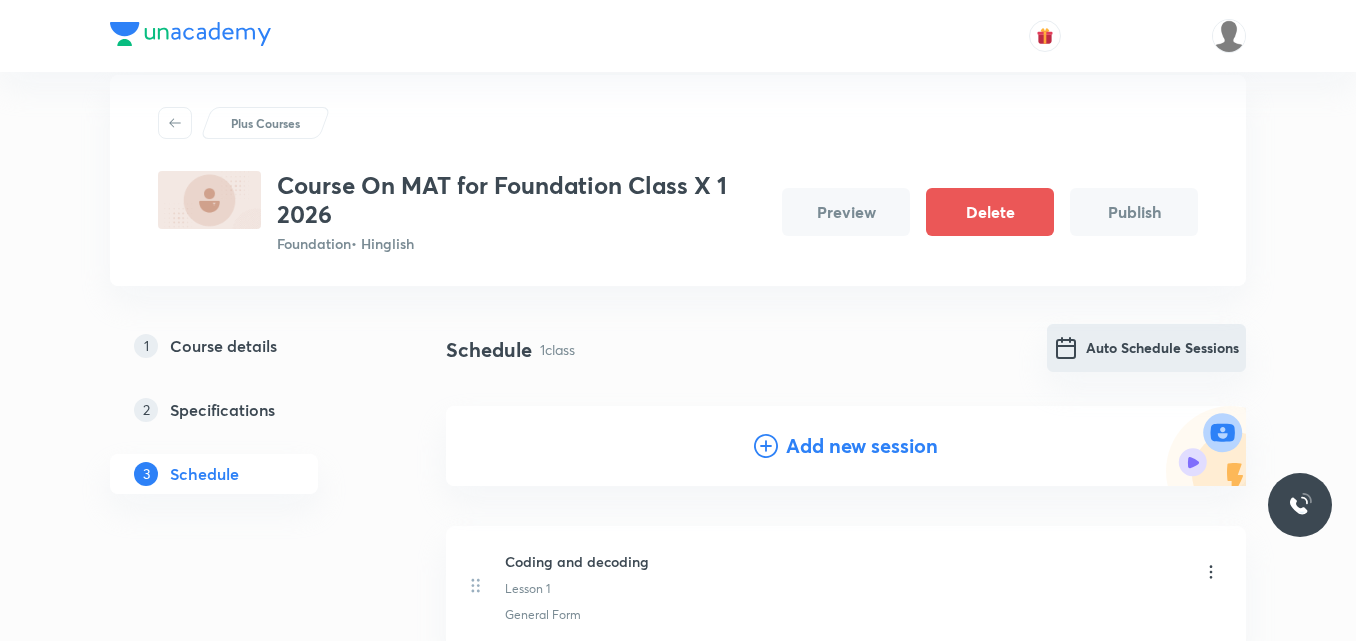 click on "Auto Schedule Sessions" at bounding box center (1146, 348) 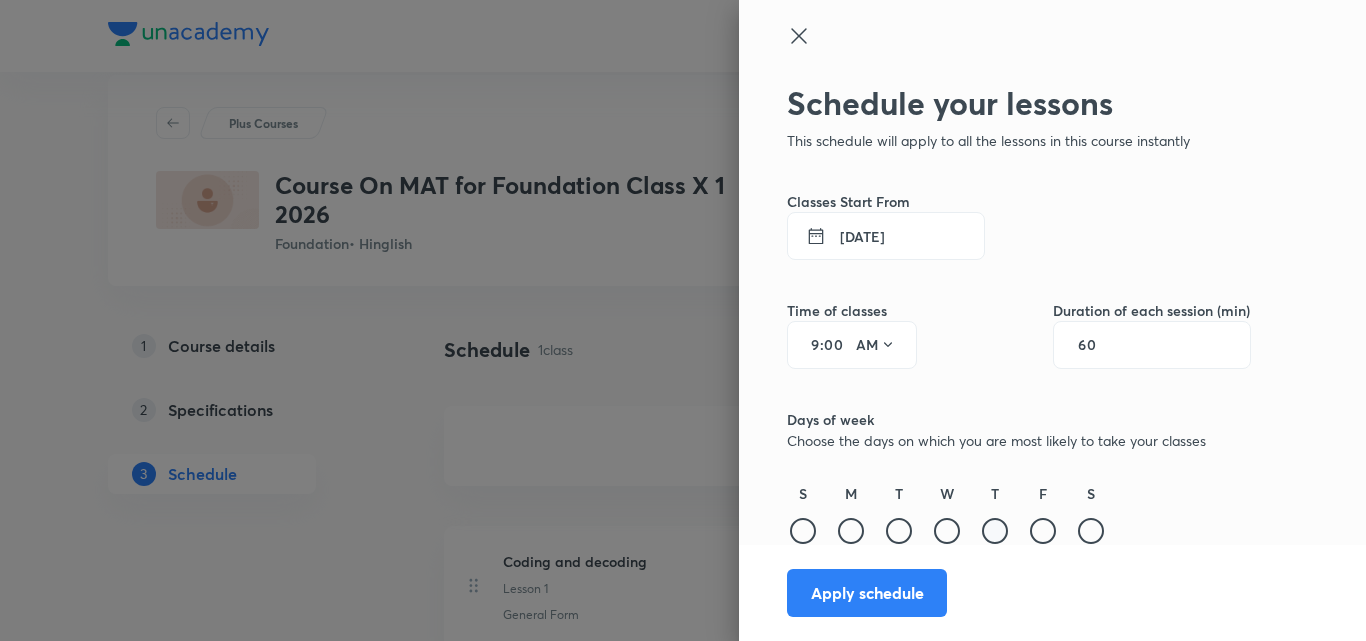 click at bounding box center [995, 531] 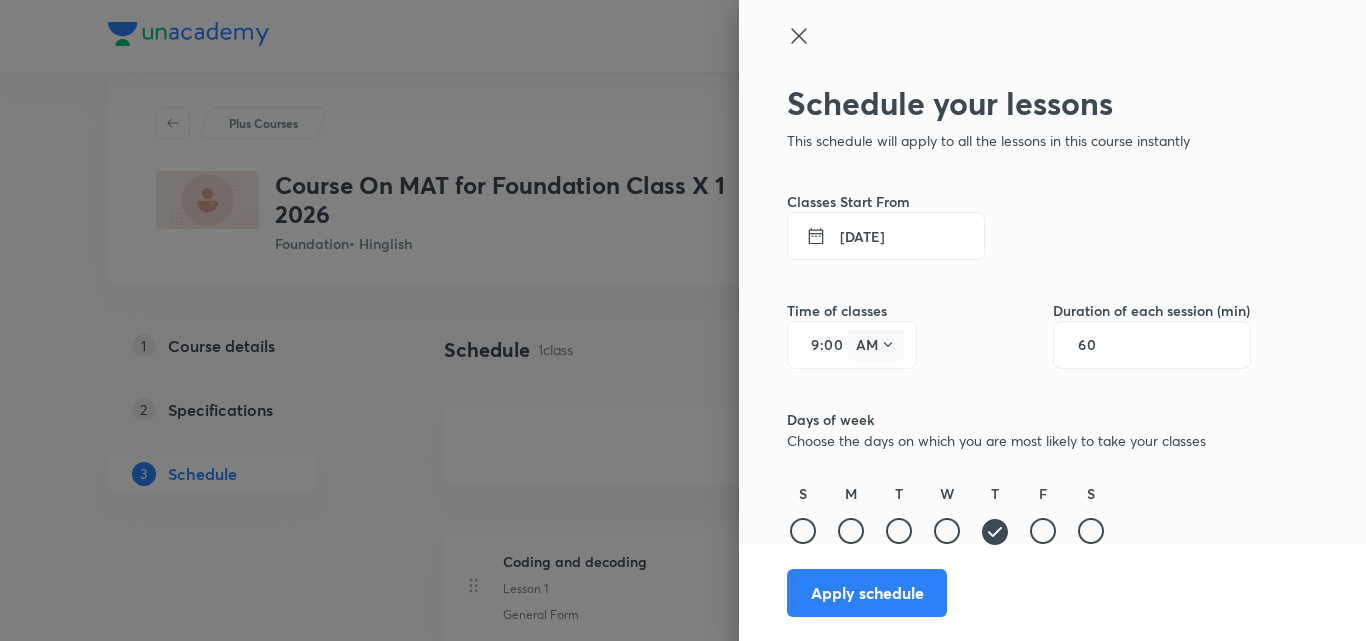 click on "AM" at bounding box center [876, 345] 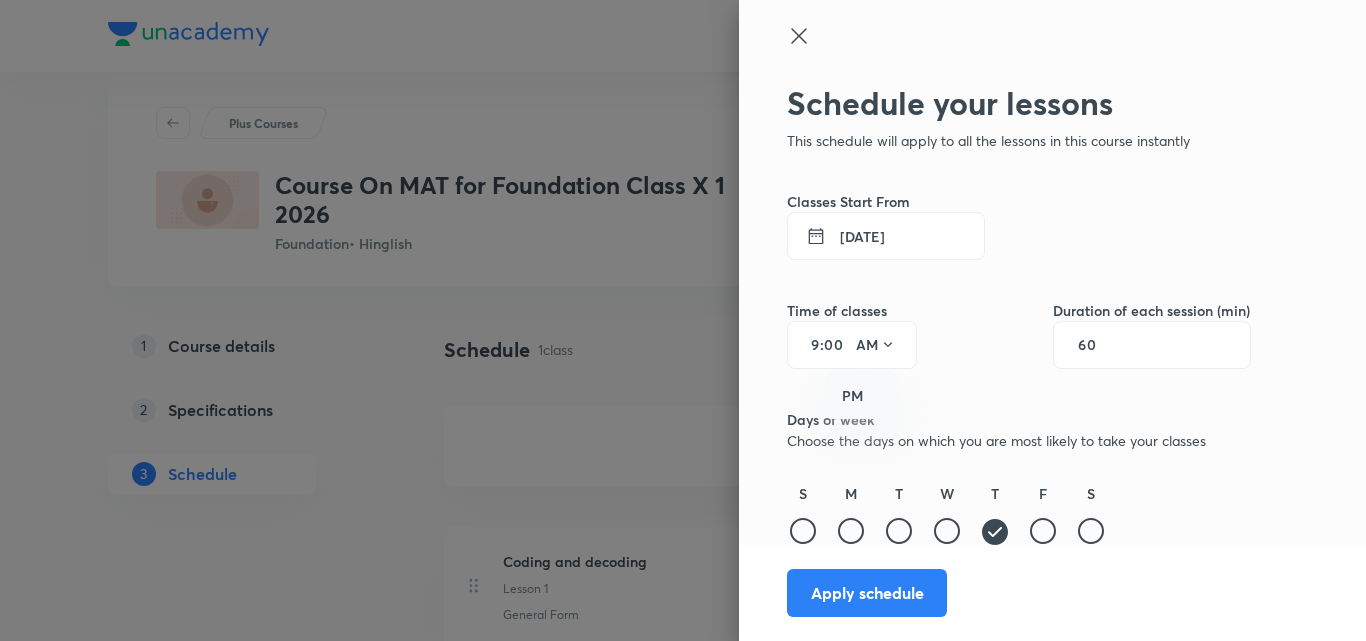 drag, startPoint x: 859, startPoint y: 391, endPoint x: 829, endPoint y: 346, distance: 54.08327 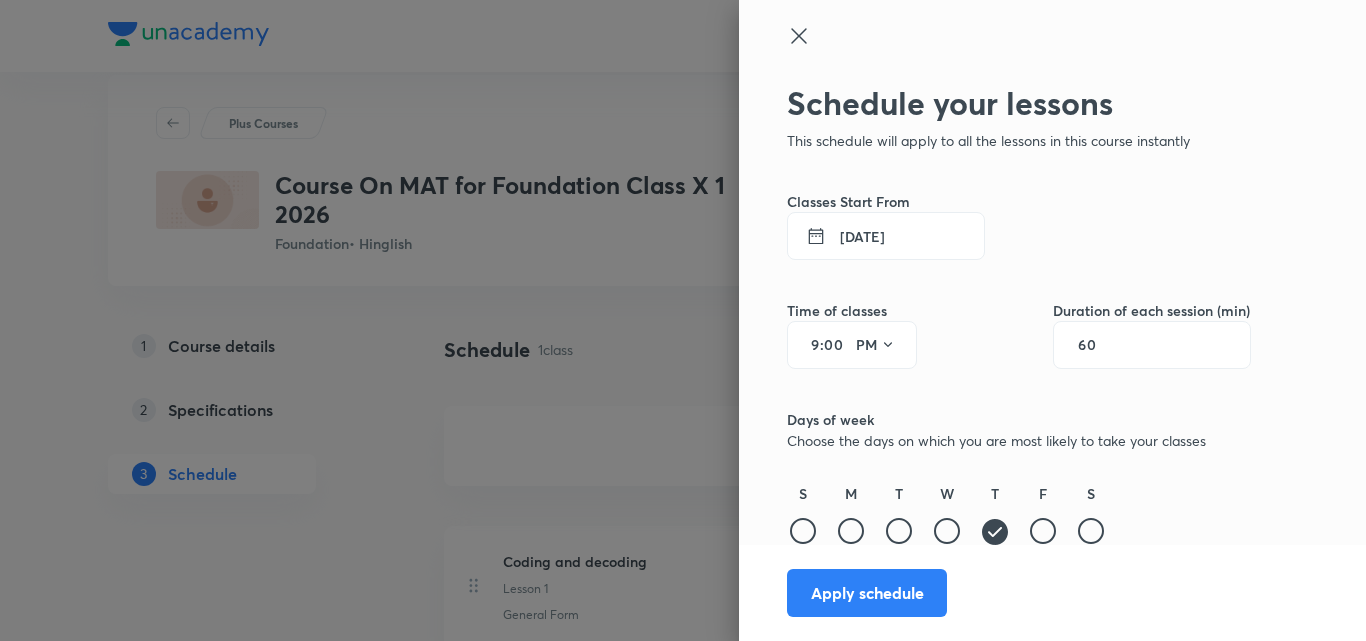 click on "9" at bounding box center [808, 345] 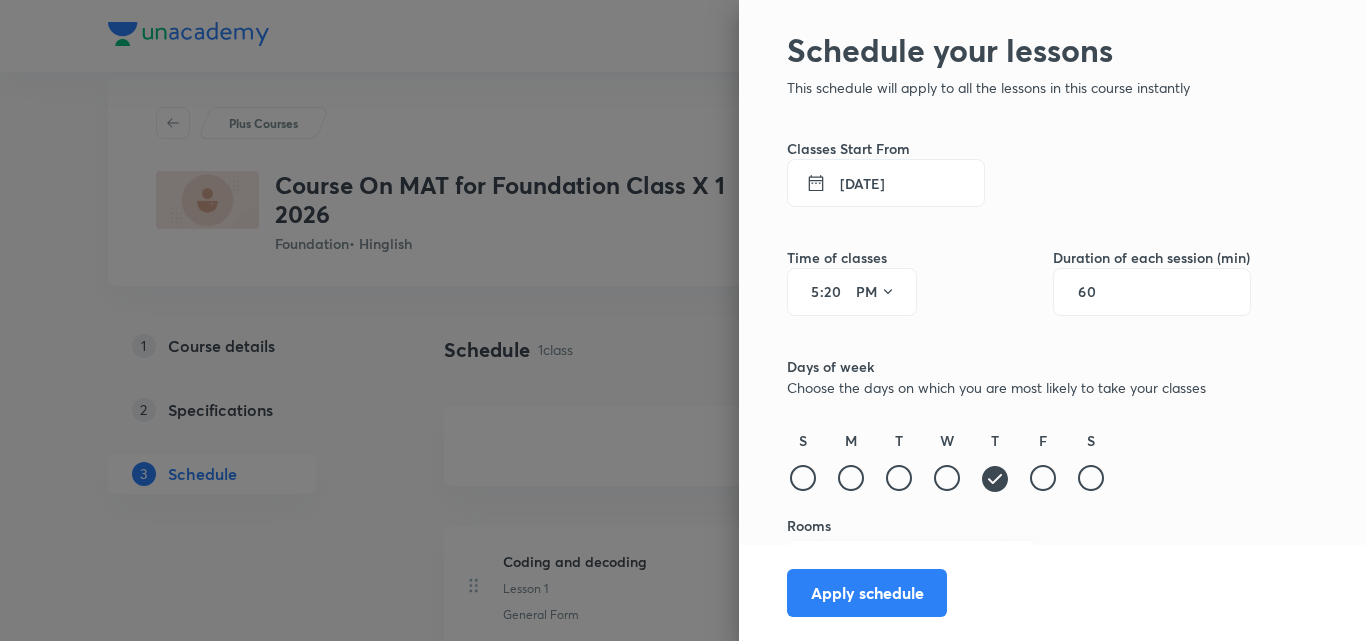 scroll, scrollTop: 99, scrollLeft: 0, axis: vertical 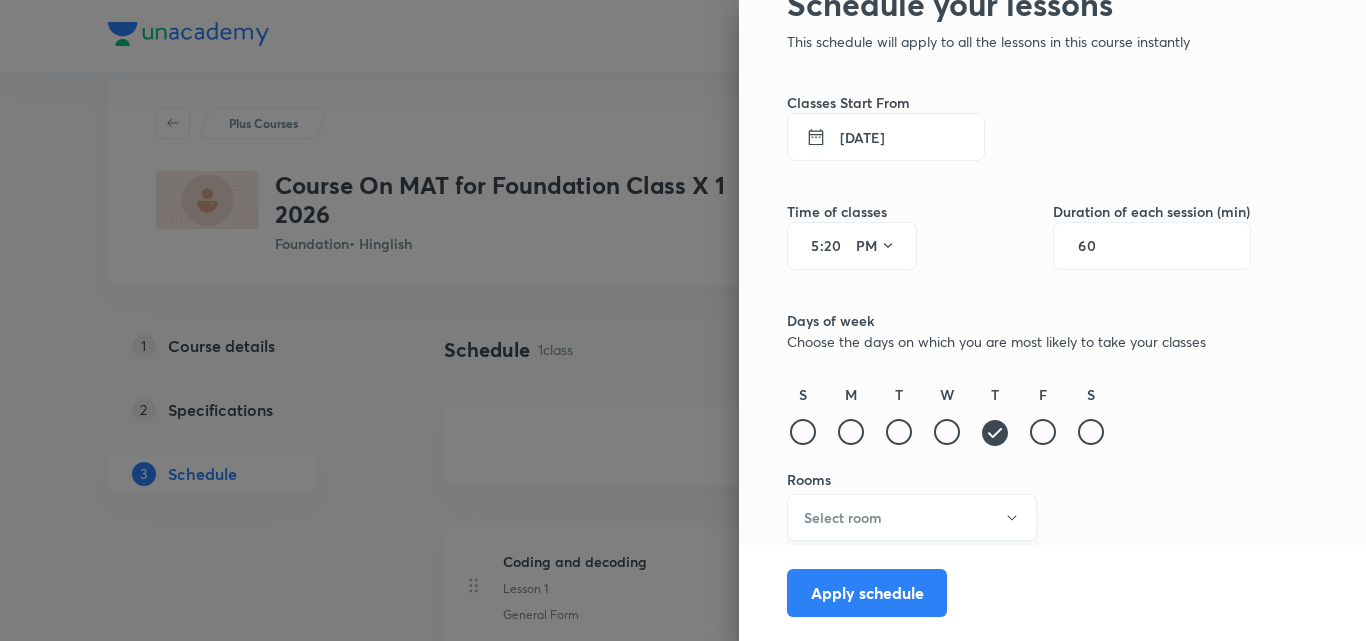 type on "20" 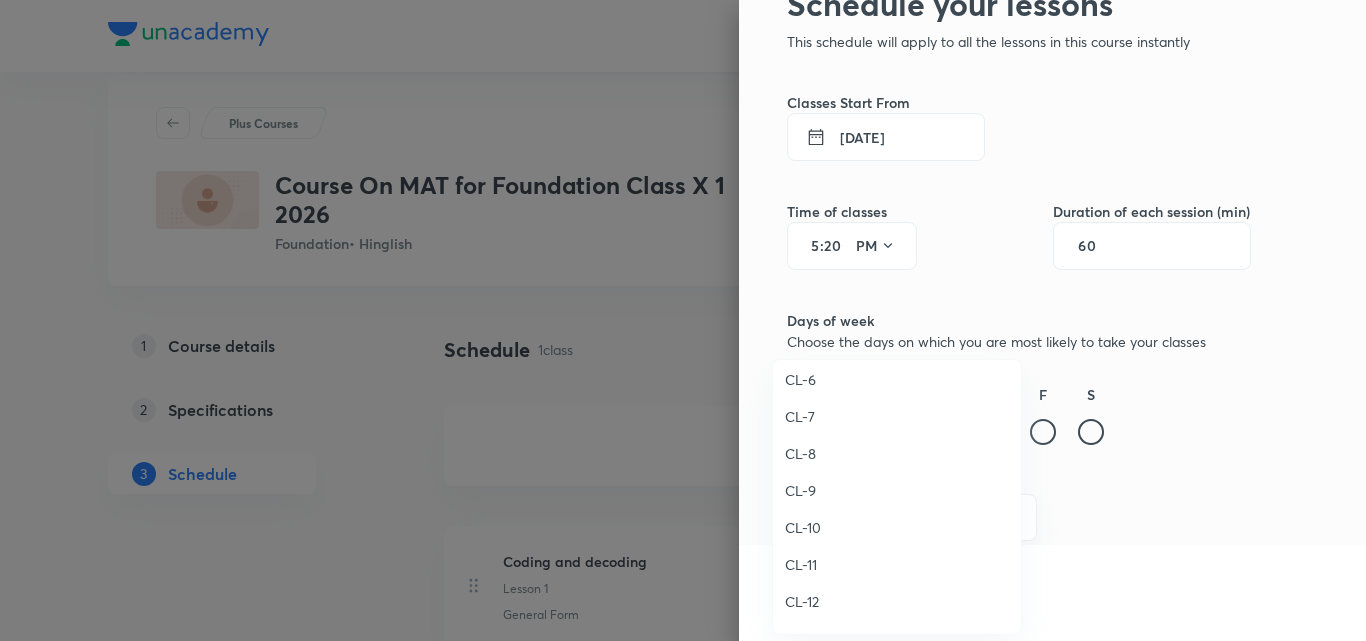 scroll, scrollTop: 889, scrollLeft: 0, axis: vertical 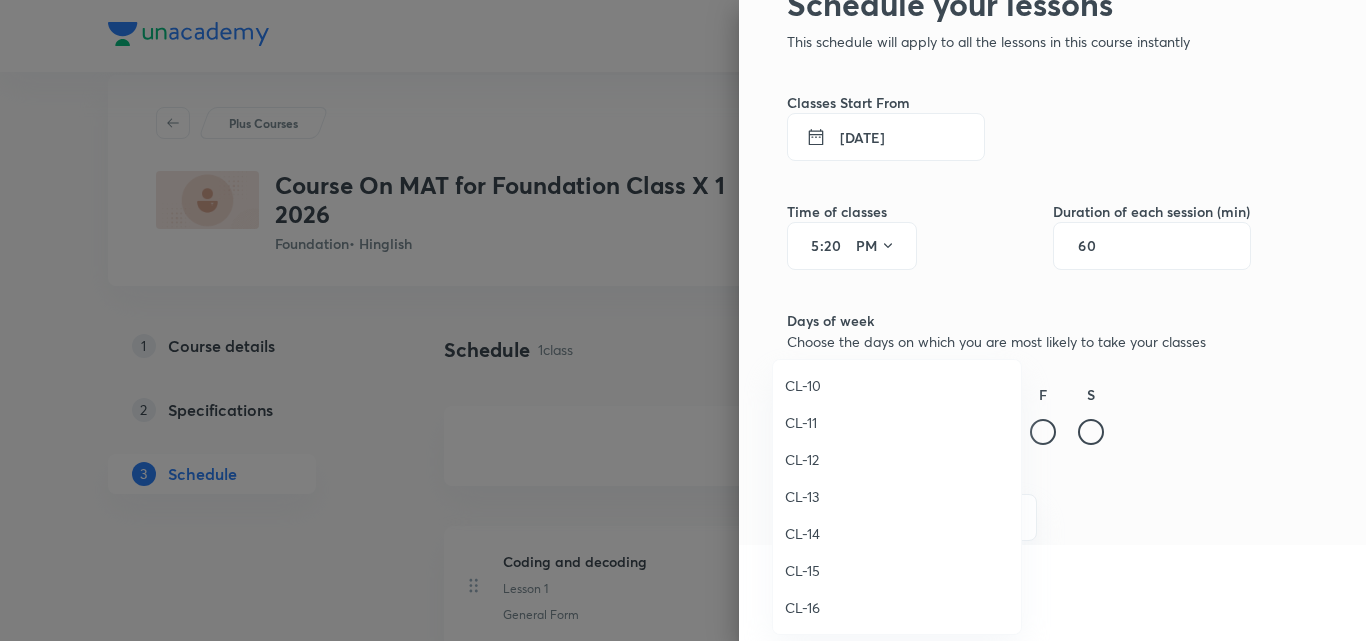 click on "CL-13" at bounding box center [897, 496] 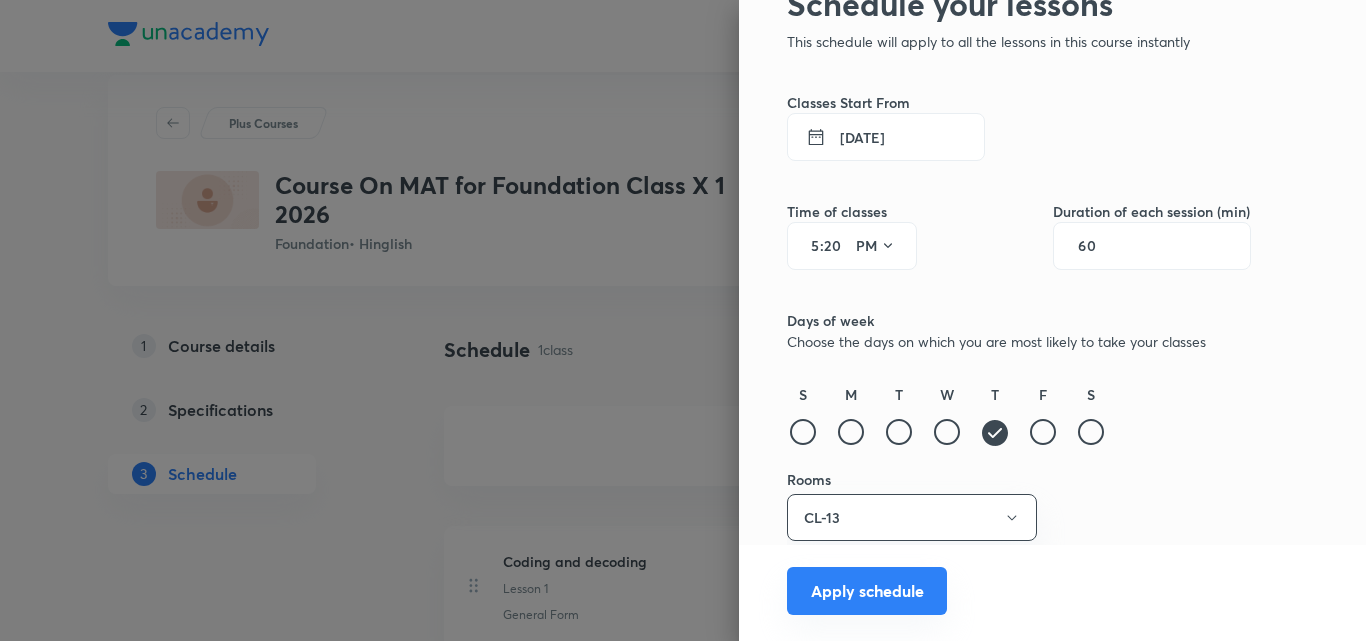 click on "Apply schedule" at bounding box center (867, 591) 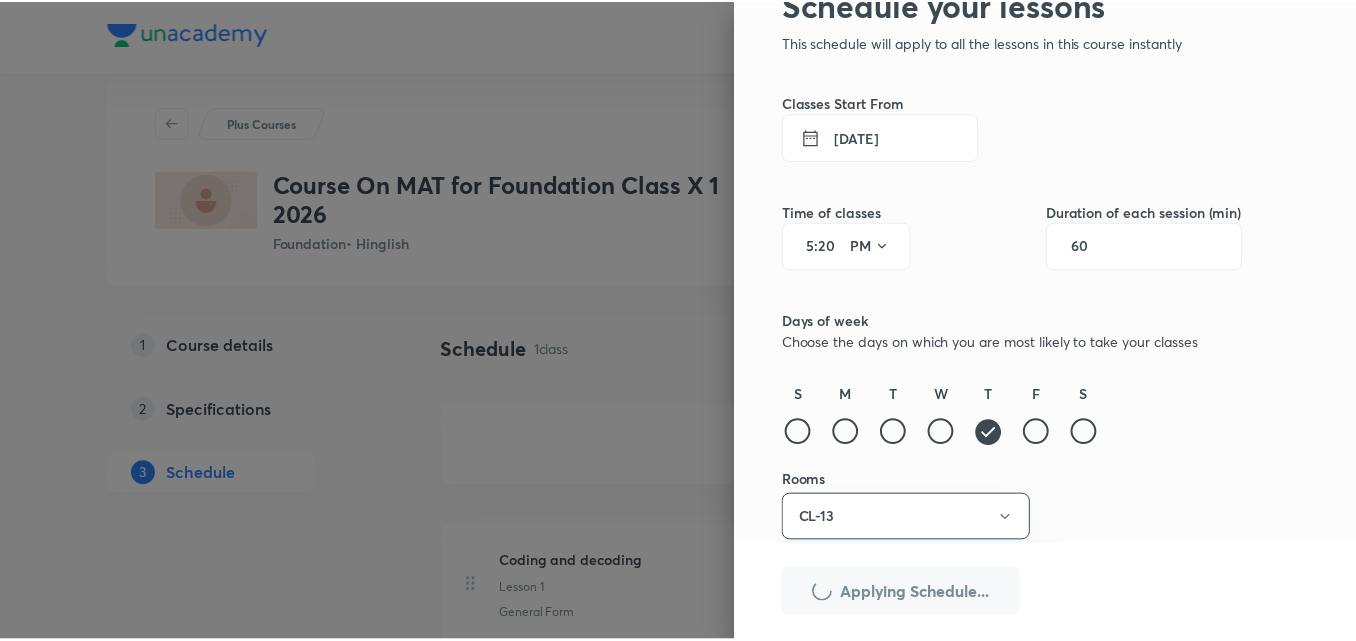 scroll, scrollTop: 0, scrollLeft: 0, axis: both 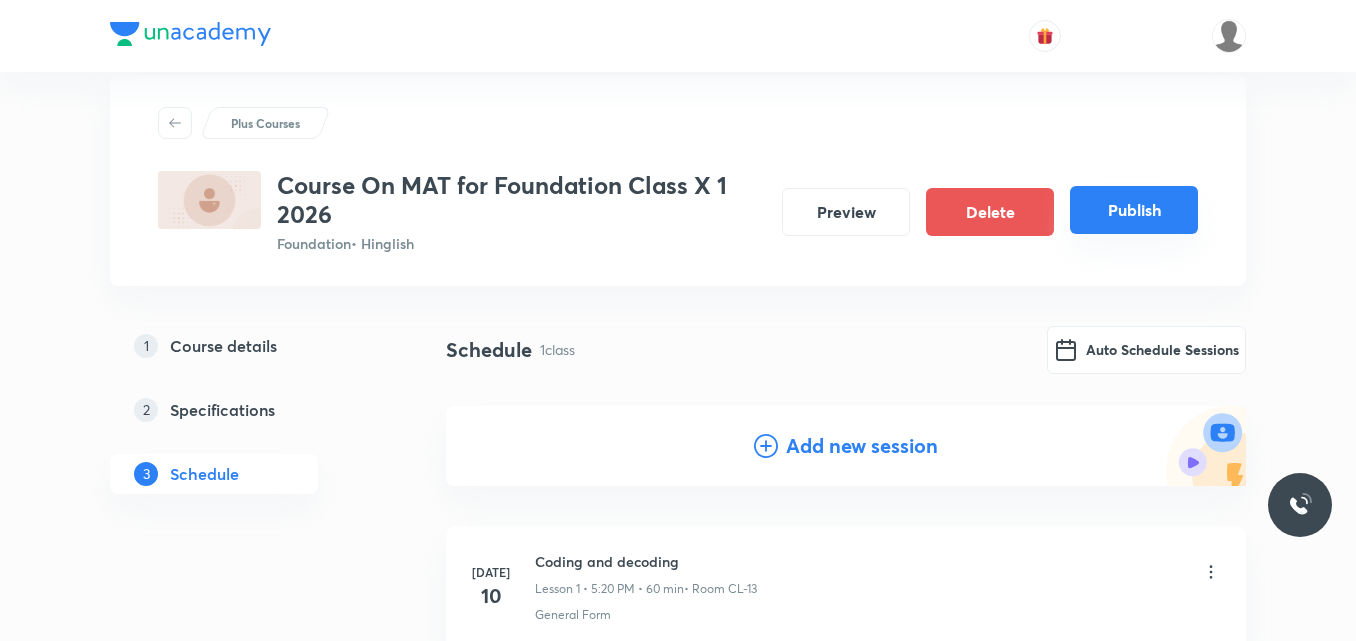 click on "Publish" at bounding box center [1134, 210] 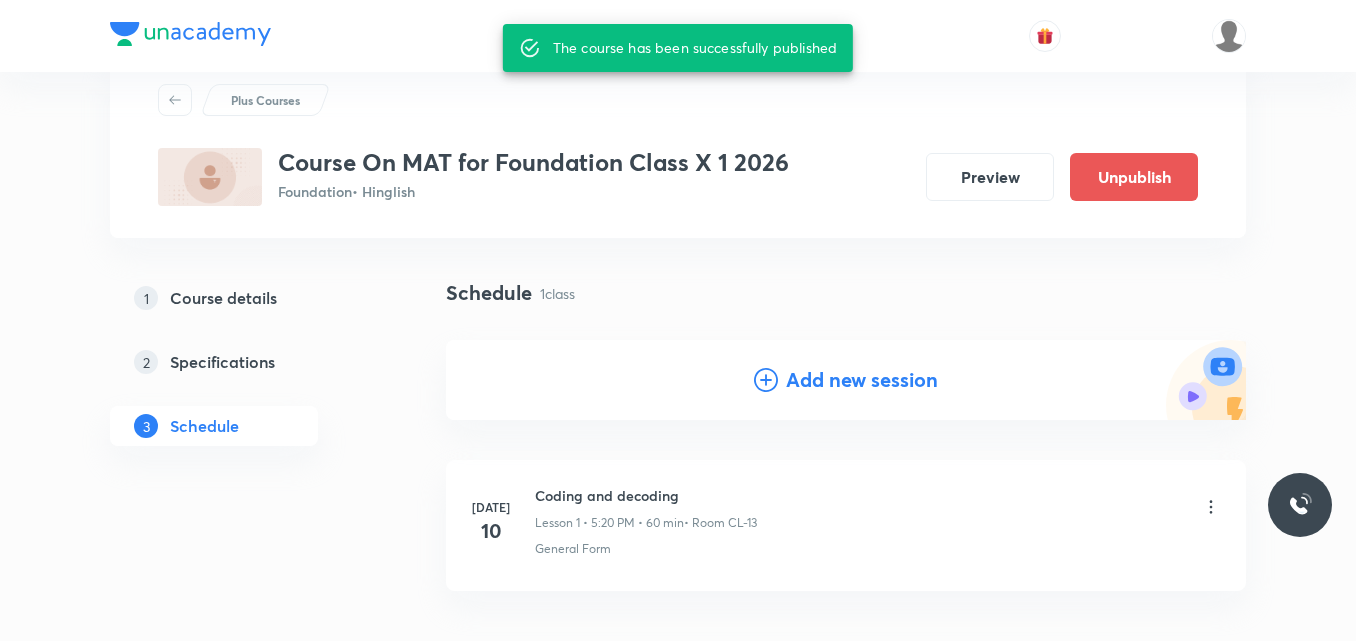 scroll, scrollTop: 198, scrollLeft: 0, axis: vertical 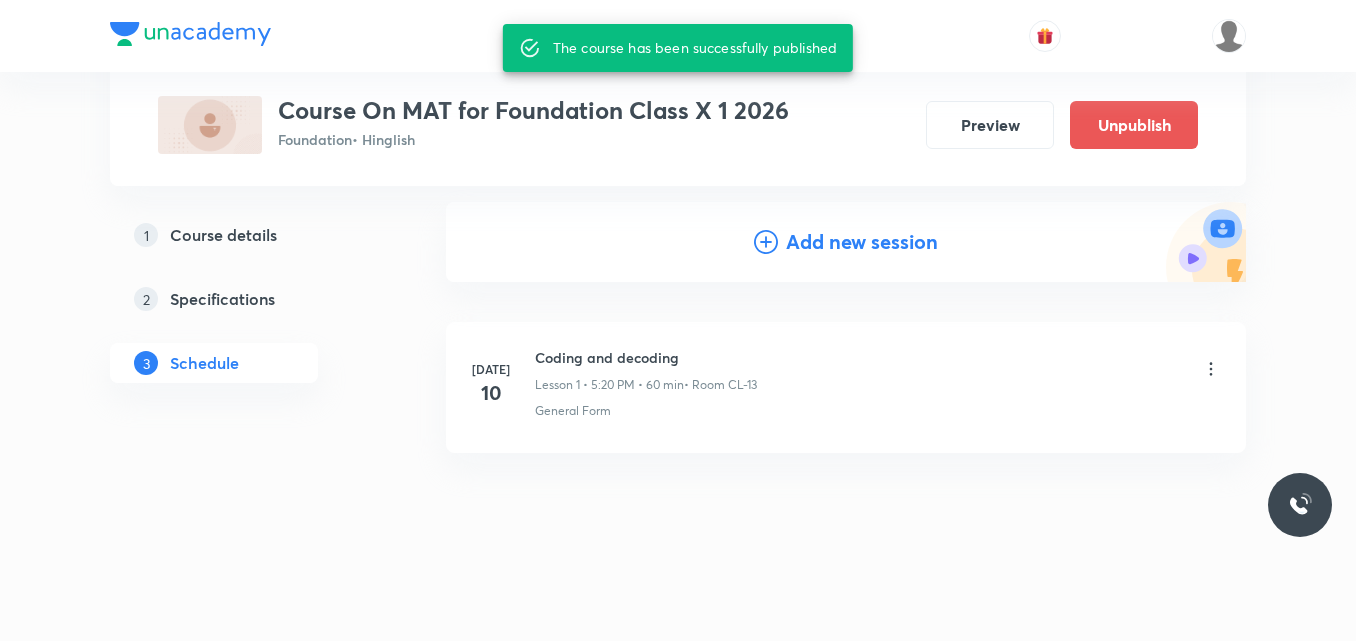 click on "Course details" at bounding box center (223, 235) 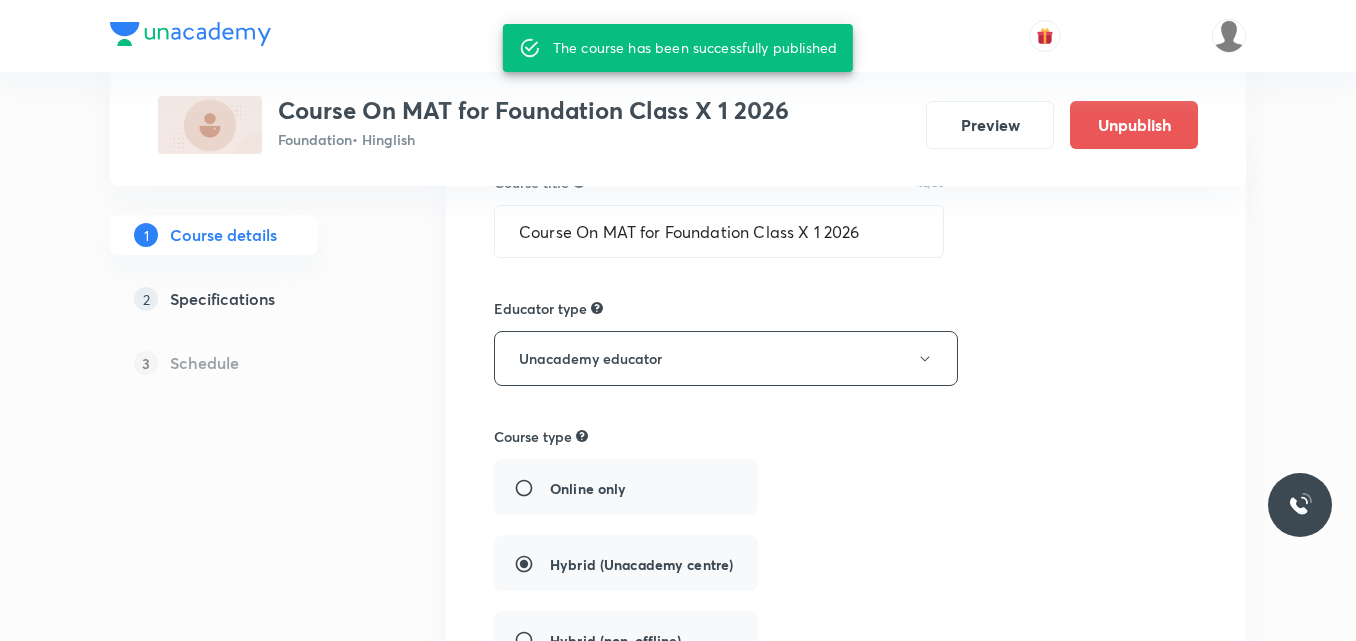scroll, scrollTop: 0, scrollLeft: 0, axis: both 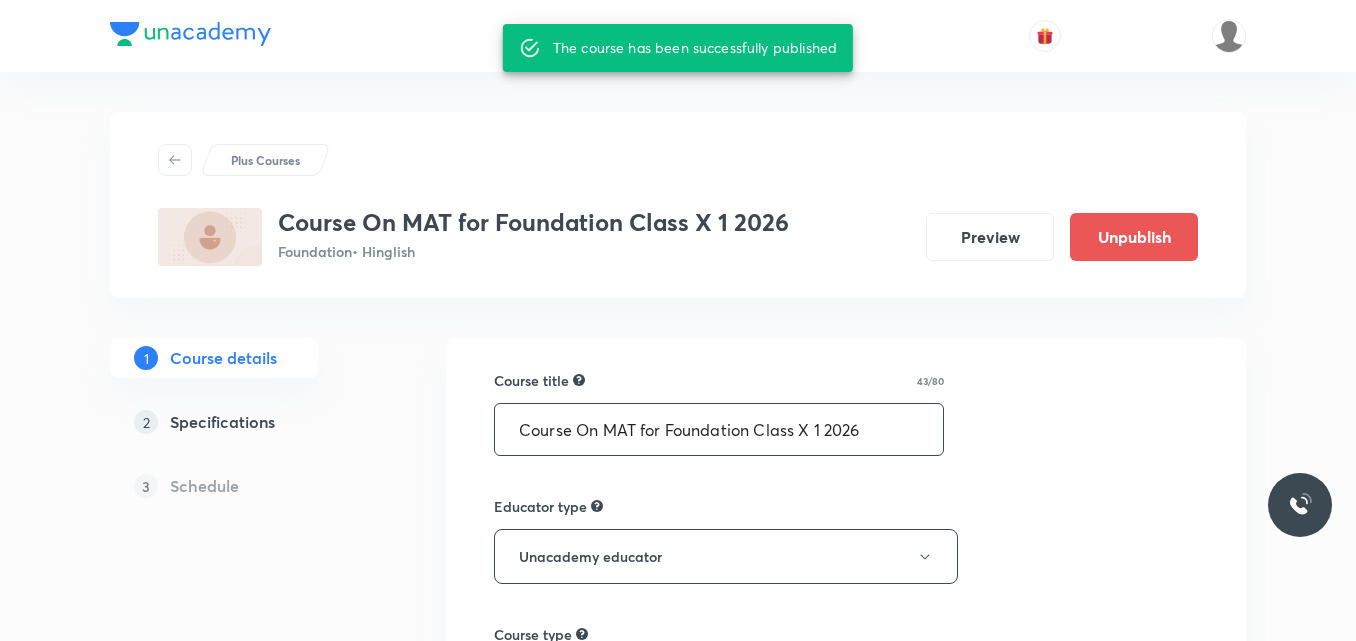click on "Course On MAT for Foundation Class X 1 2026" at bounding box center (719, 429) 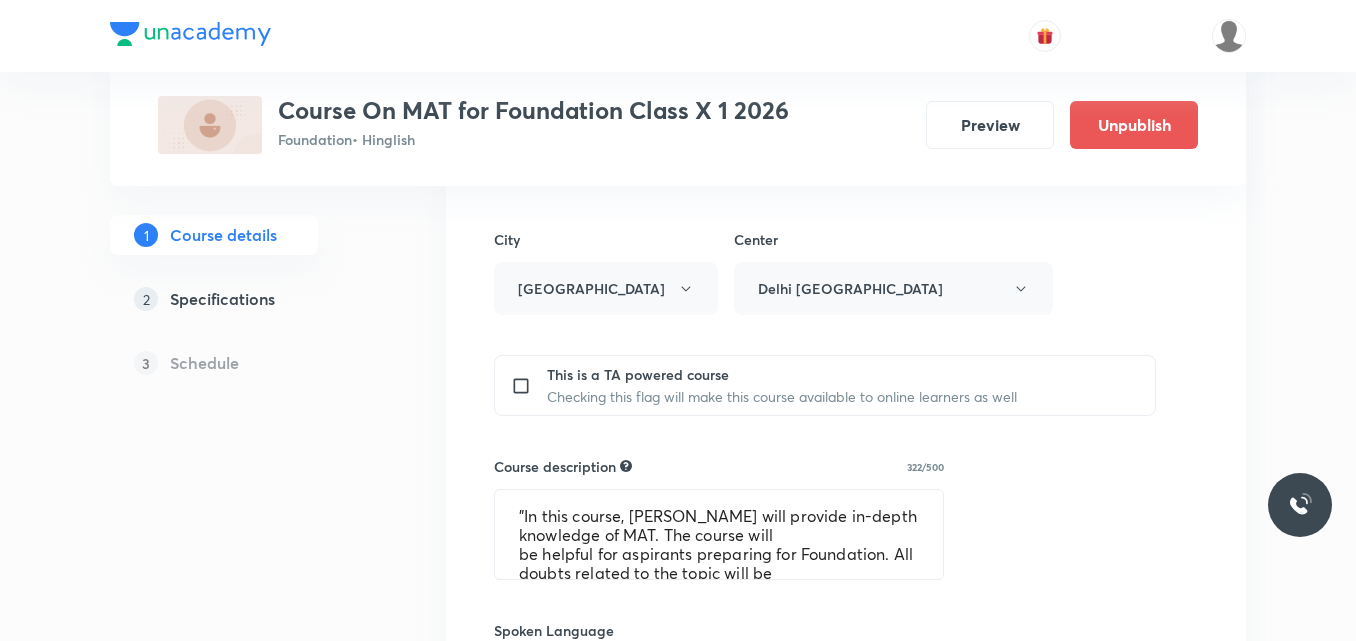 scroll, scrollTop: 900, scrollLeft: 0, axis: vertical 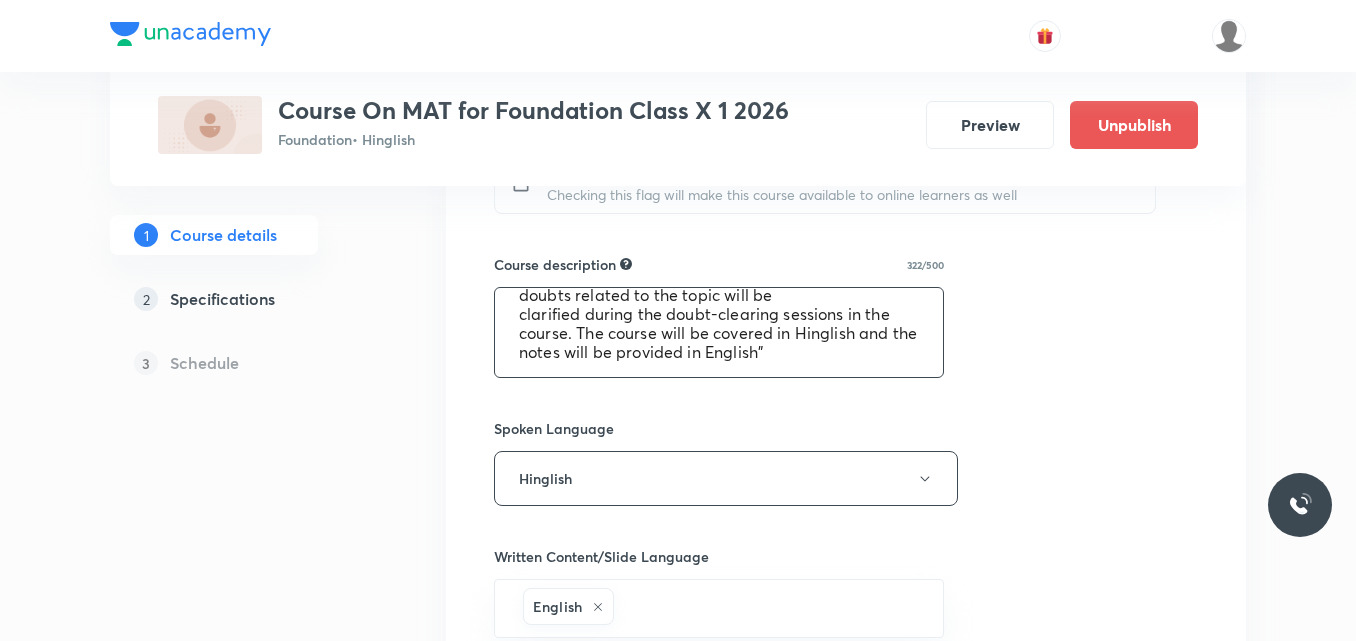 drag, startPoint x: 514, startPoint y: 308, endPoint x: 862, endPoint y: 377, distance: 354.77457 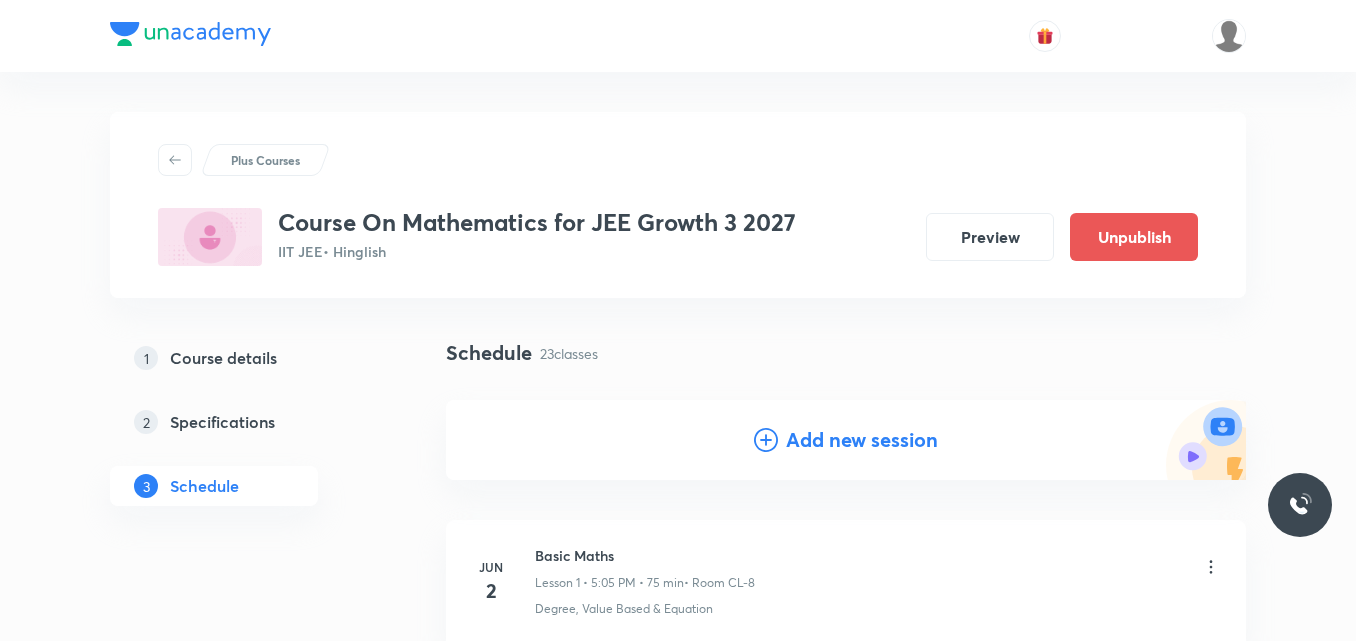 scroll, scrollTop: 3608, scrollLeft: 0, axis: vertical 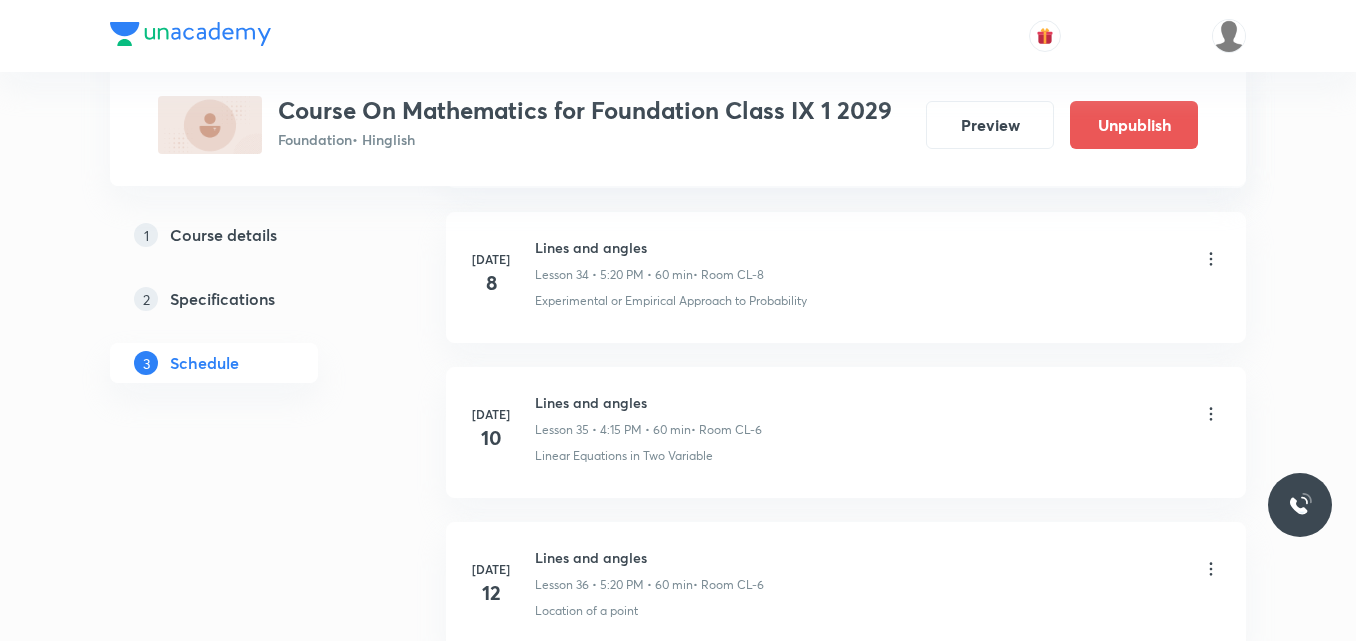click 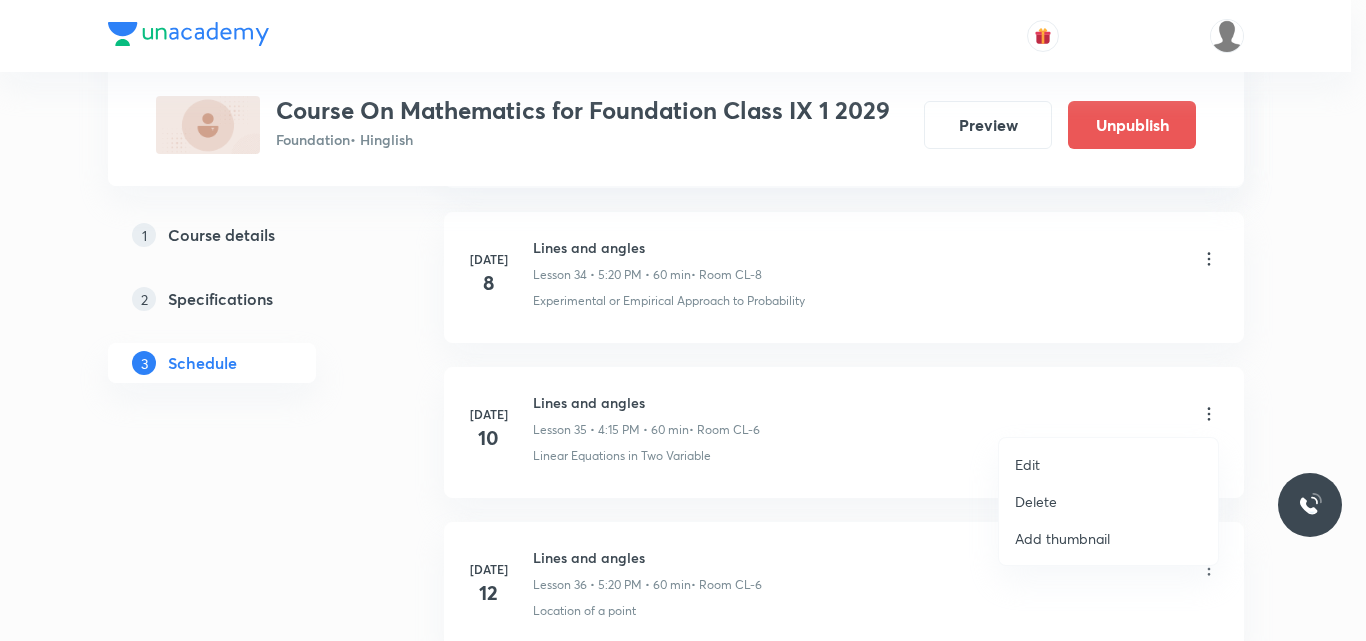 click on "Delete" at bounding box center (1108, 501) 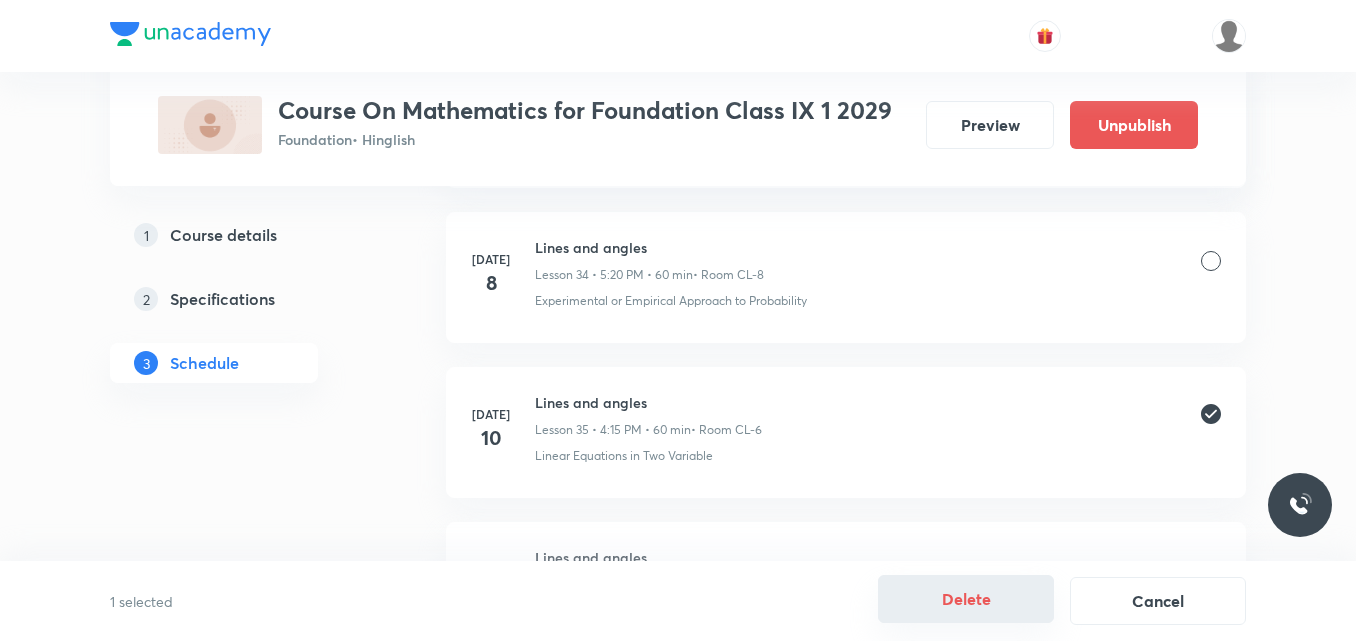 click on "Delete" at bounding box center (966, 599) 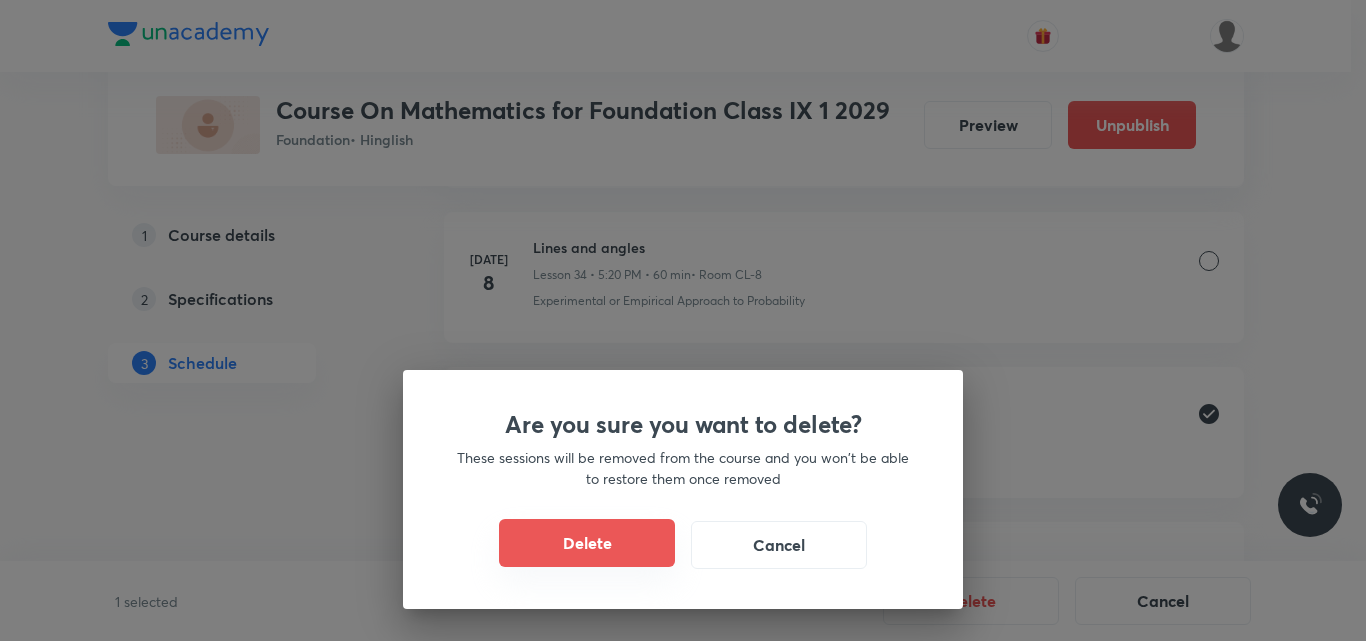 click on "Delete" at bounding box center (587, 543) 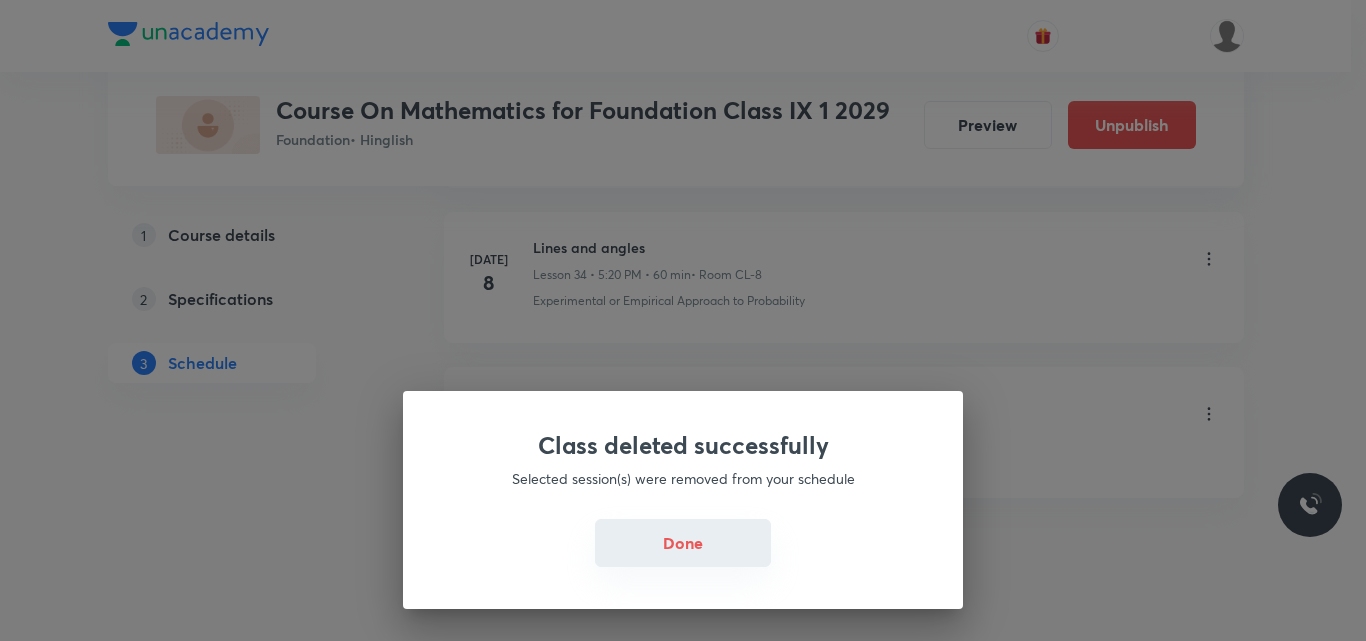 click on "Done" at bounding box center [683, 543] 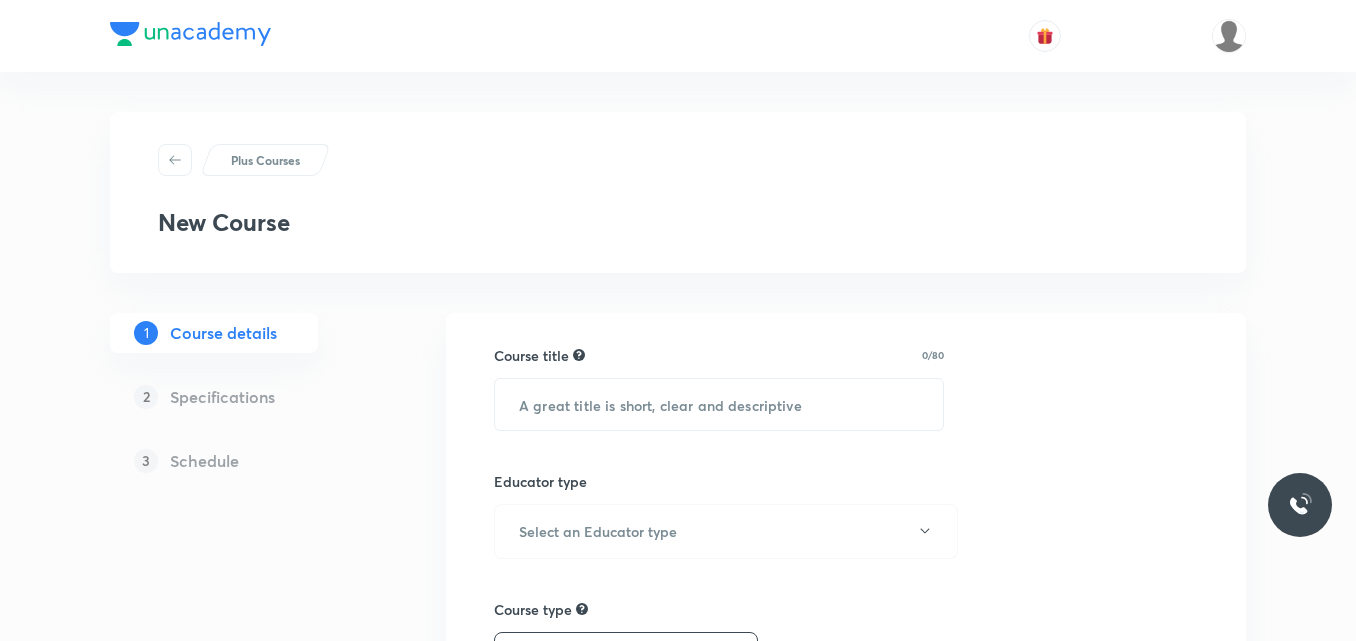 scroll, scrollTop: 0, scrollLeft: 0, axis: both 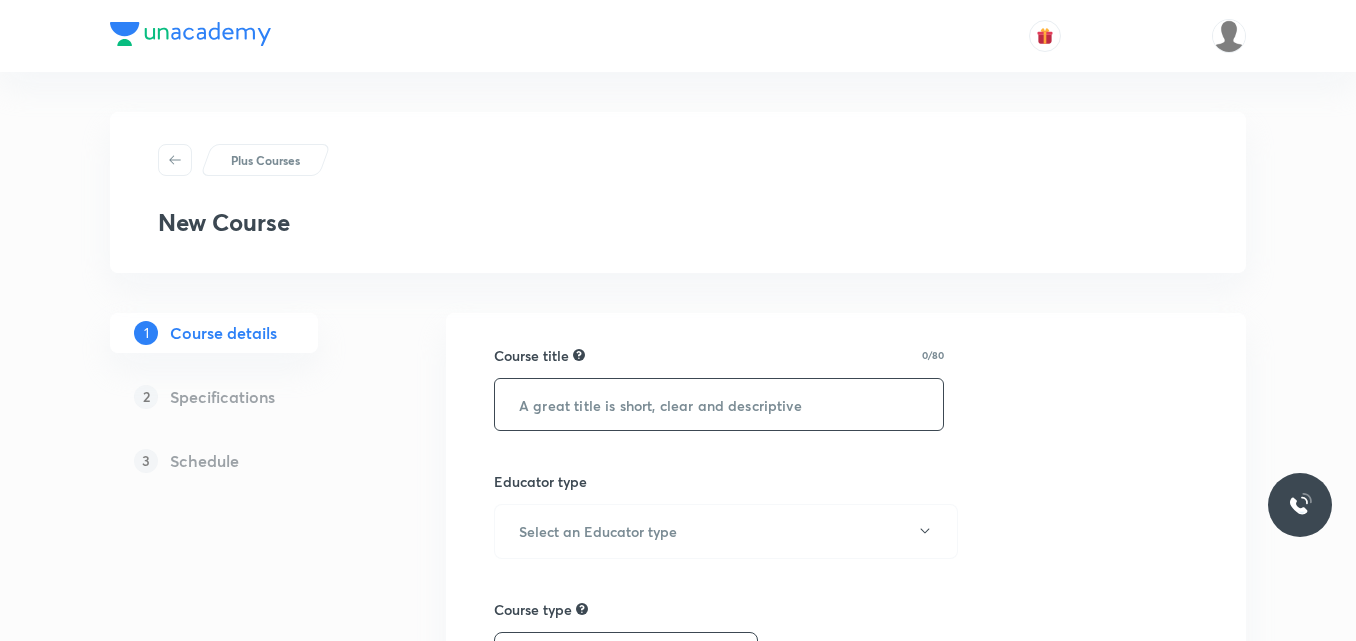 click at bounding box center [719, 404] 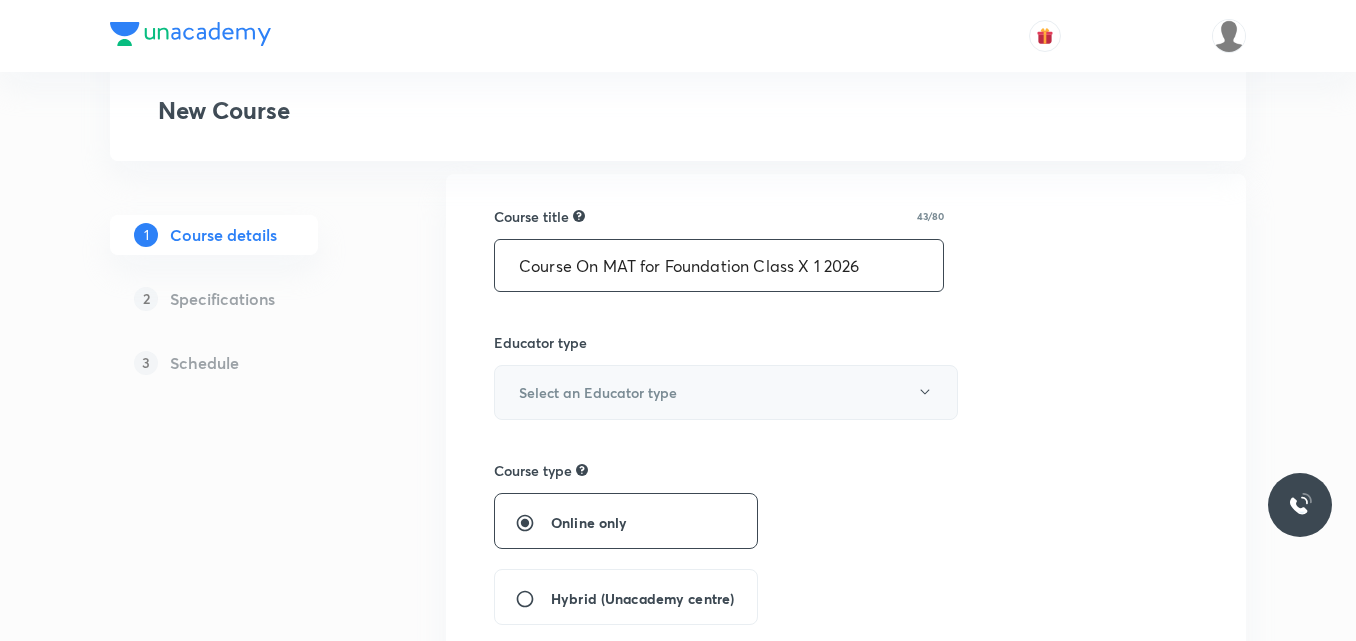 scroll, scrollTop: 200, scrollLeft: 0, axis: vertical 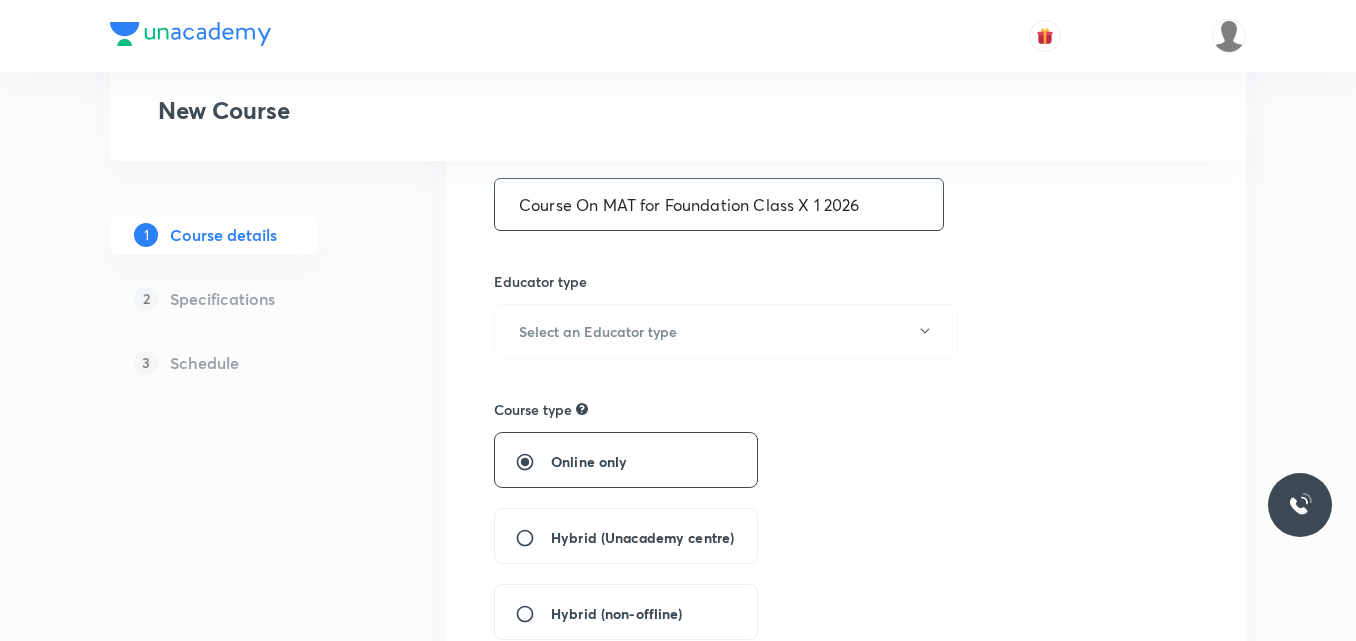 click on "Course On MAT for Foundation Class X 1 2026" at bounding box center [719, 204] 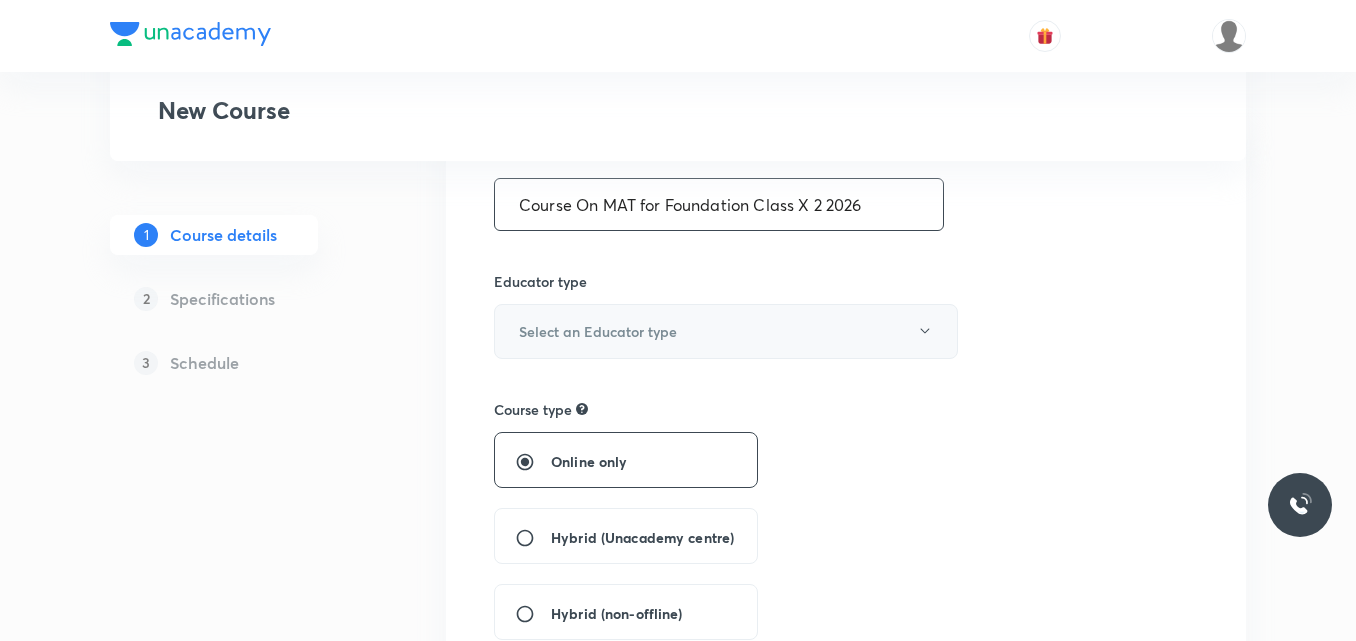 type on "Course On MAT for Foundation Class X 2 2026" 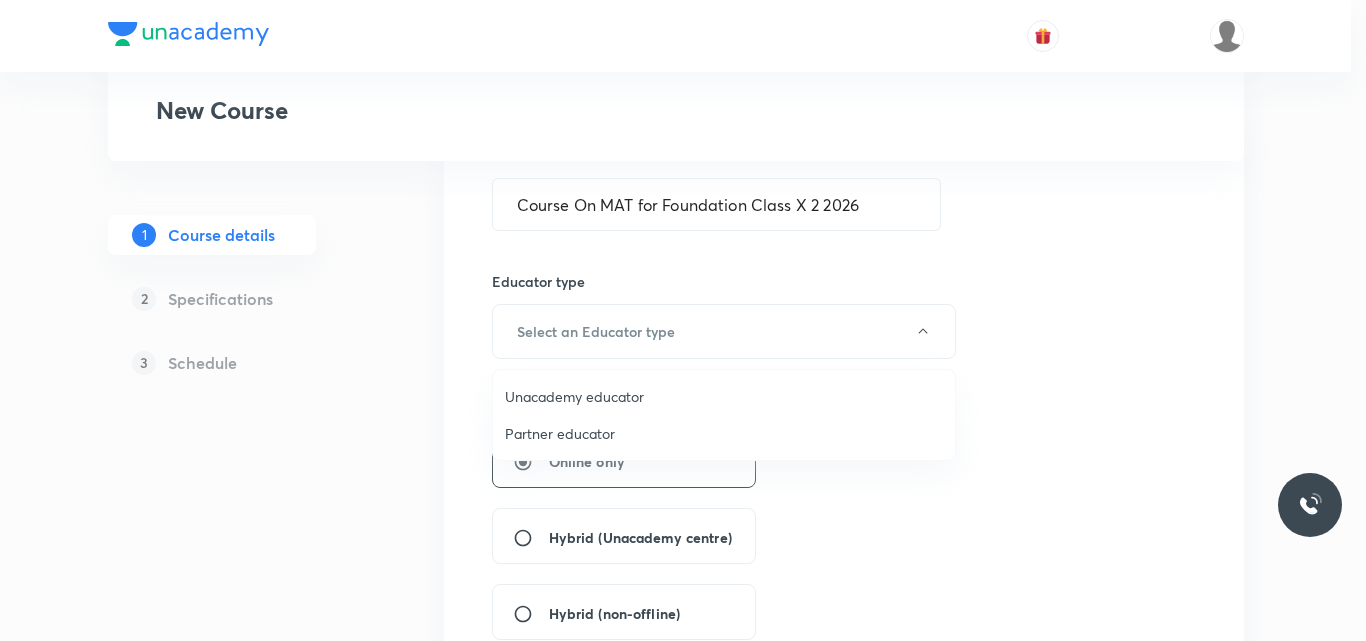 click on "Unacademy educator" at bounding box center (724, 396) 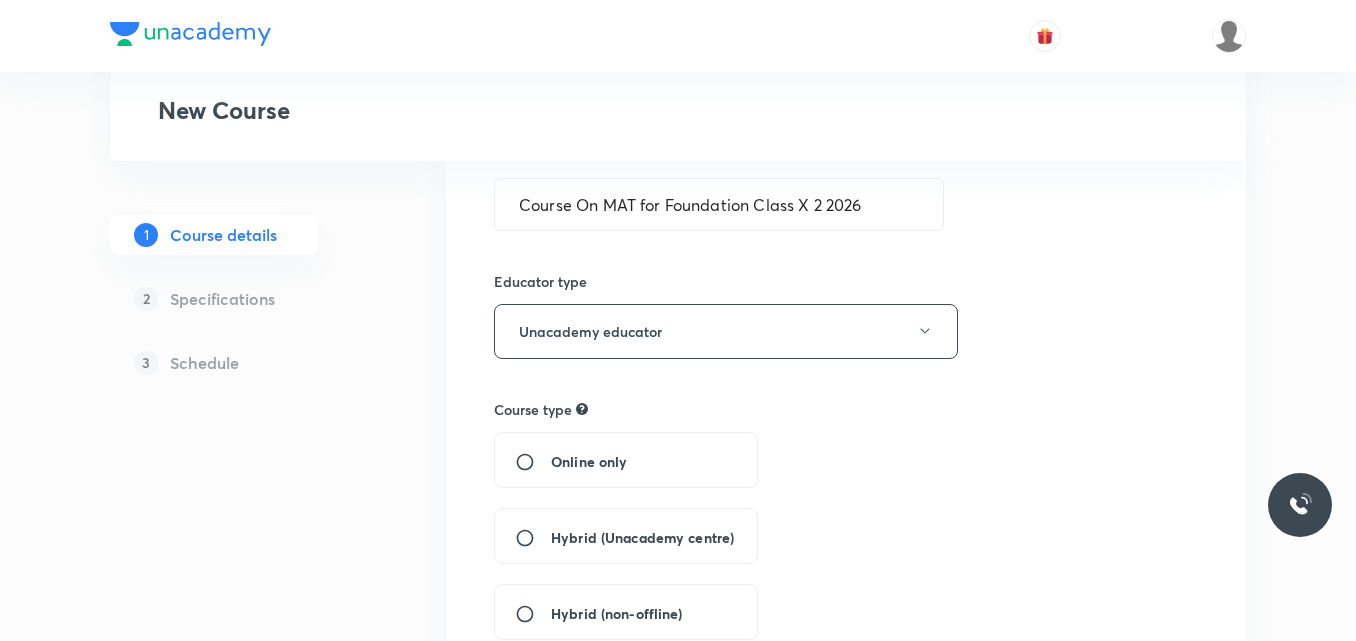 click on "Hybrid (Unacademy centre)" at bounding box center [626, 536] 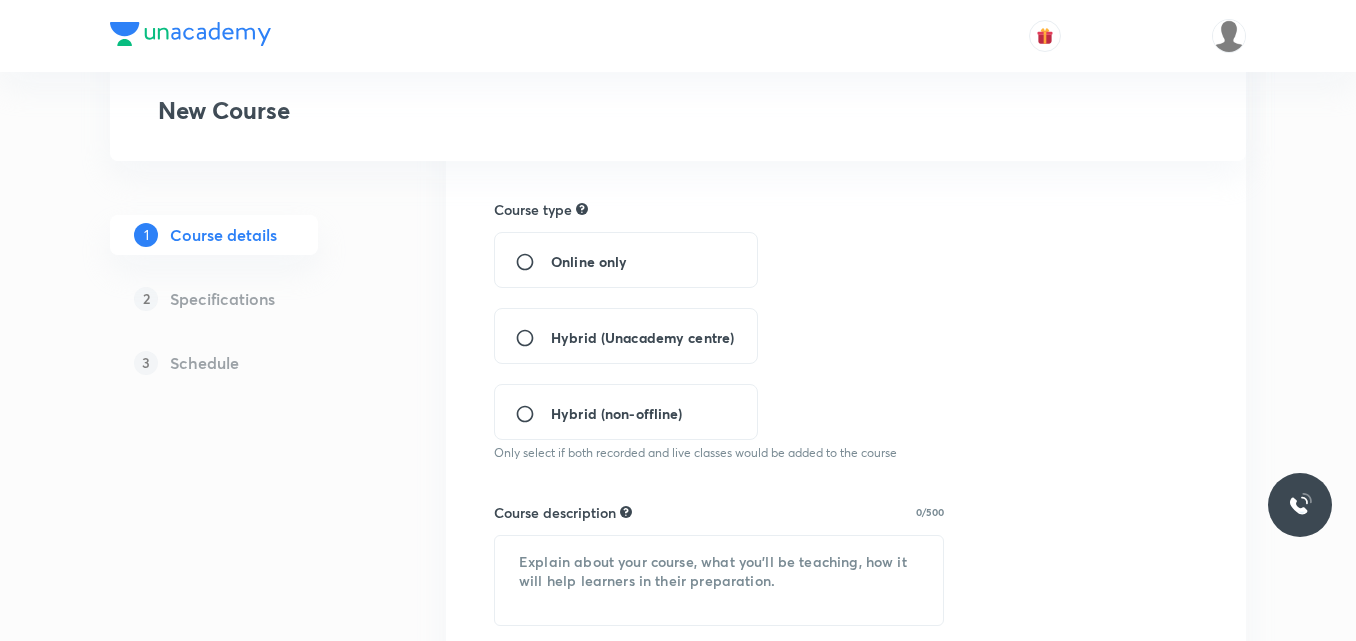 click on "Hybrid (Unacademy centre)" at bounding box center [642, 337] 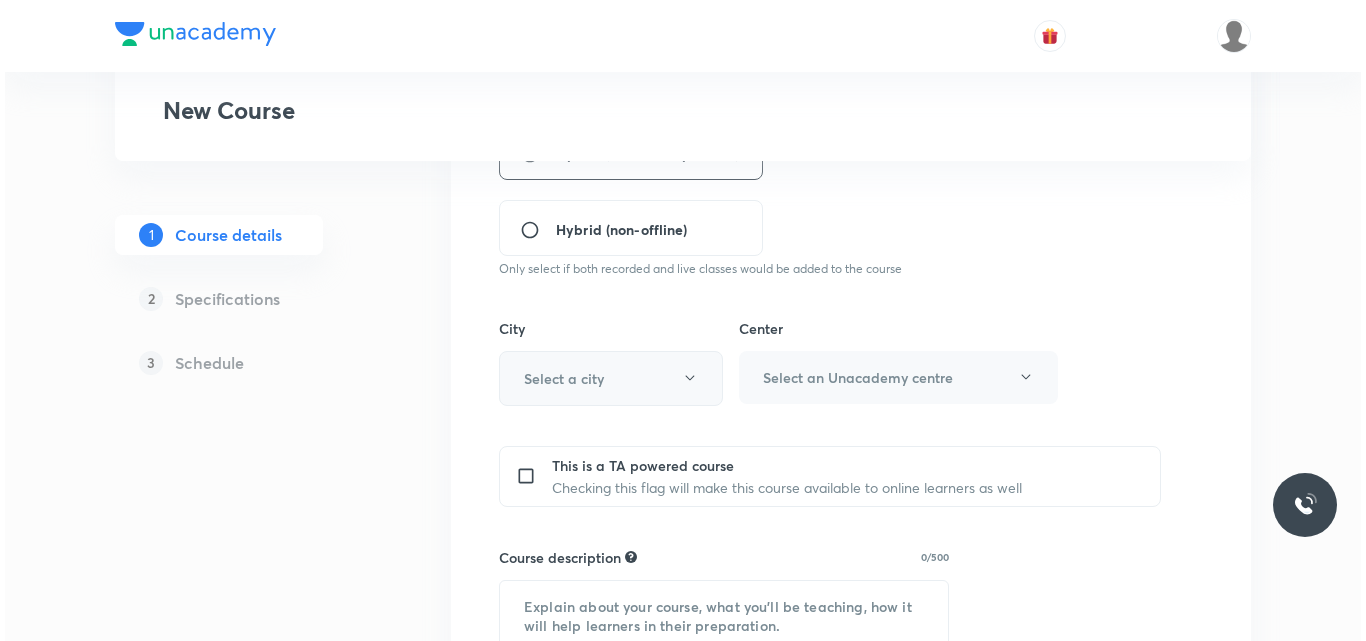 scroll, scrollTop: 600, scrollLeft: 0, axis: vertical 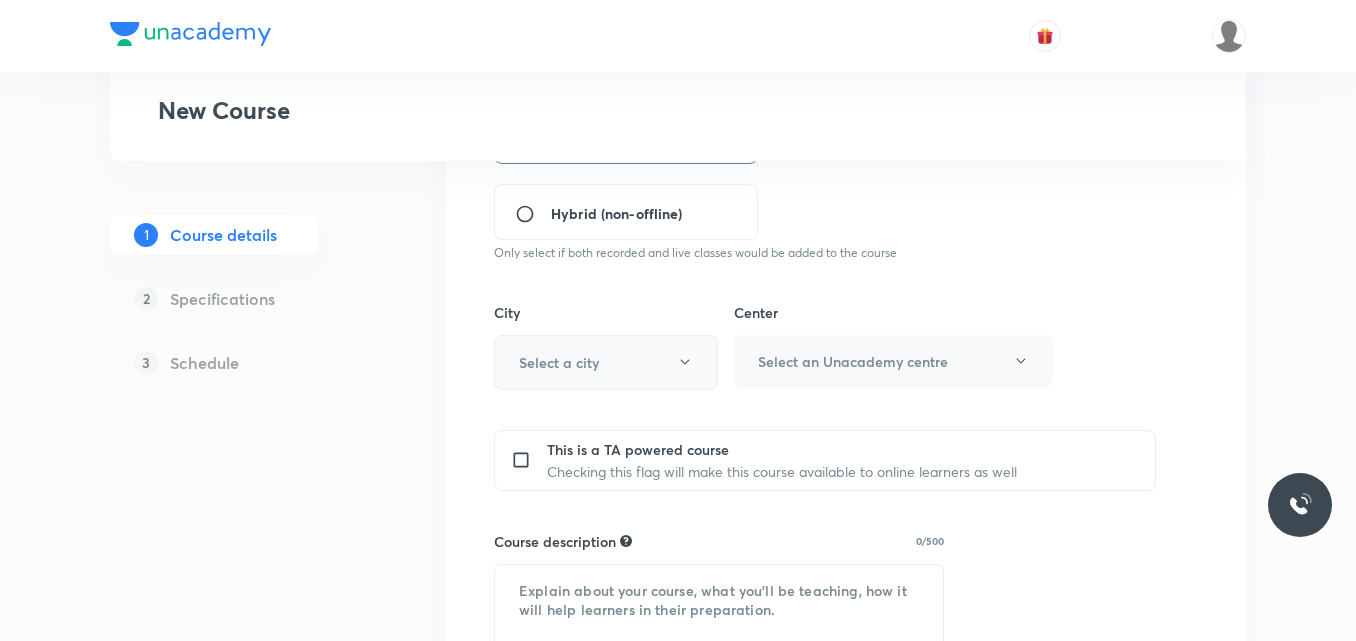 click on "Select a city" at bounding box center (606, 362) 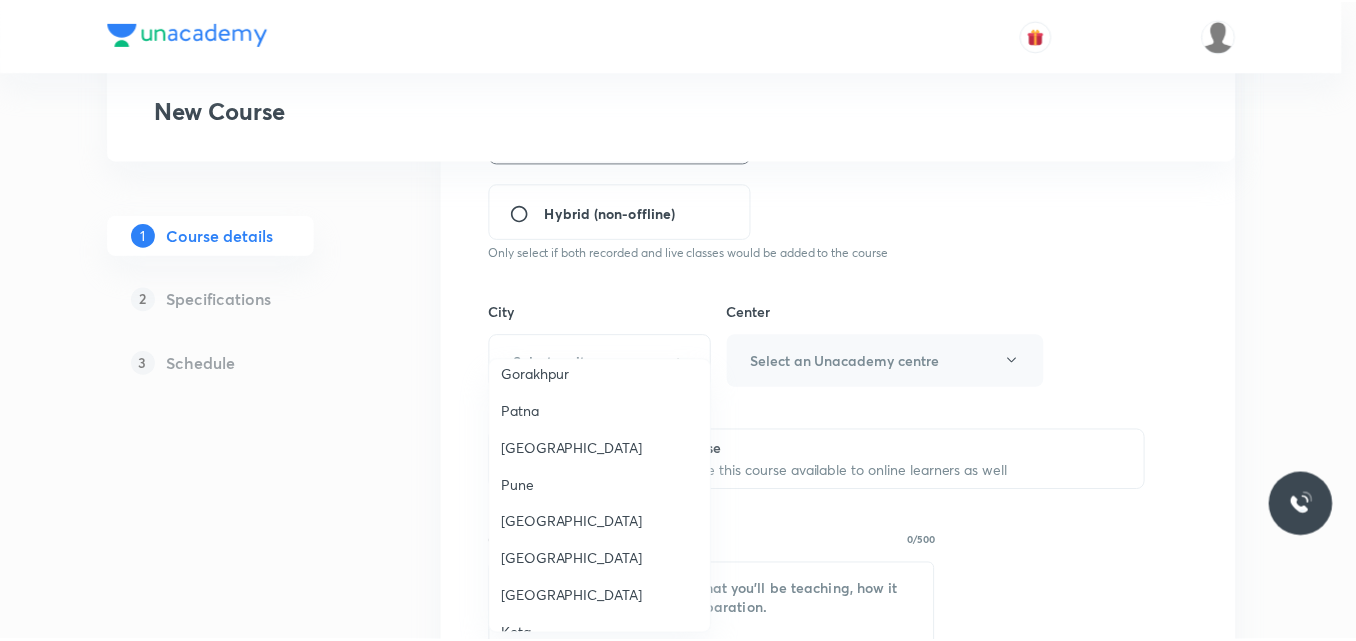 scroll, scrollTop: 1547, scrollLeft: 0, axis: vertical 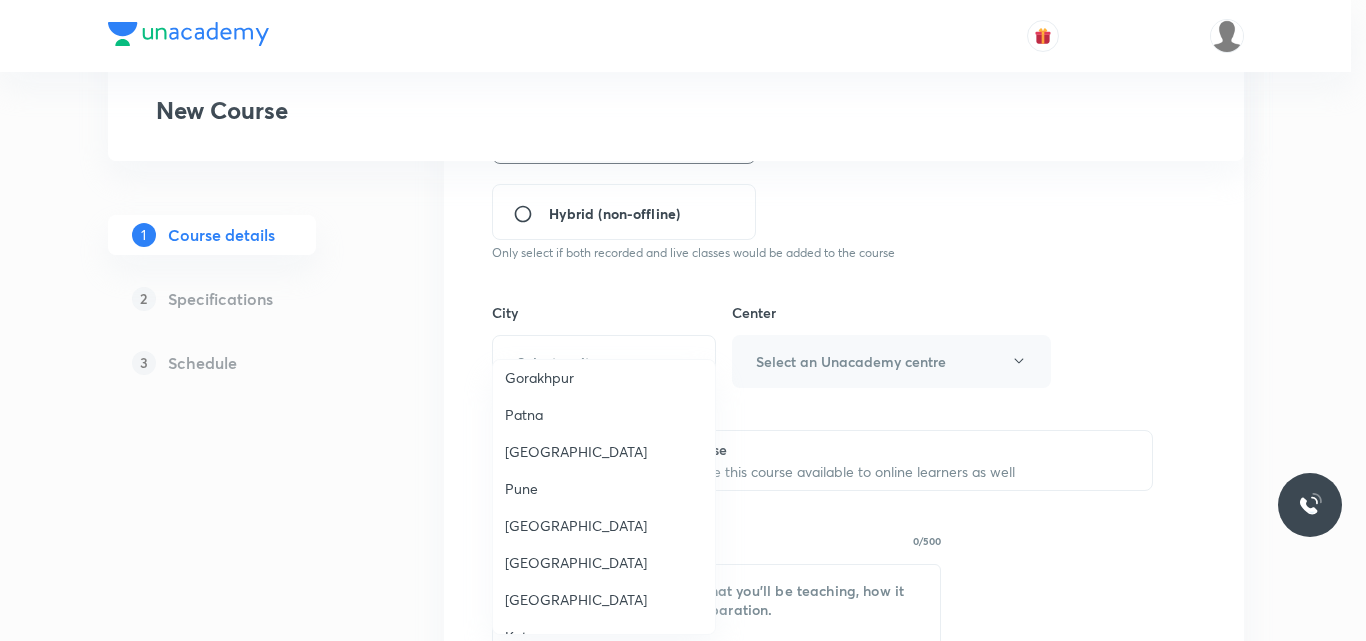 drag, startPoint x: 535, startPoint y: 541, endPoint x: 901, endPoint y: 419, distance: 385.79788 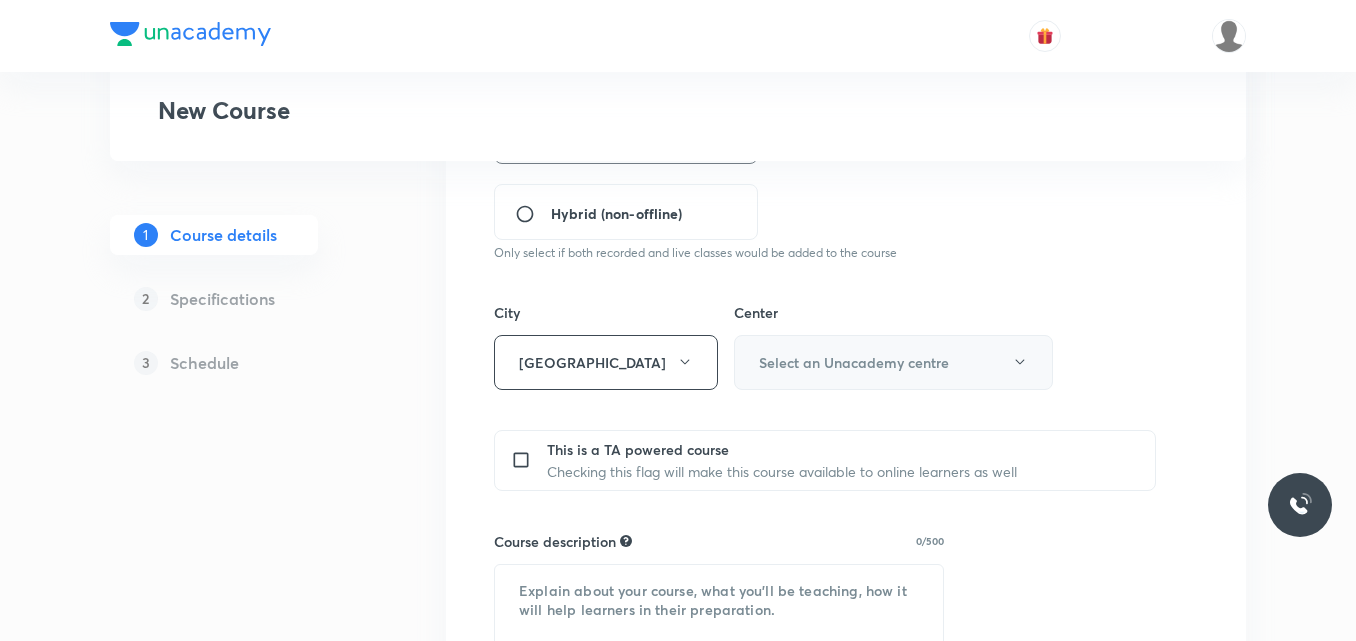 click on "Select an Unacademy centre" at bounding box center (854, 362) 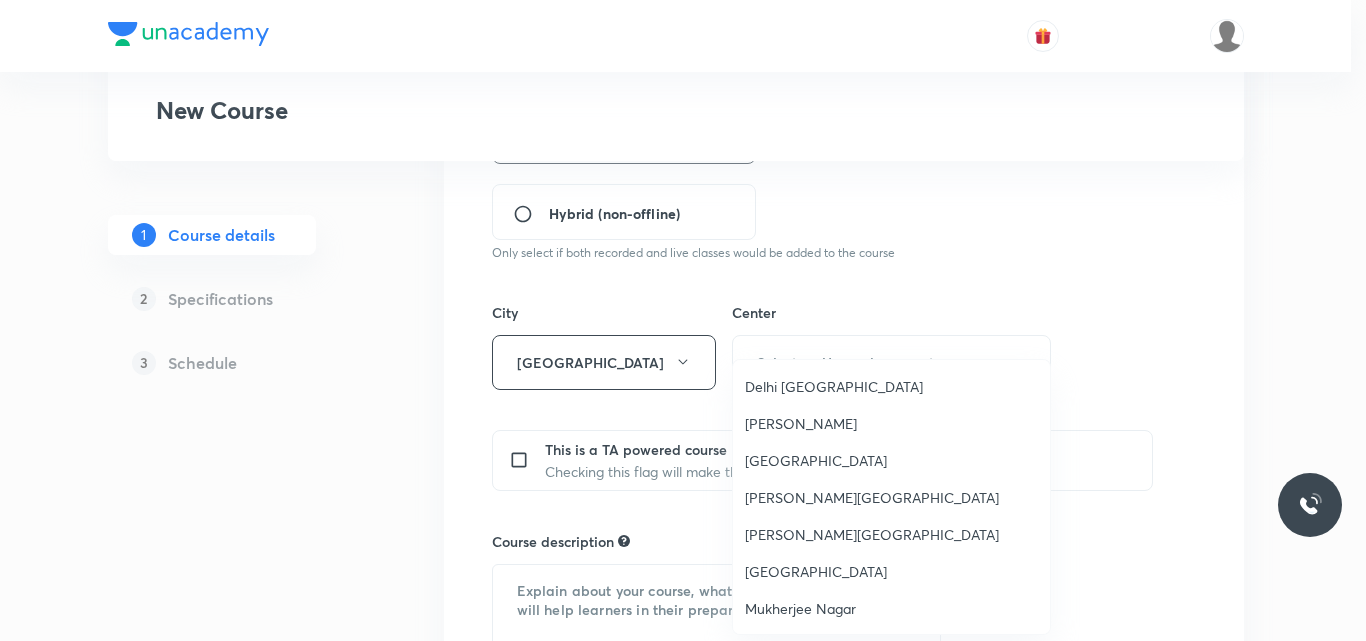 click on "Delhi Janakpuri" at bounding box center (891, 386) 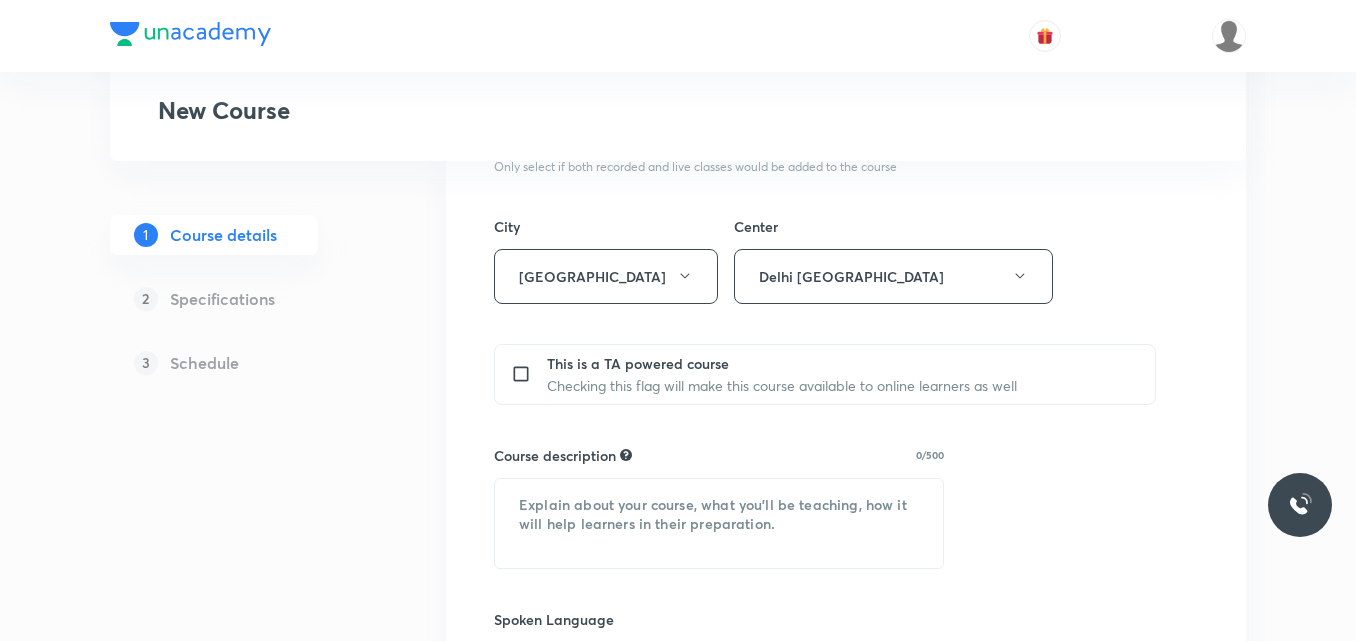 scroll, scrollTop: 800, scrollLeft: 0, axis: vertical 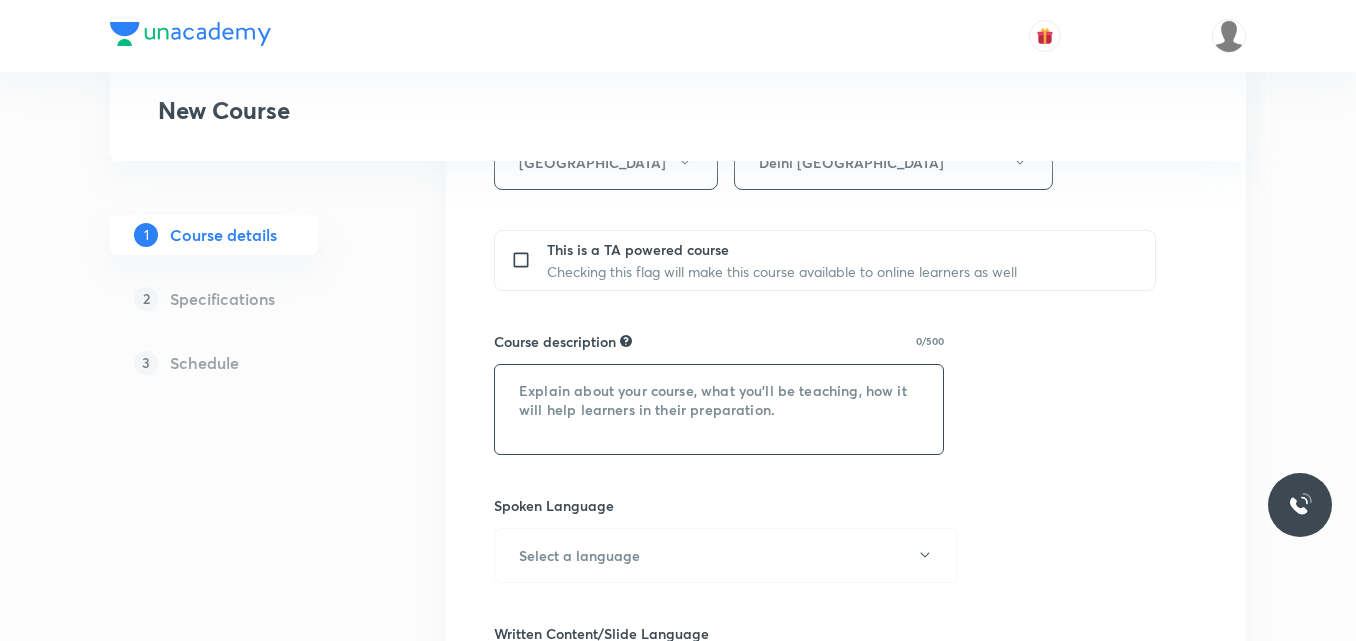 click at bounding box center [719, 409] 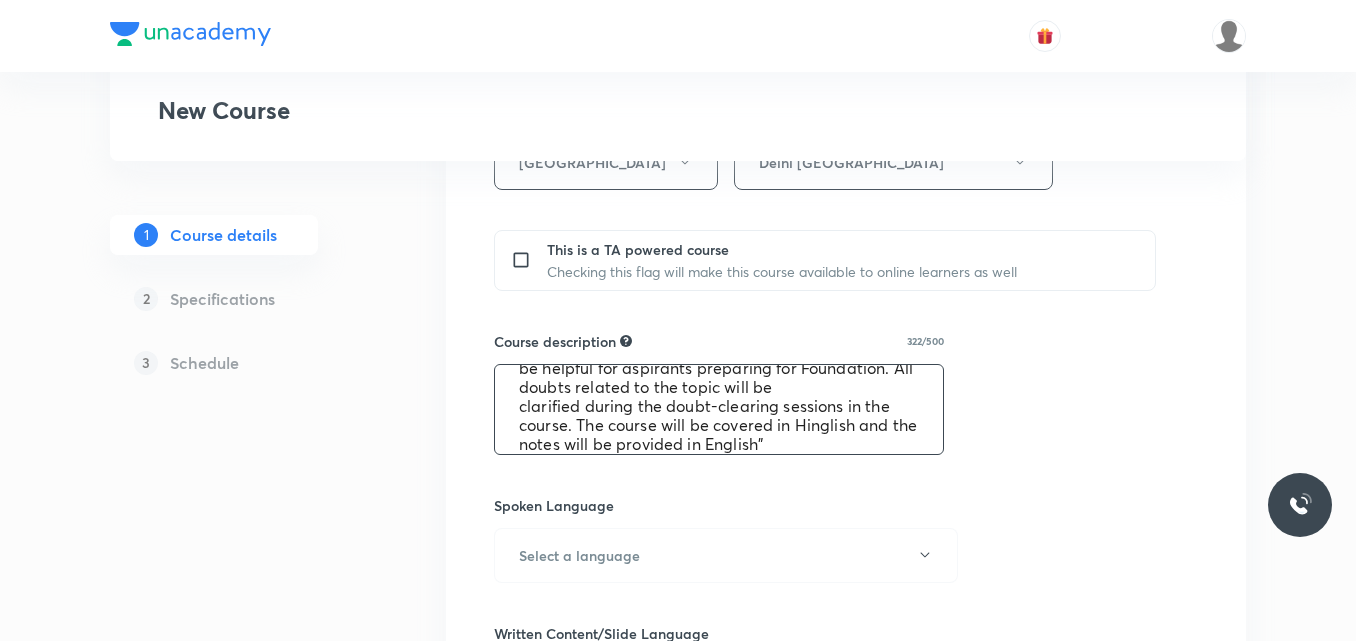 scroll, scrollTop: 76, scrollLeft: 0, axis: vertical 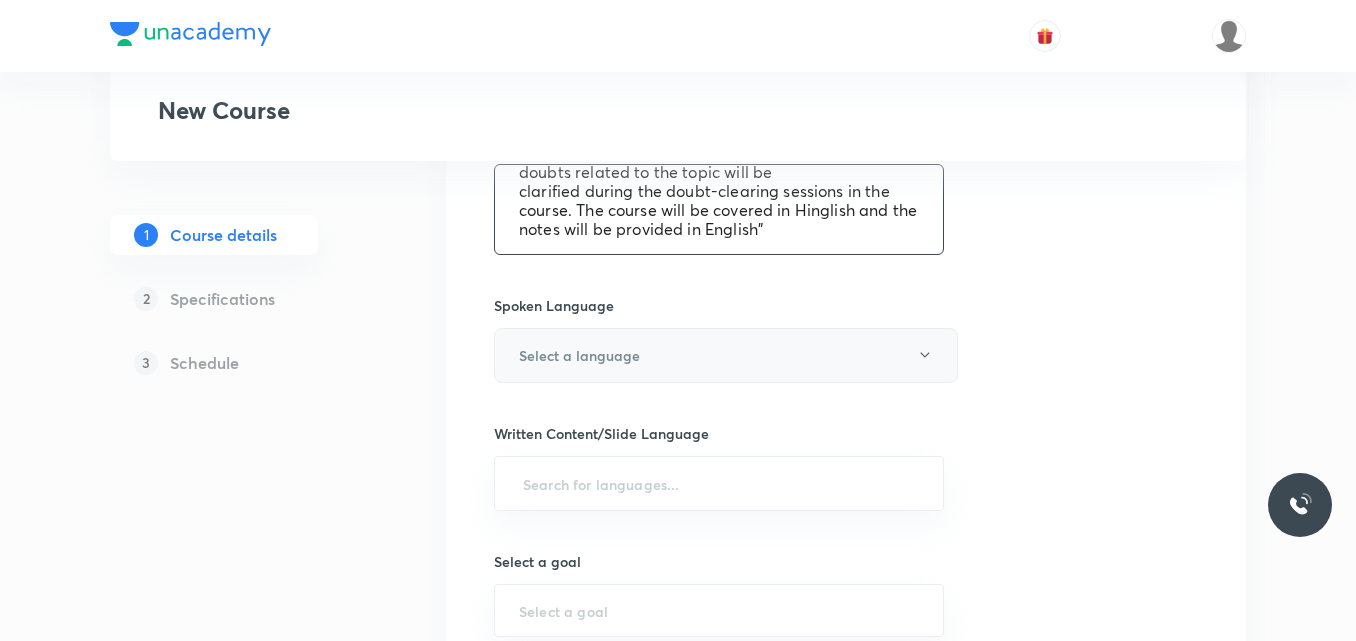type on ""In this course, Gaurav Chaudhary will provide in-depth knowledge of MAT. The course will
be helpful for aspirants preparing for Foundation. All doubts related to the topic will be
clarified during the doubt-clearing sessions in the course. The course will be covered in Hinglish and the notes will be provided in English"" 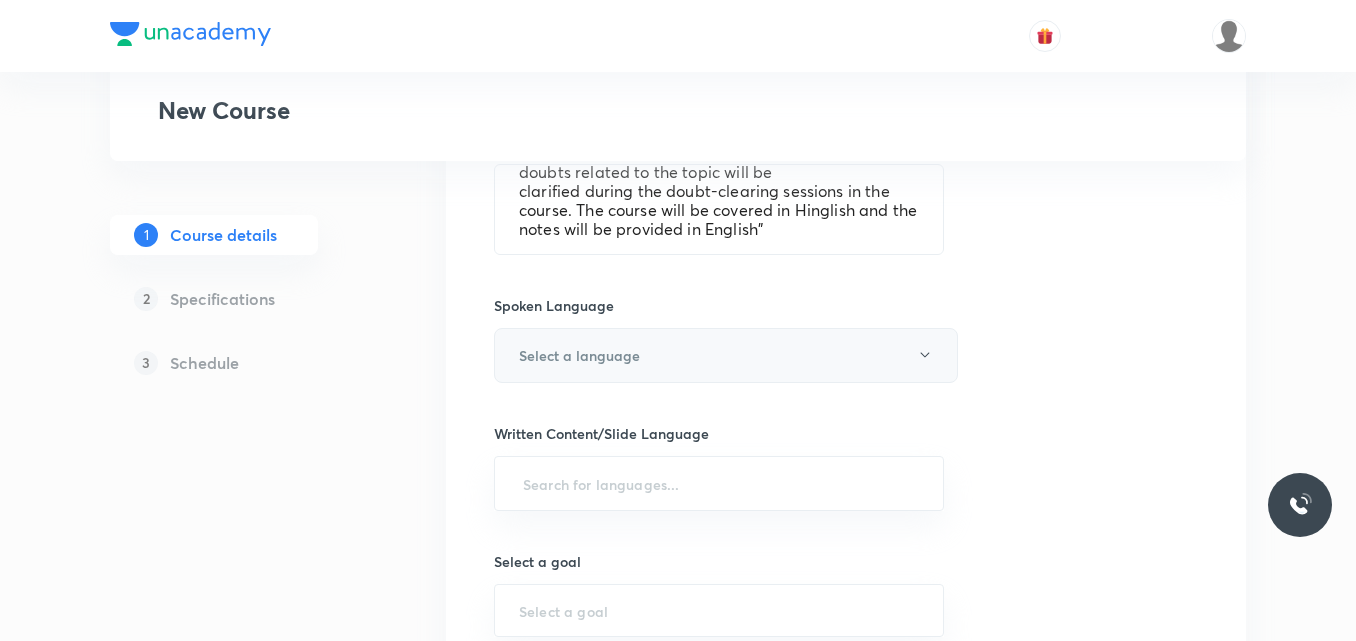 click on "Select a language" at bounding box center (726, 355) 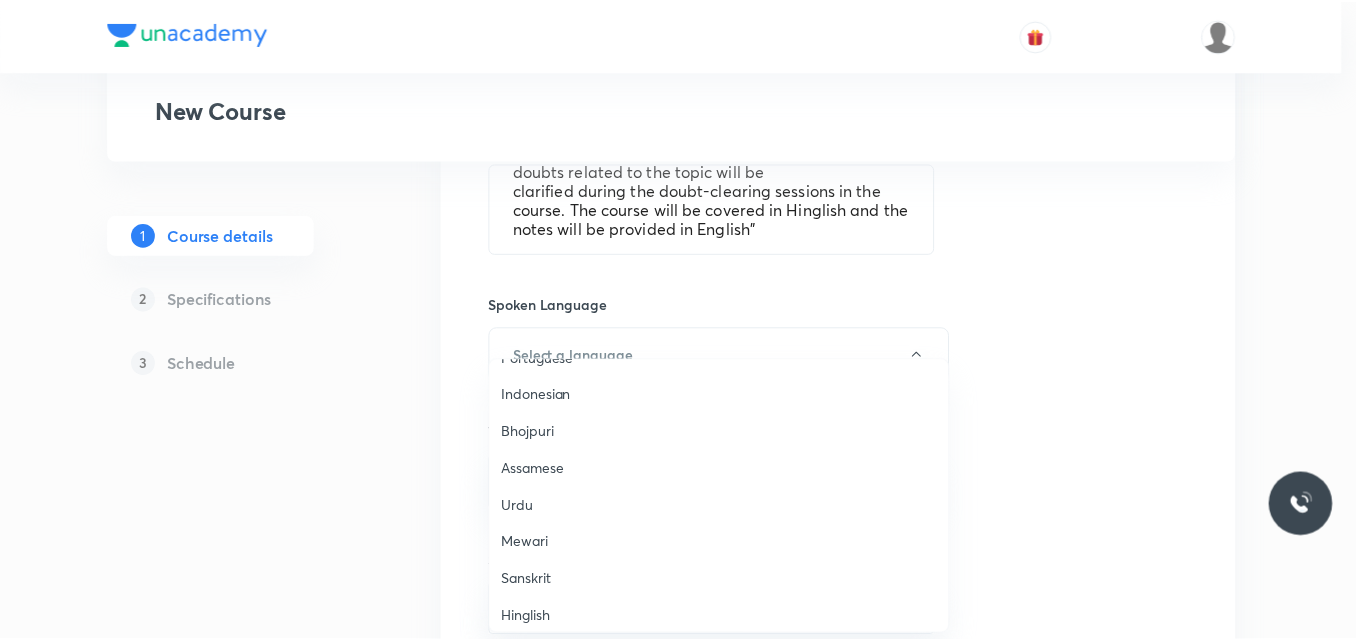 scroll, scrollTop: 593, scrollLeft: 0, axis: vertical 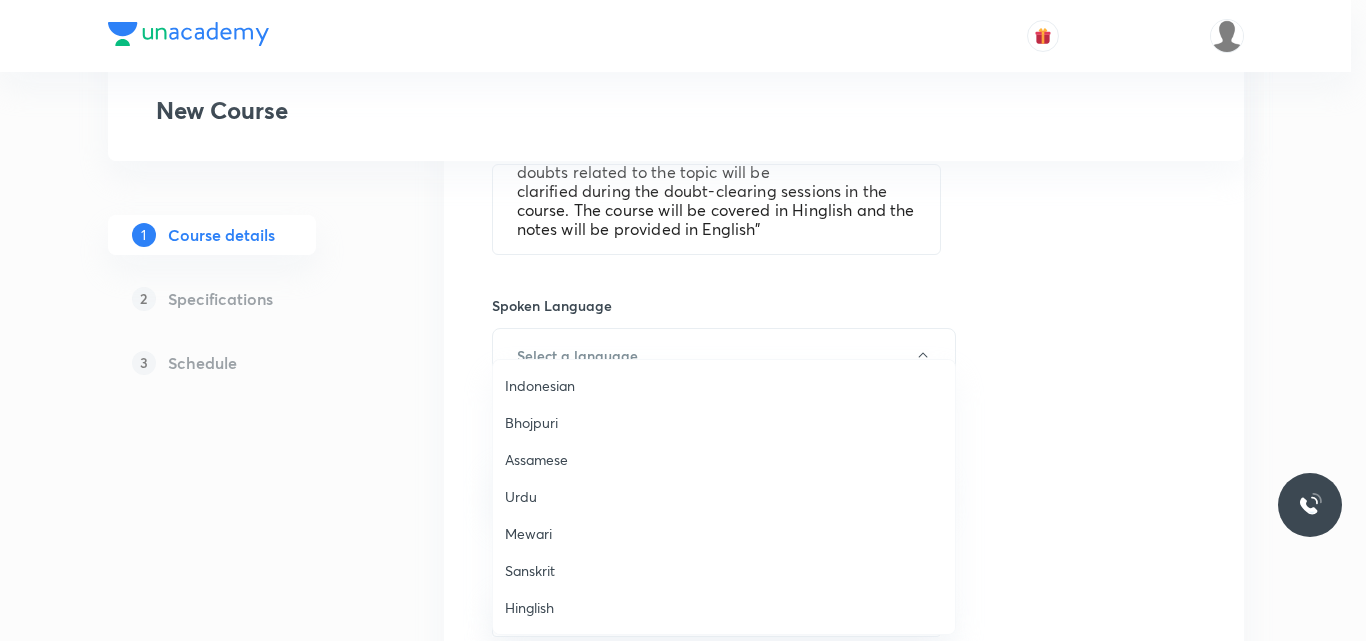 click on "Hinglish" at bounding box center (724, 607) 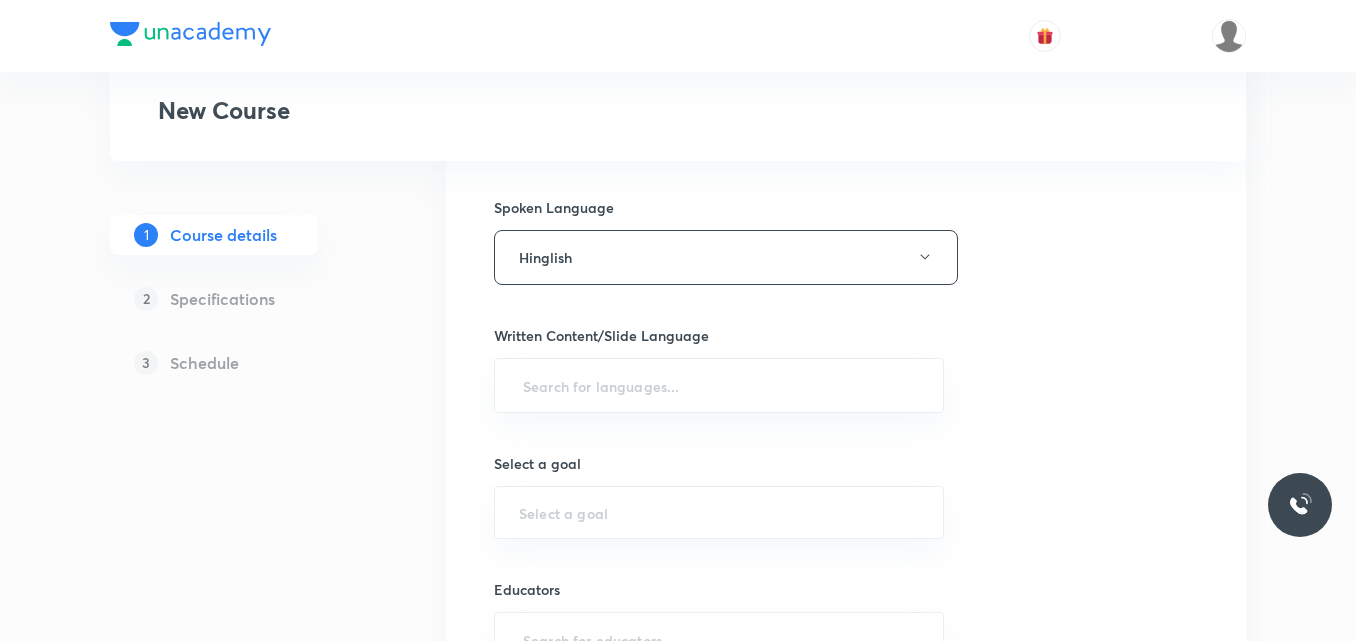 scroll, scrollTop: 1200, scrollLeft: 0, axis: vertical 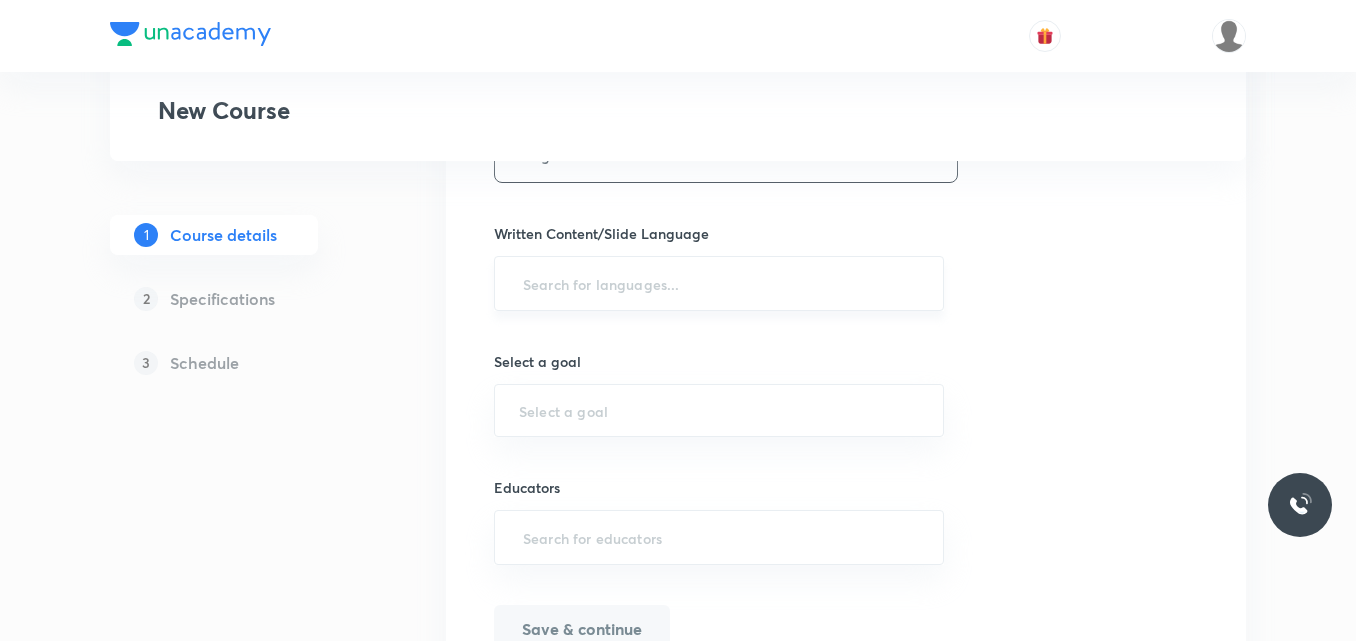 click at bounding box center [719, 283] 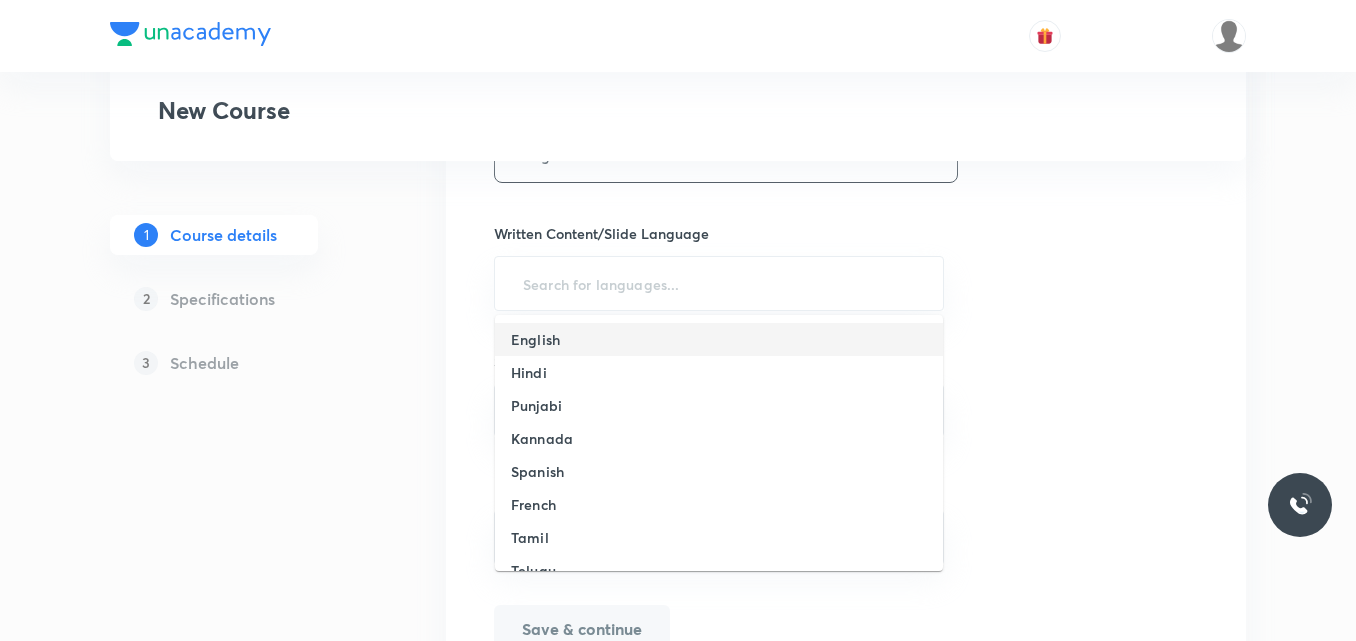 click on "English" at bounding box center (719, 339) 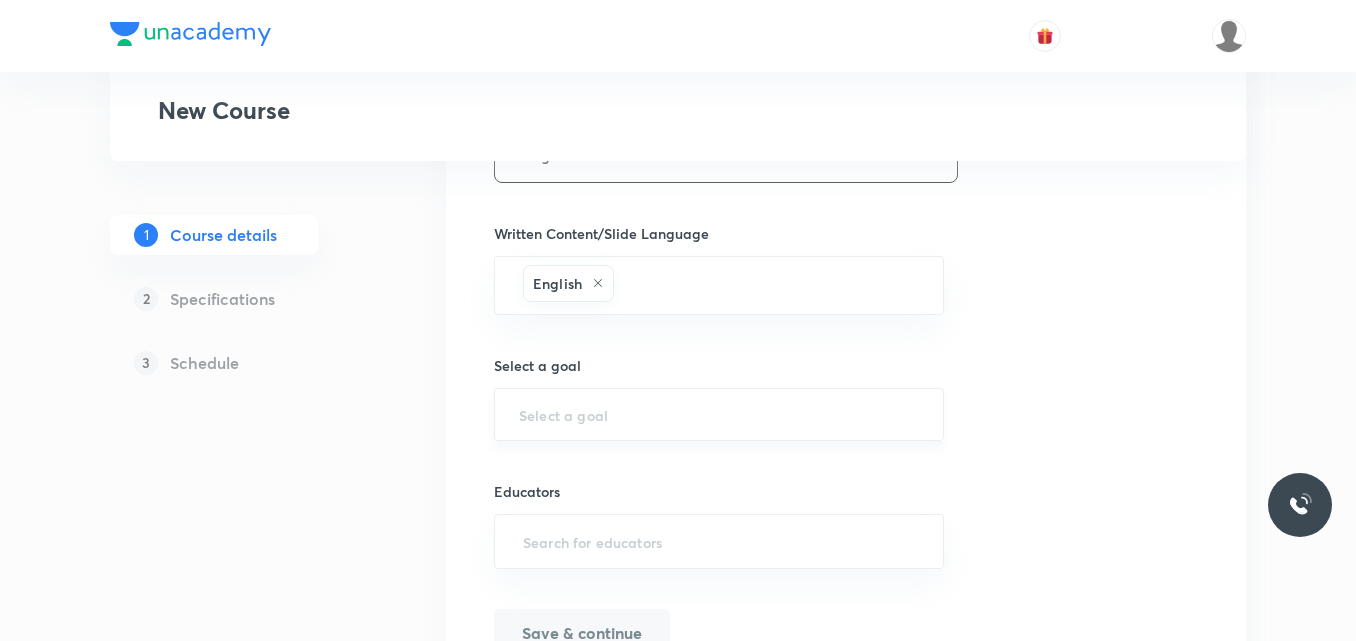 click on "​" at bounding box center [719, 414] 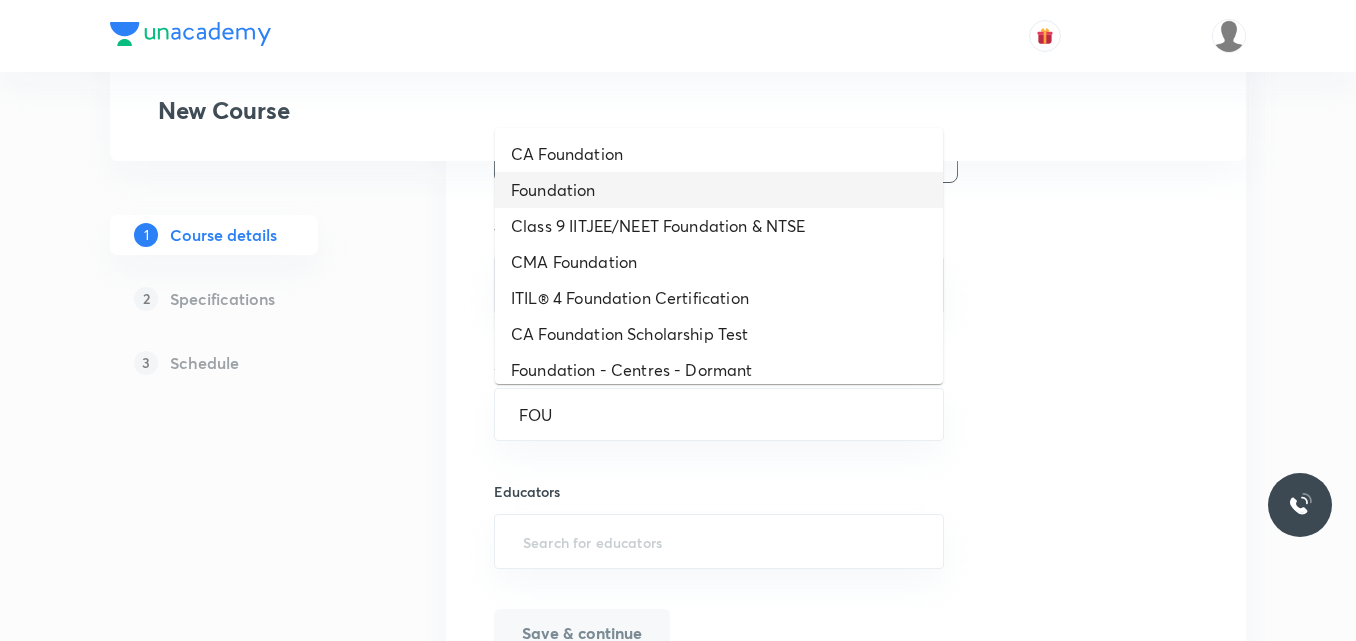 click on "Foundation" at bounding box center [719, 190] 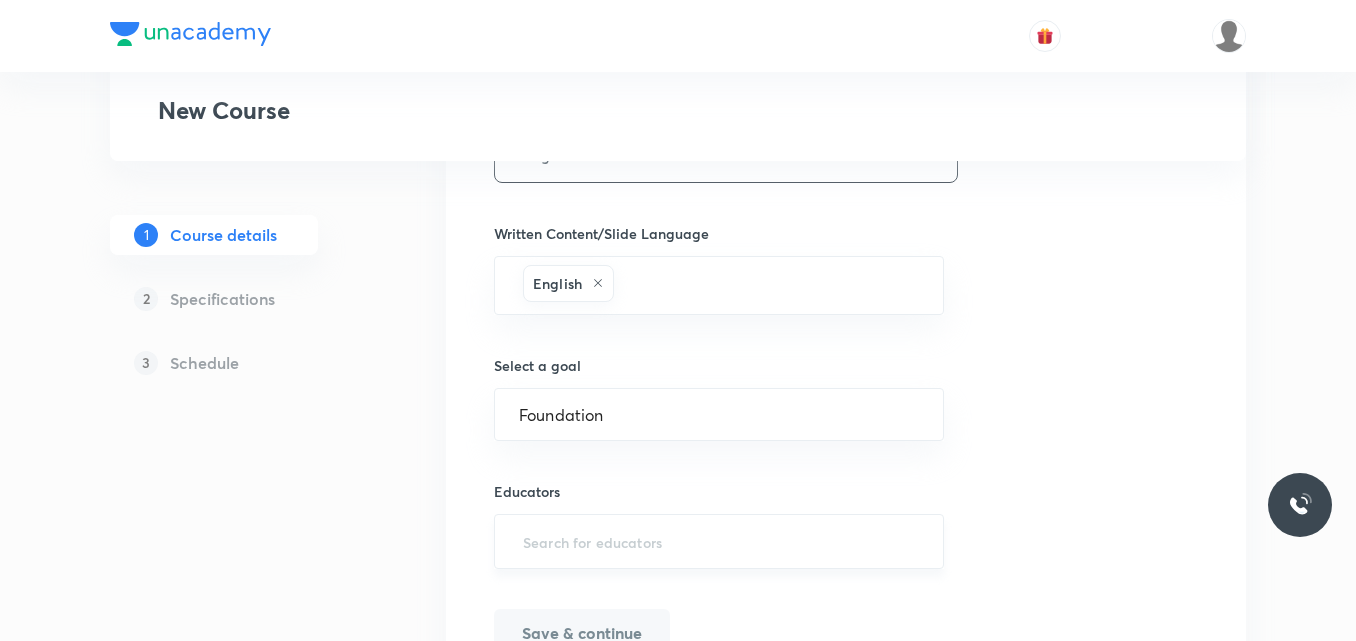 click at bounding box center (719, 541) 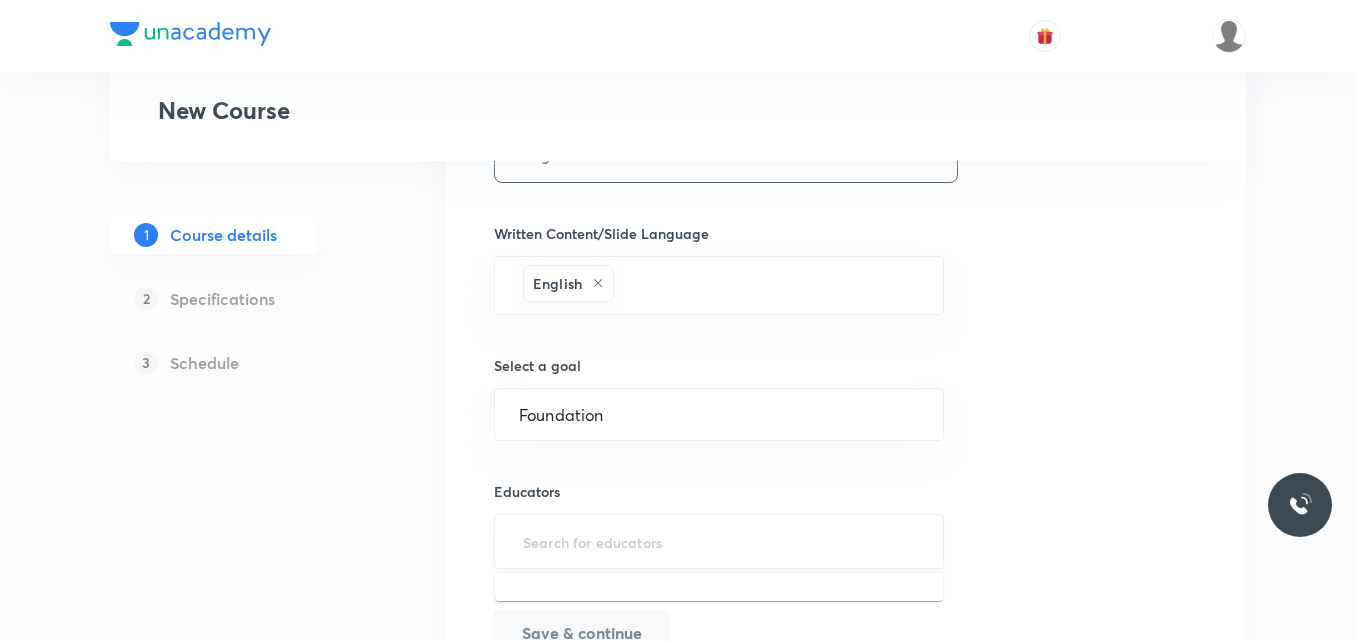 paste on "unacademy-user-U8W5FPYSETCK" 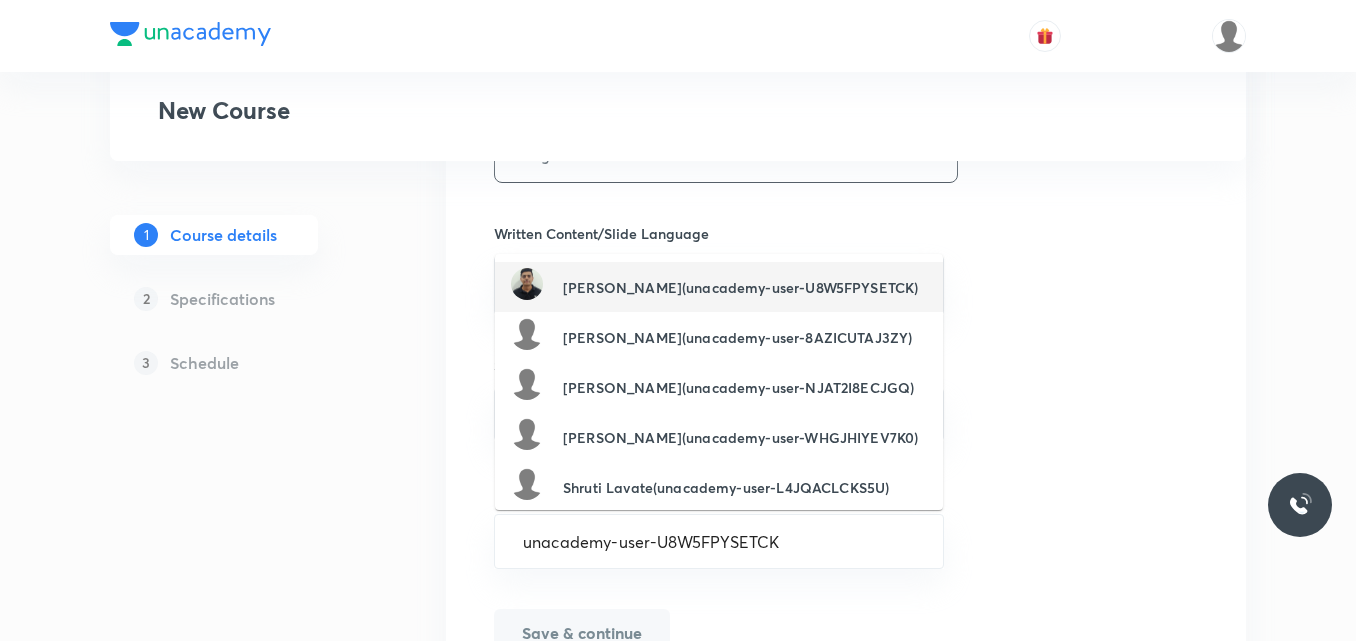 click on "Sachin Sharma(unacademy-user-U8W5FPYSETCK)" at bounding box center (740, 287) 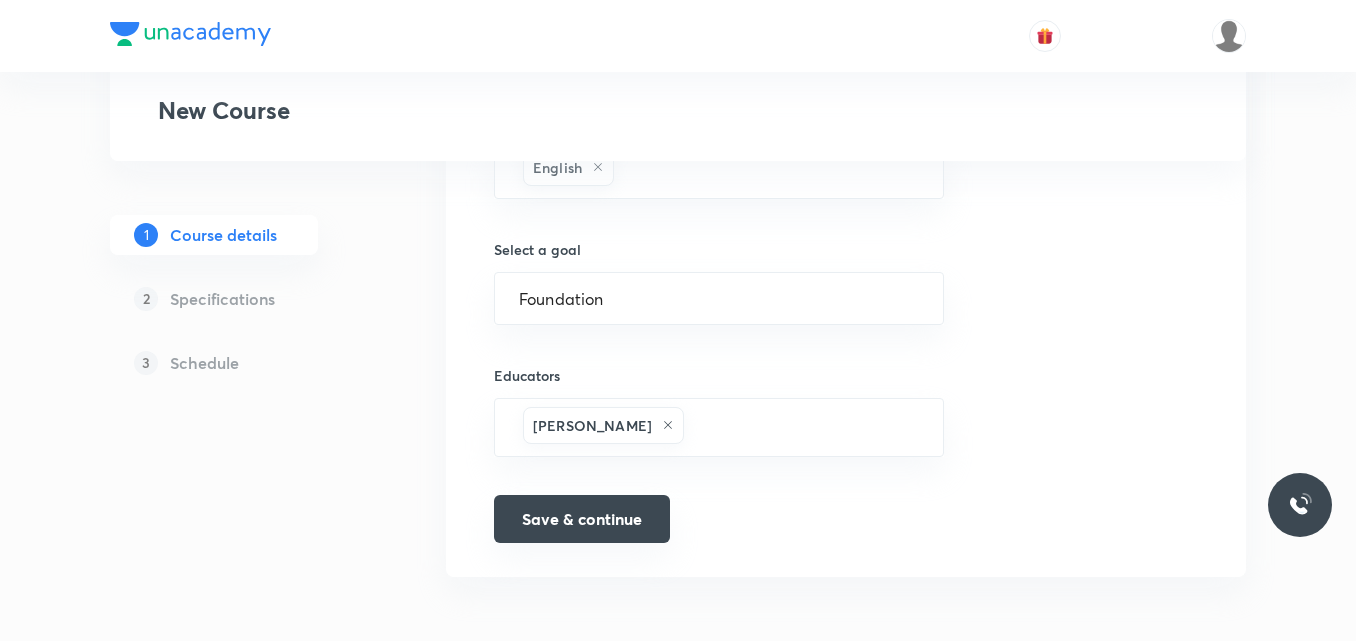 click on "Save & continue" at bounding box center [582, 519] 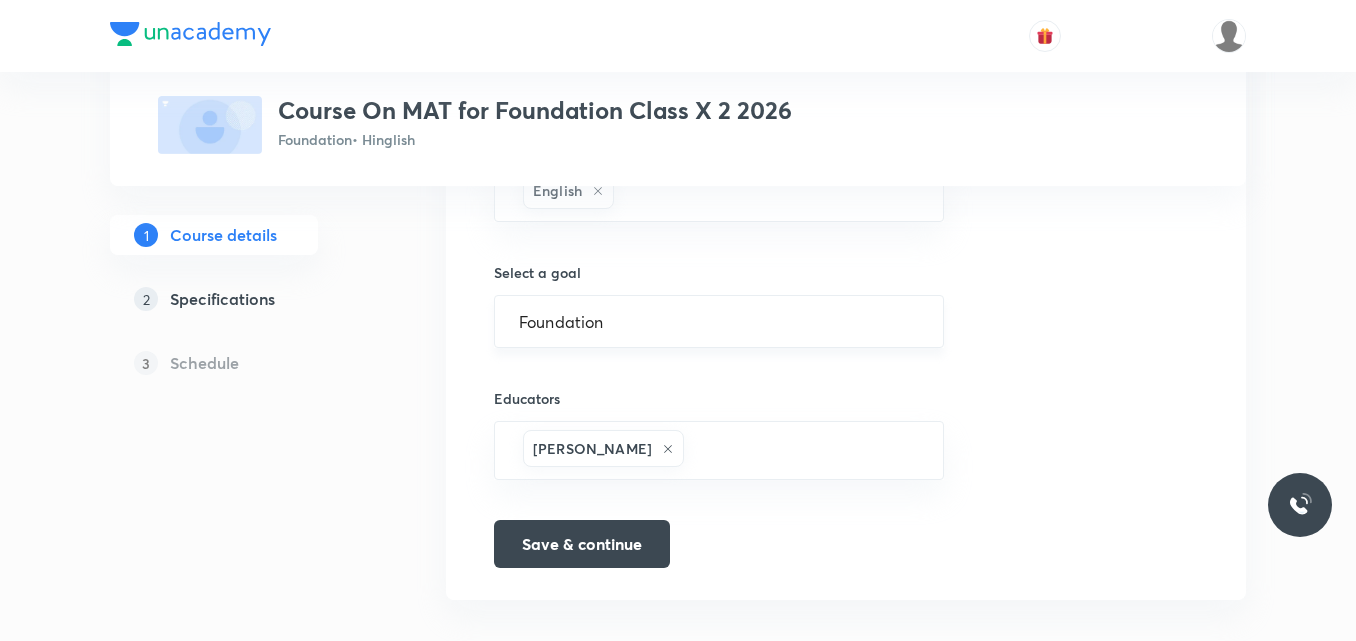scroll, scrollTop: 1339, scrollLeft: 0, axis: vertical 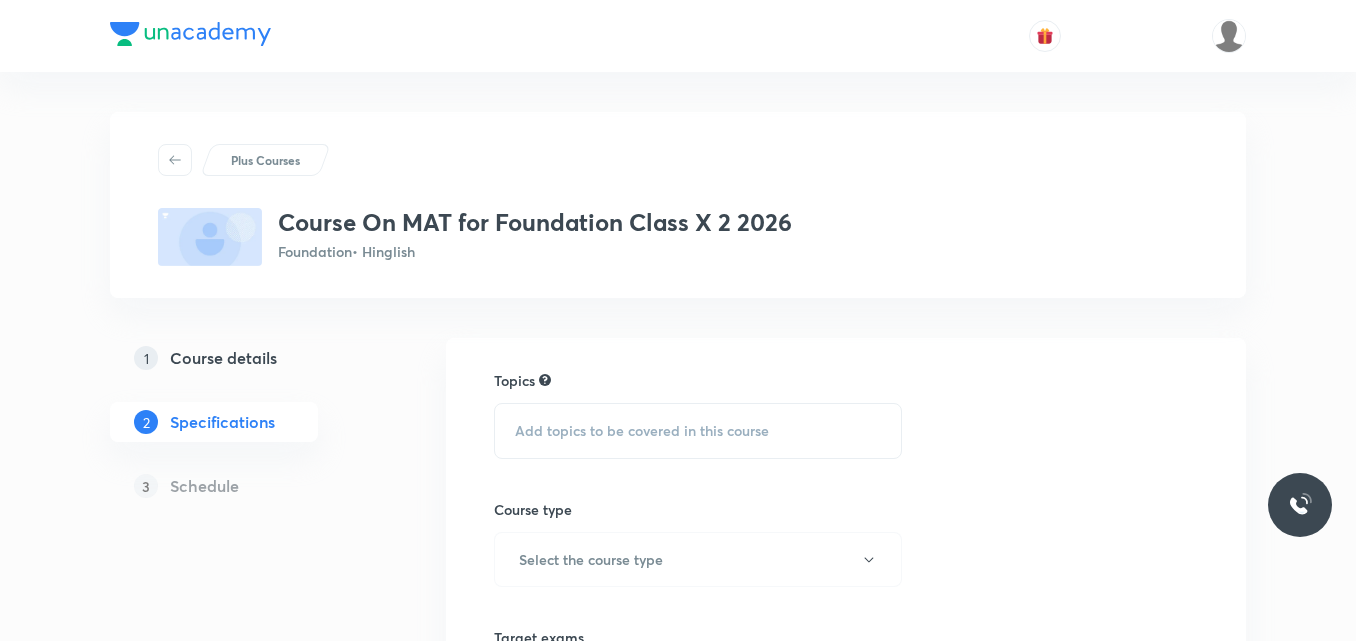 click on "Add topics to be covered in this course" at bounding box center [698, 431] 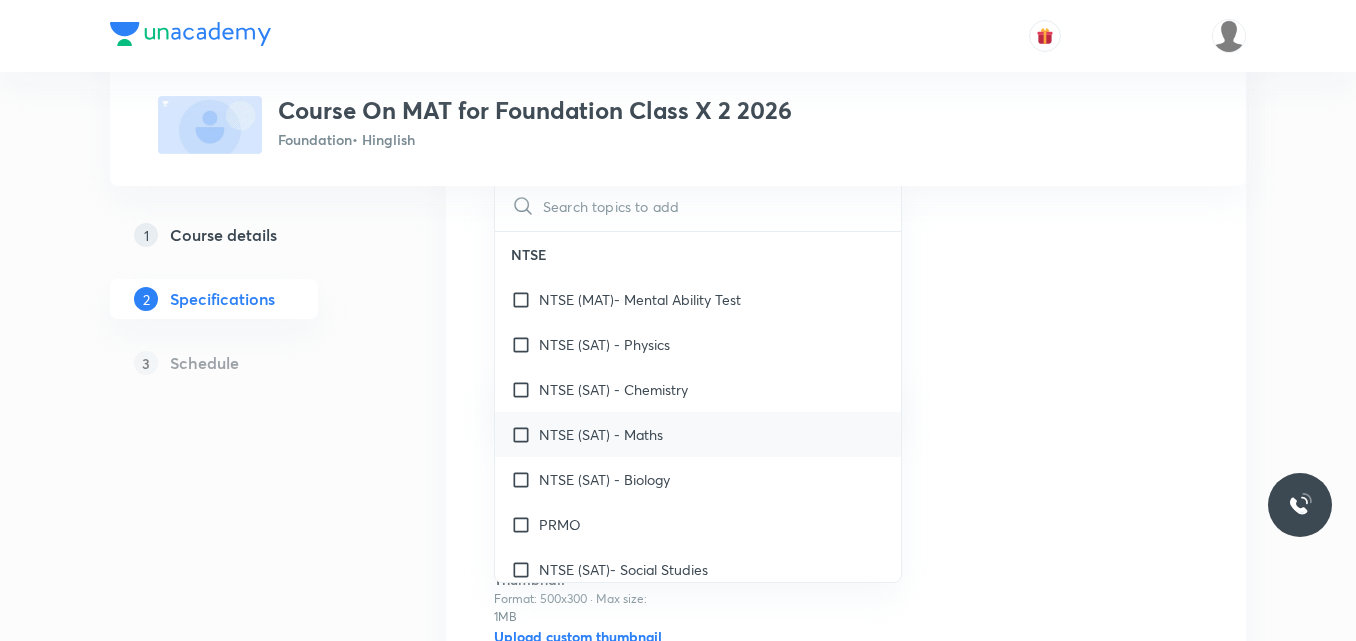 scroll, scrollTop: 300, scrollLeft: 0, axis: vertical 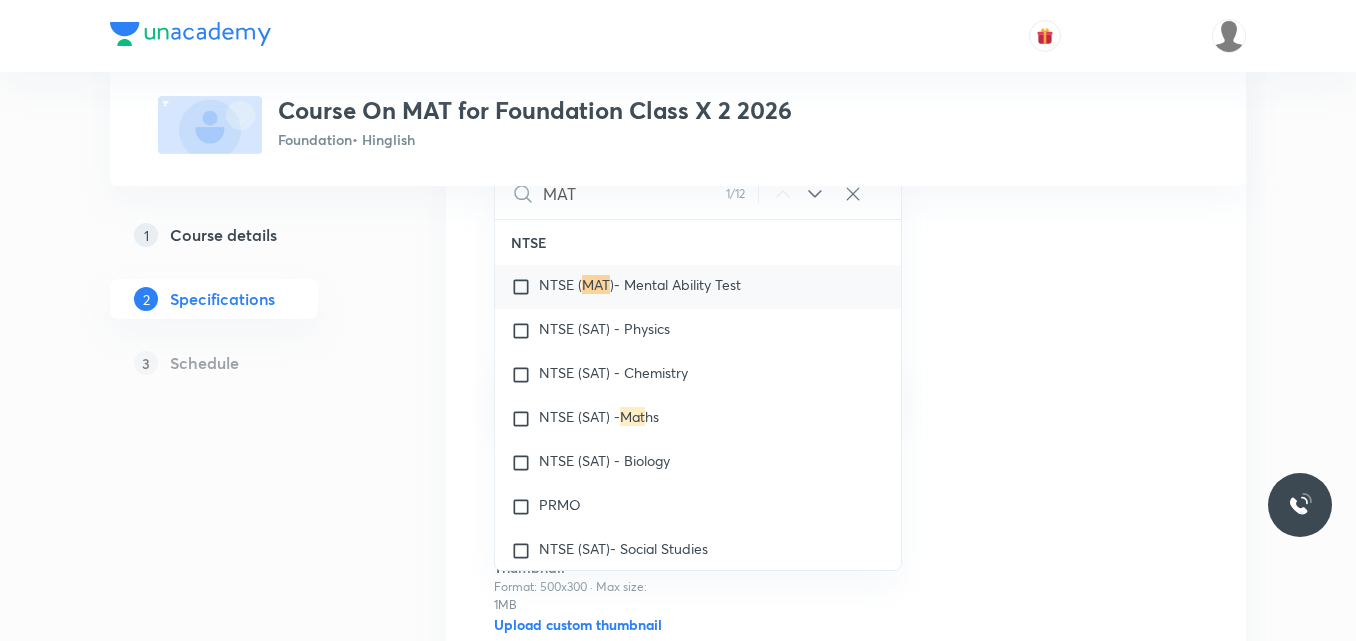 type on "MAT" 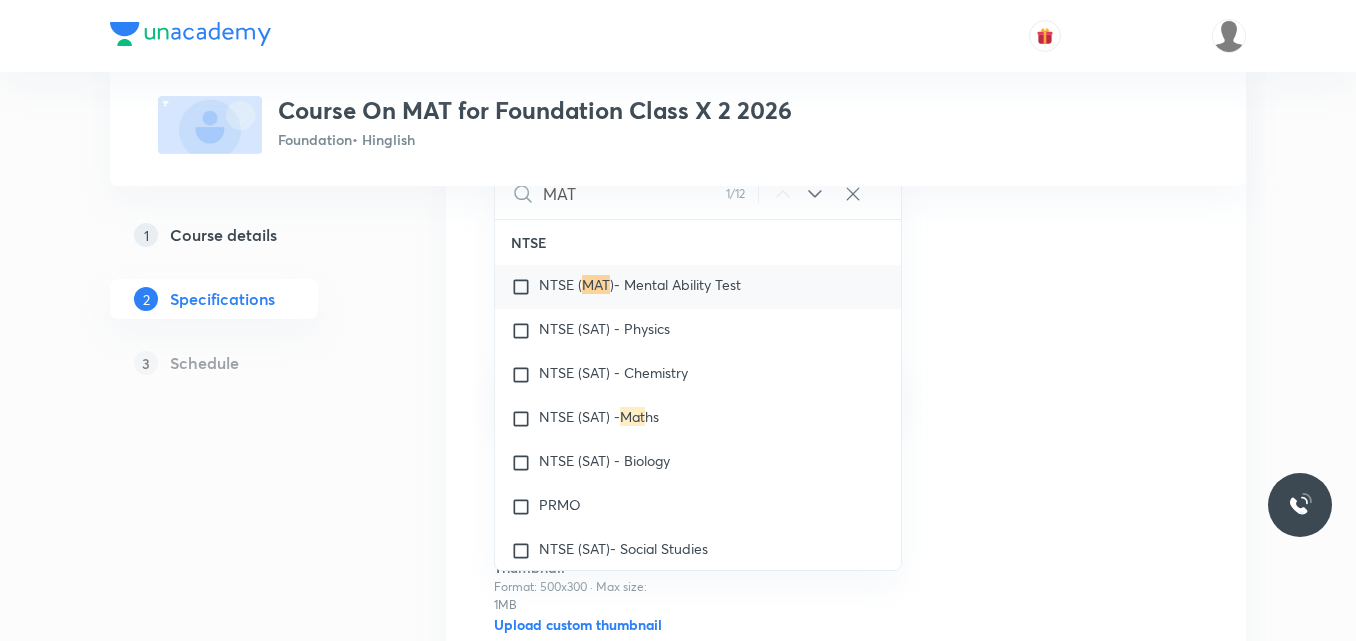 click on ")- Mental Ability Test" at bounding box center (675, 284) 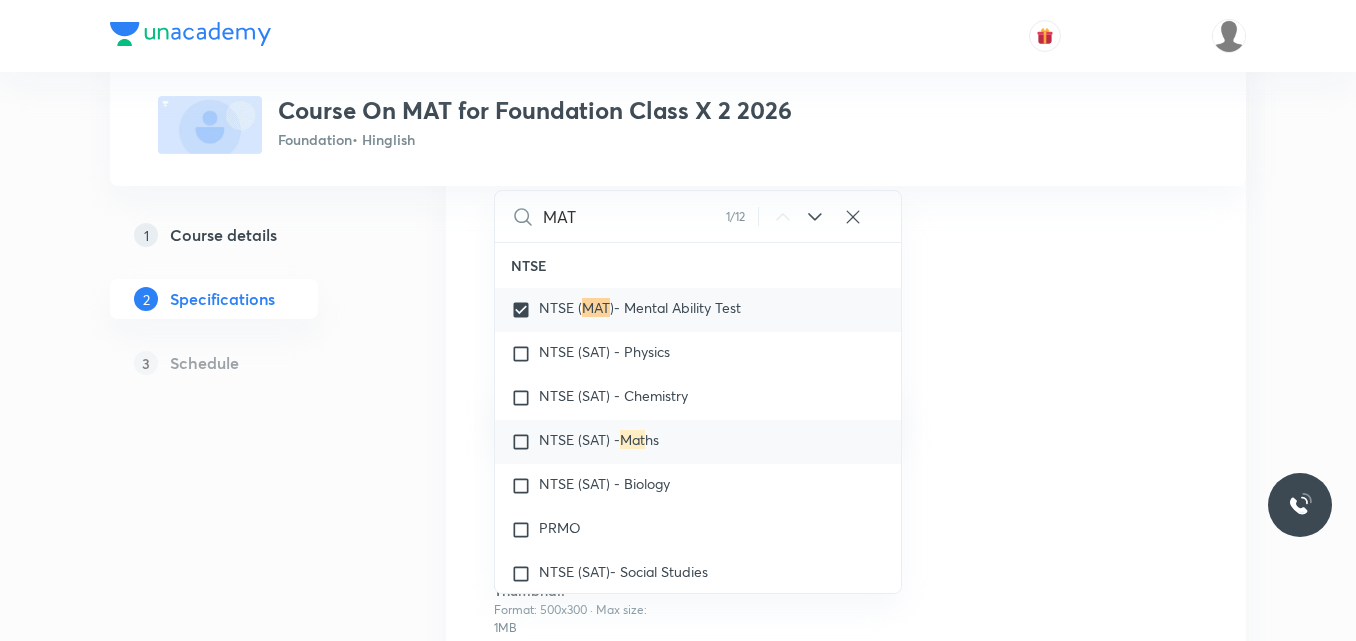 click on "NTSE (SAT) -" at bounding box center [579, 439] 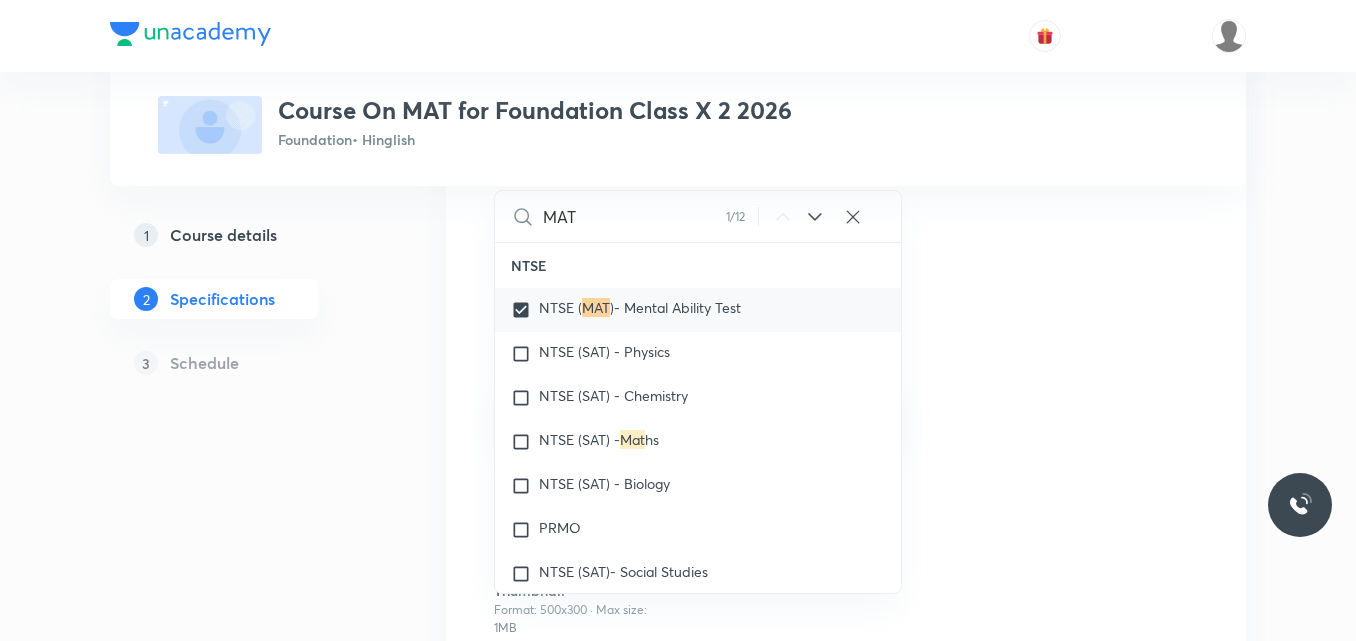 checkbox on "true" 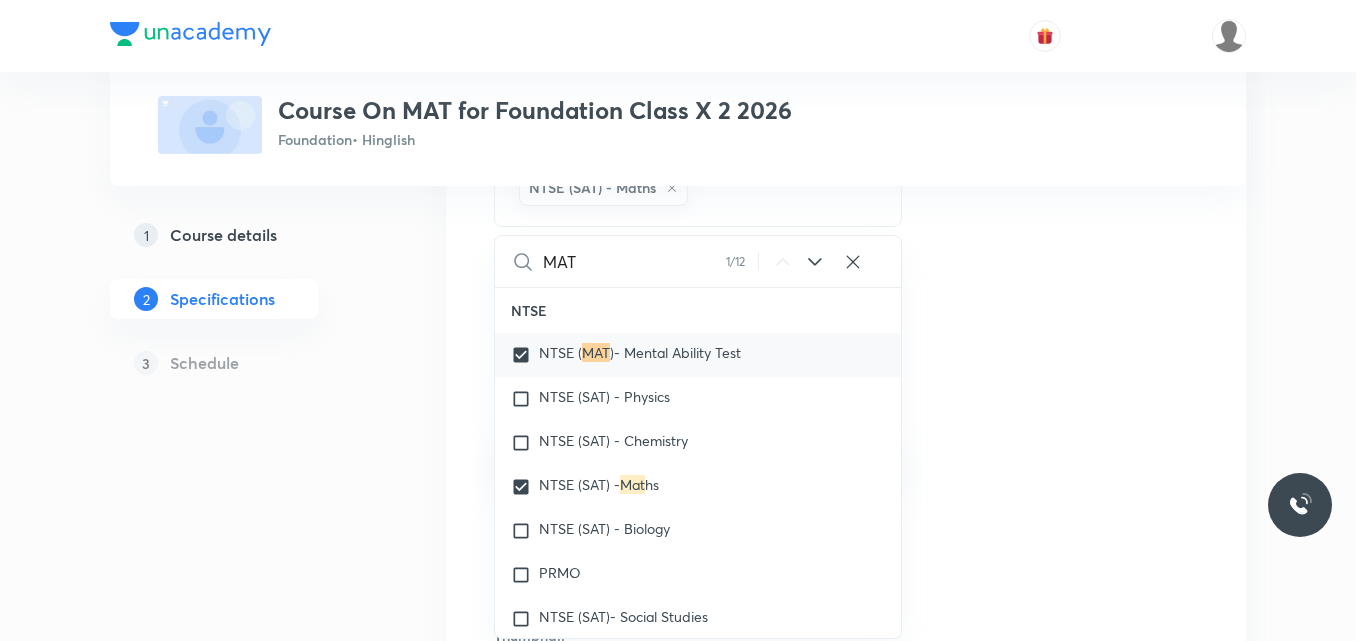 click on "1 Course details 2 Specifications 3 Schedule" at bounding box center (246, 449) 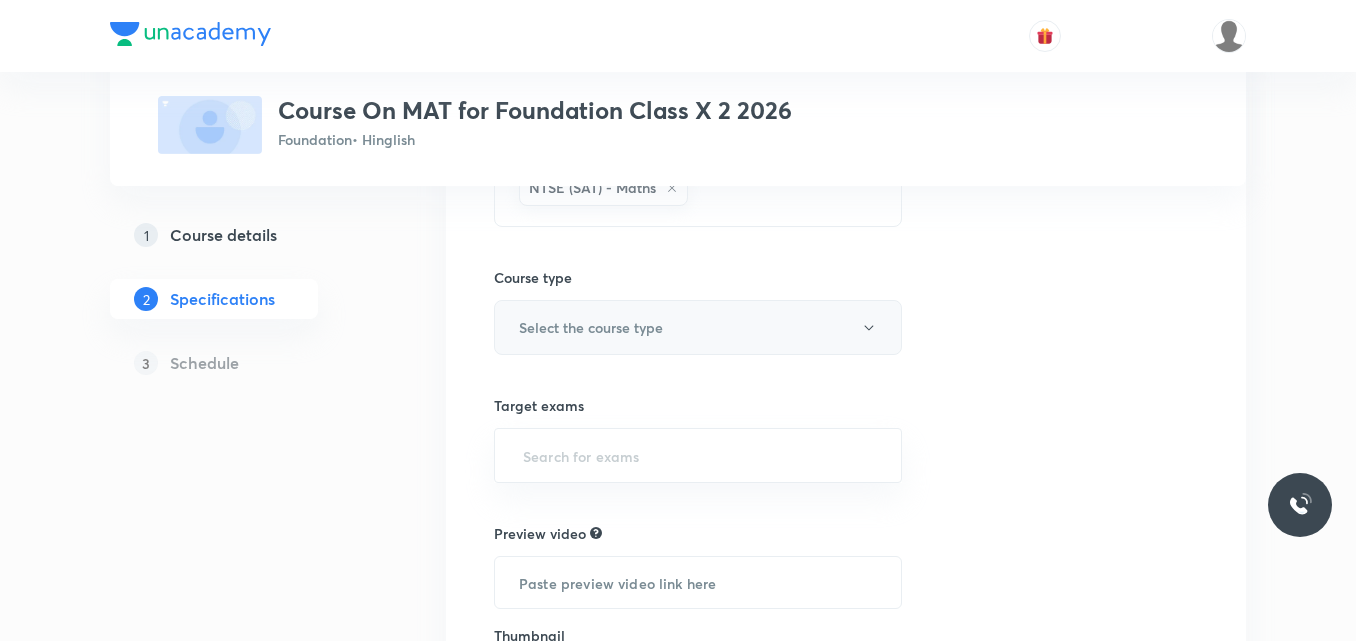 click on "Select the course type" at bounding box center (698, 327) 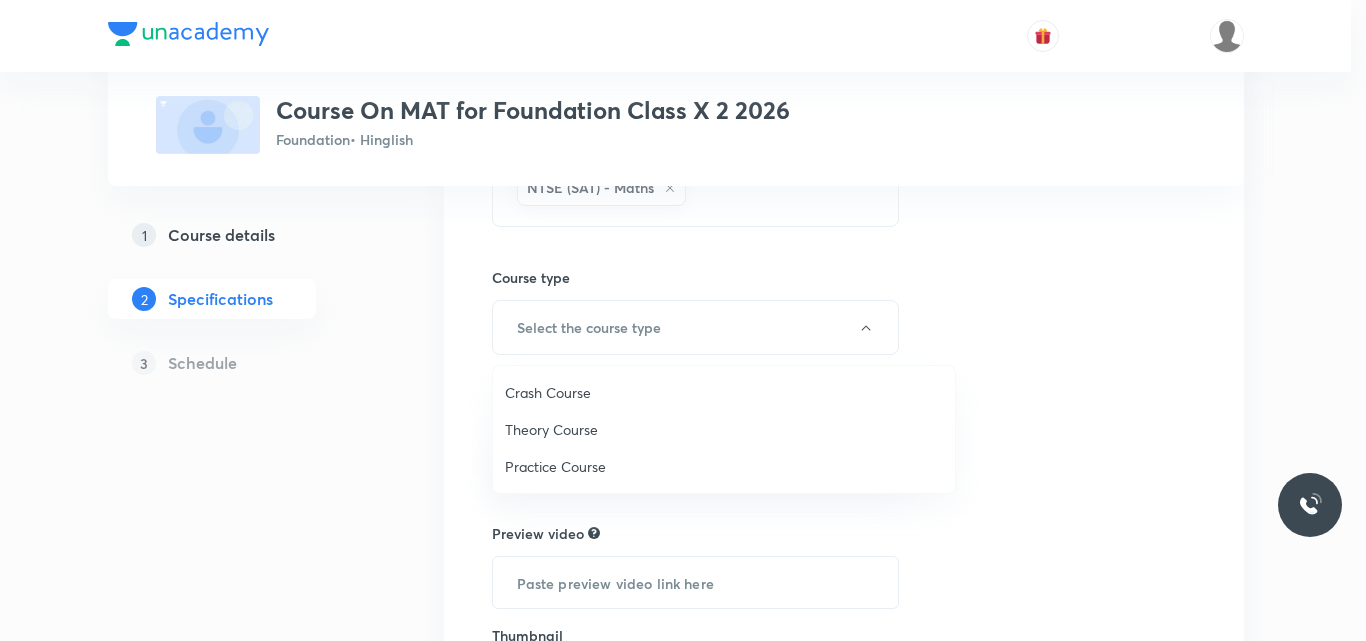 click on "Theory Course" at bounding box center (724, 429) 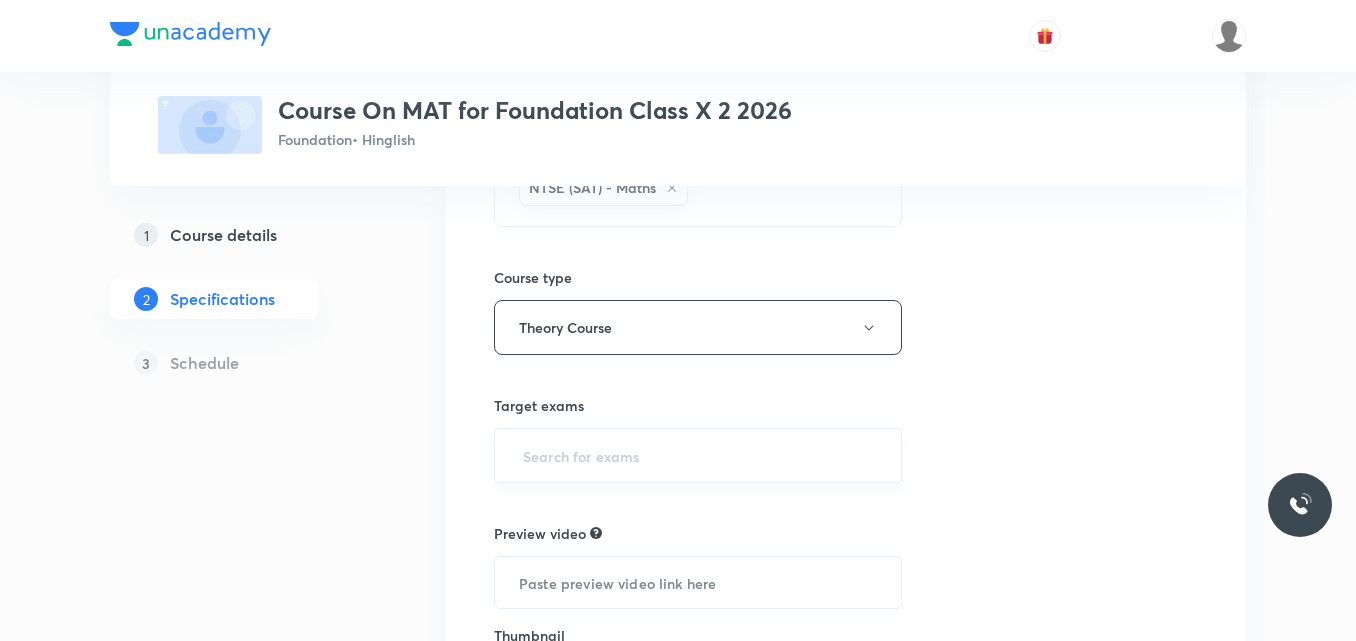 click at bounding box center (698, 455) 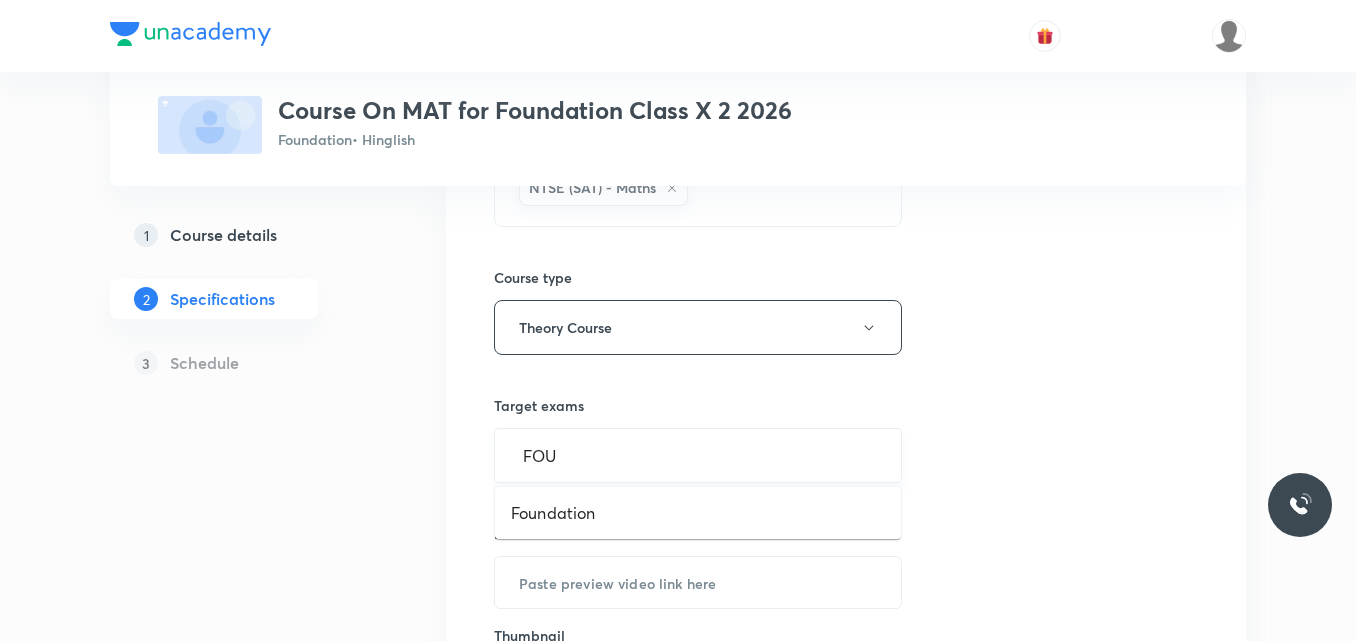 type on "FOUN" 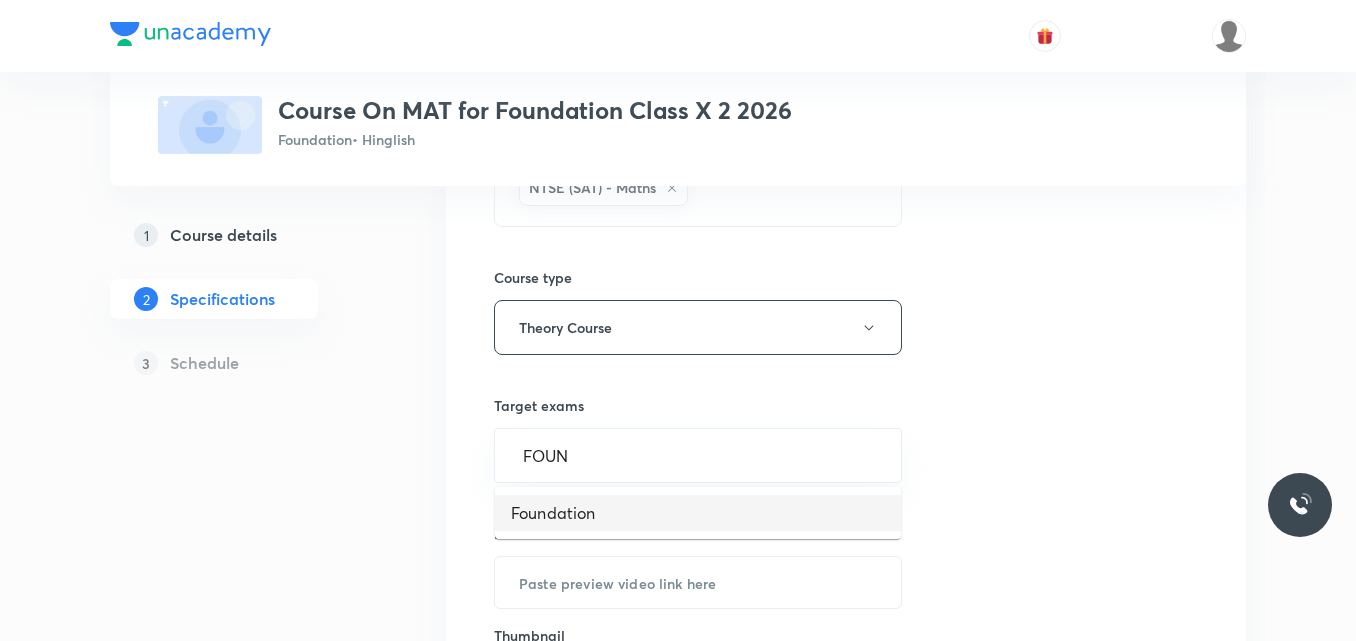 click on "Foundation" at bounding box center (698, 513) 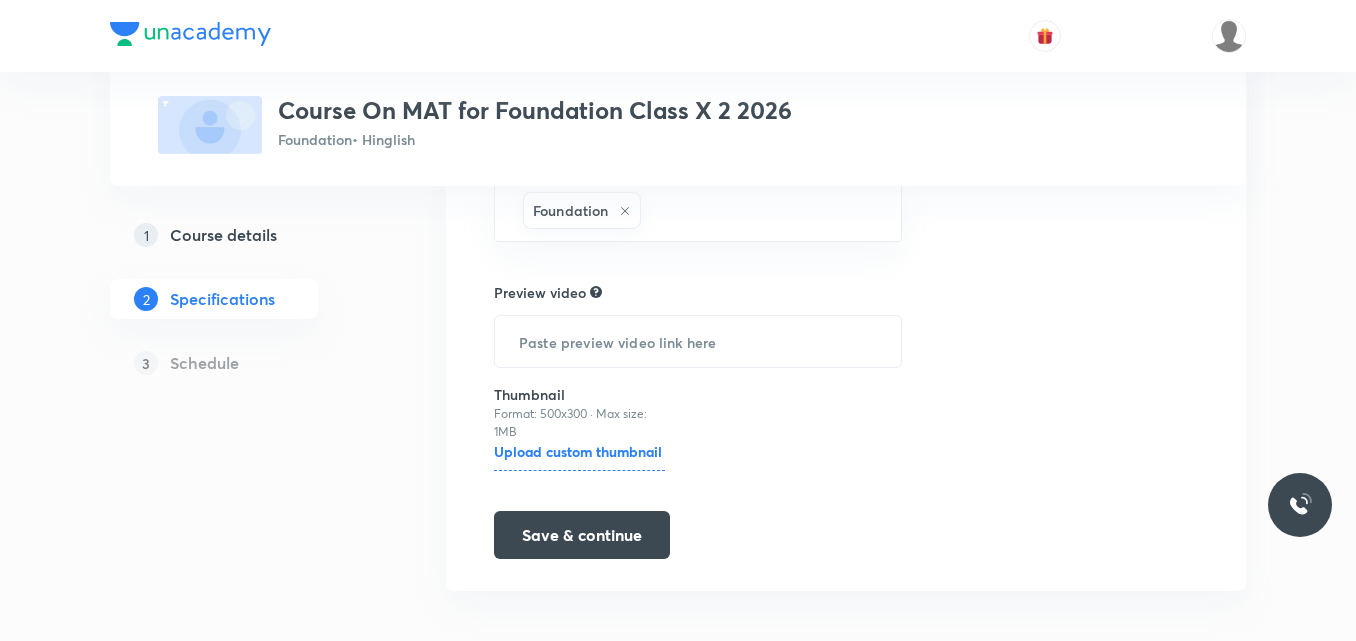 scroll, scrollTop: 559, scrollLeft: 0, axis: vertical 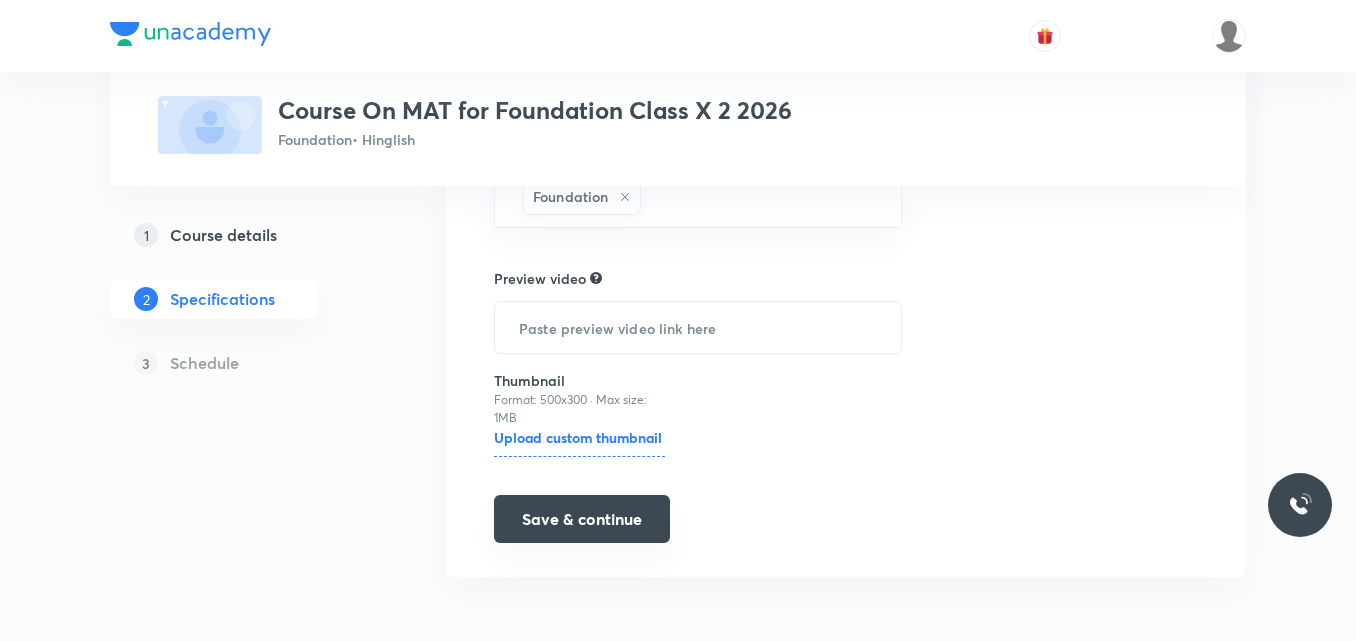 click on "Save & continue" at bounding box center [582, 519] 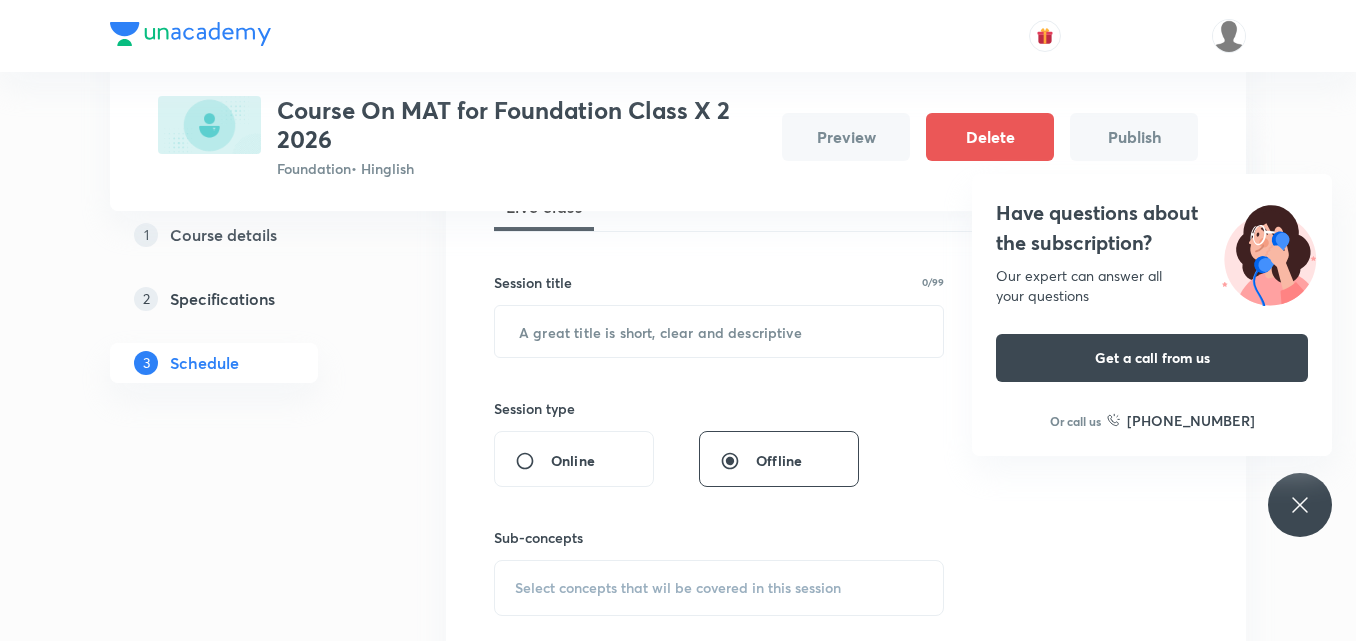 scroll, scrollTop: 307, scrollLeft: 0, axis: vertical 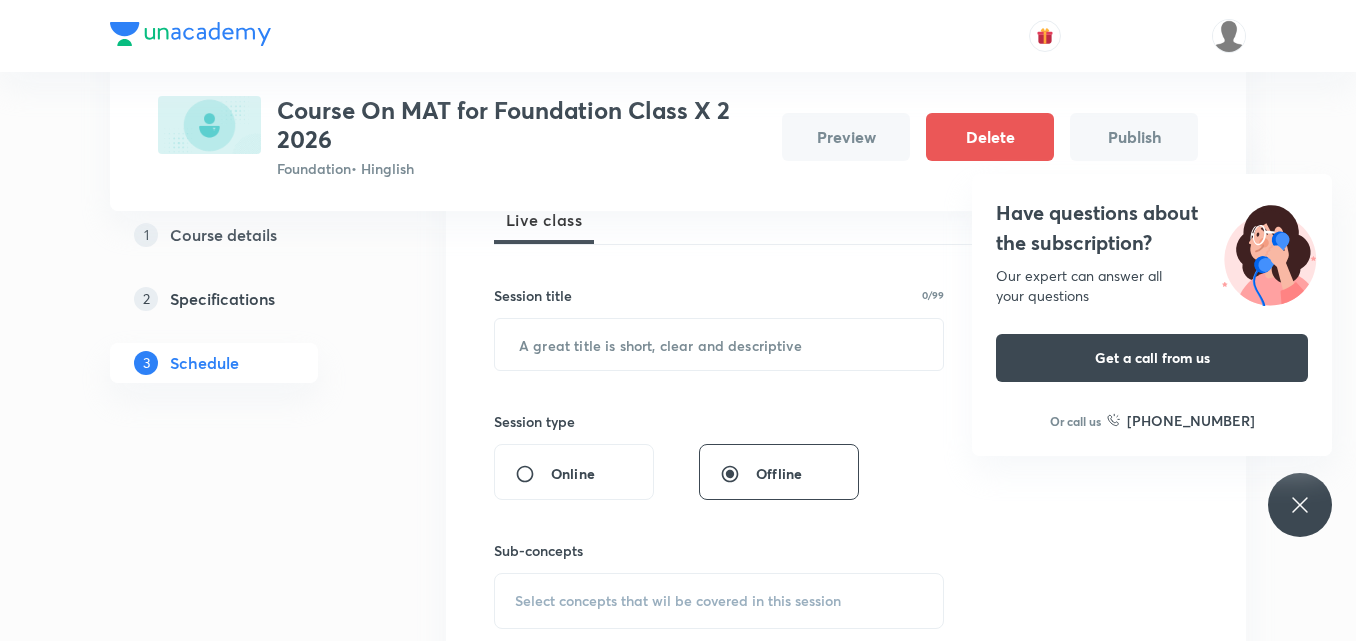 click 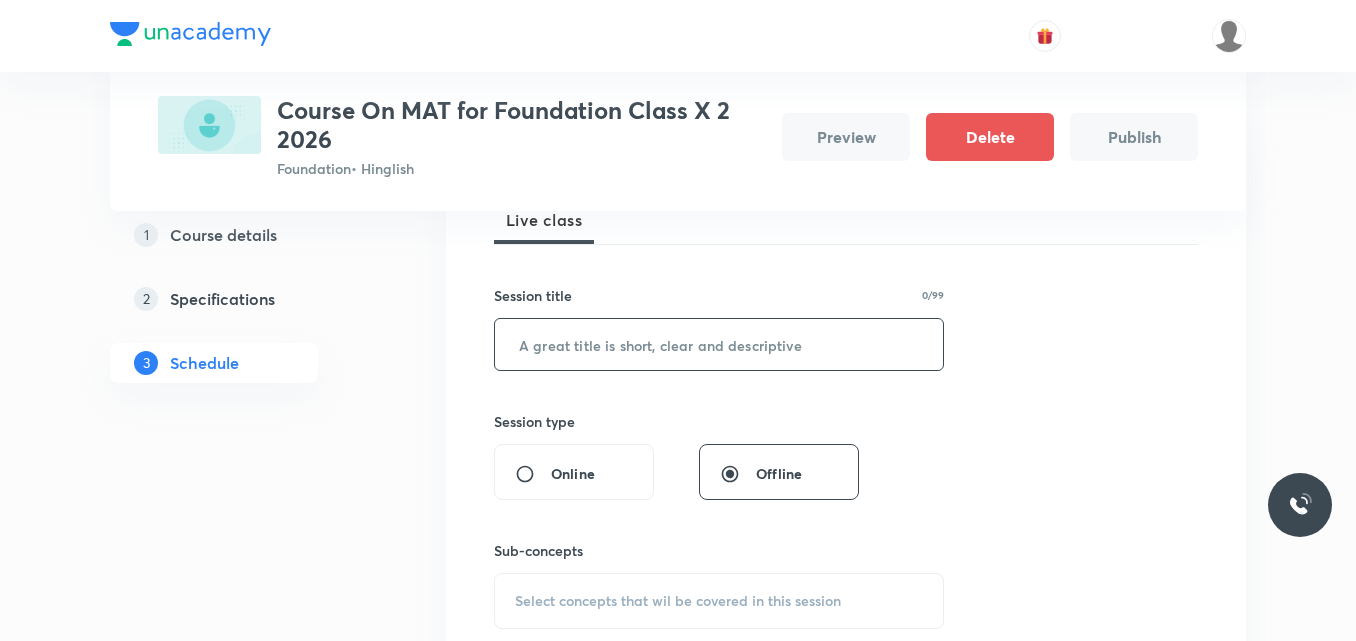 click at bounding box center [719, 344] 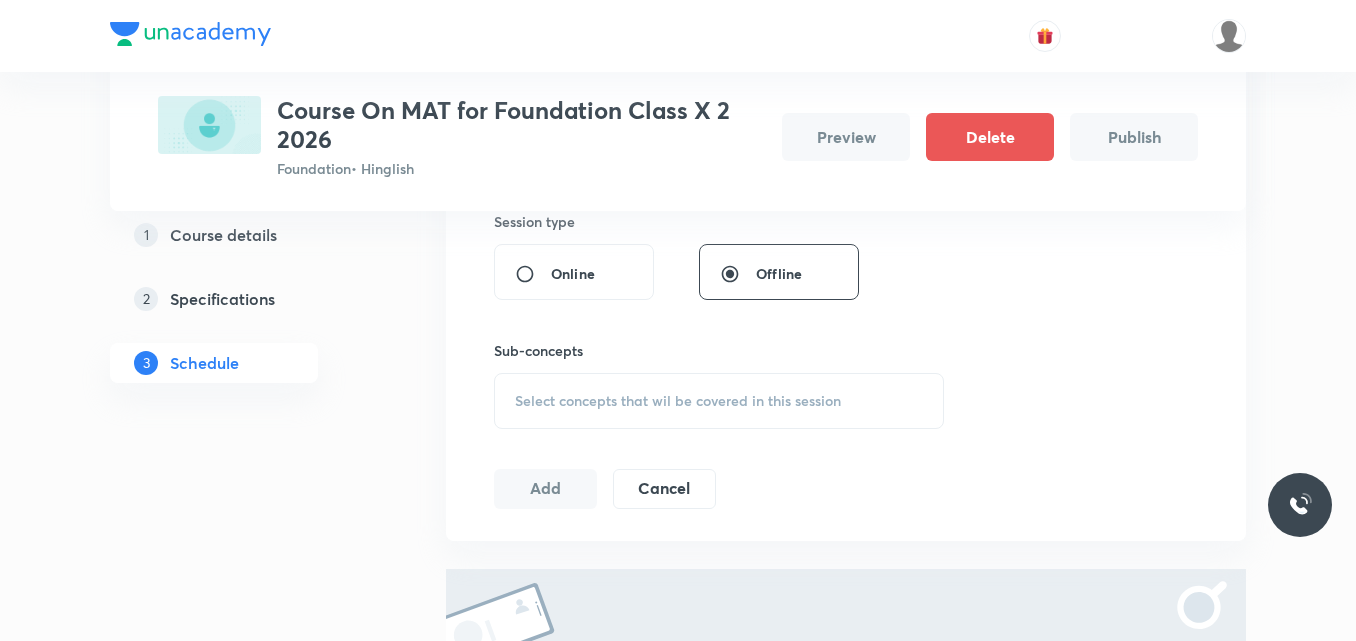 type on "Coding and decoding" 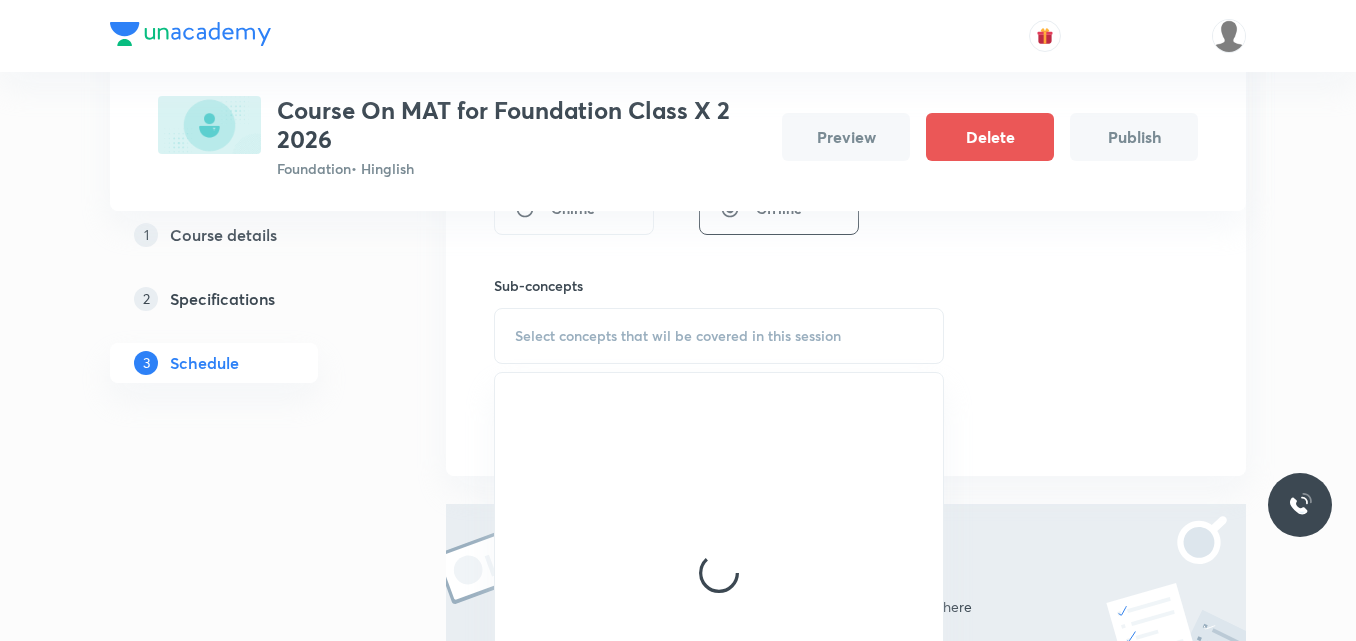 scroll, scrollTop: 607, scrollLeft: 0, axis: vertical 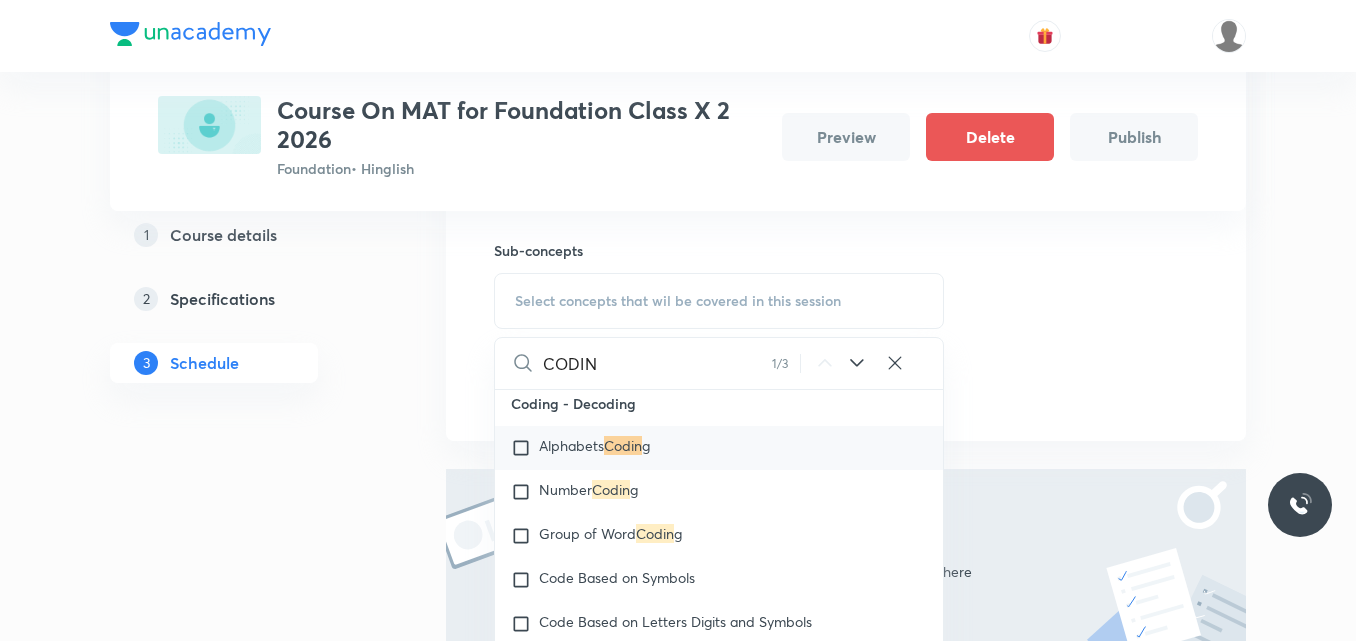 type on "CODIN" 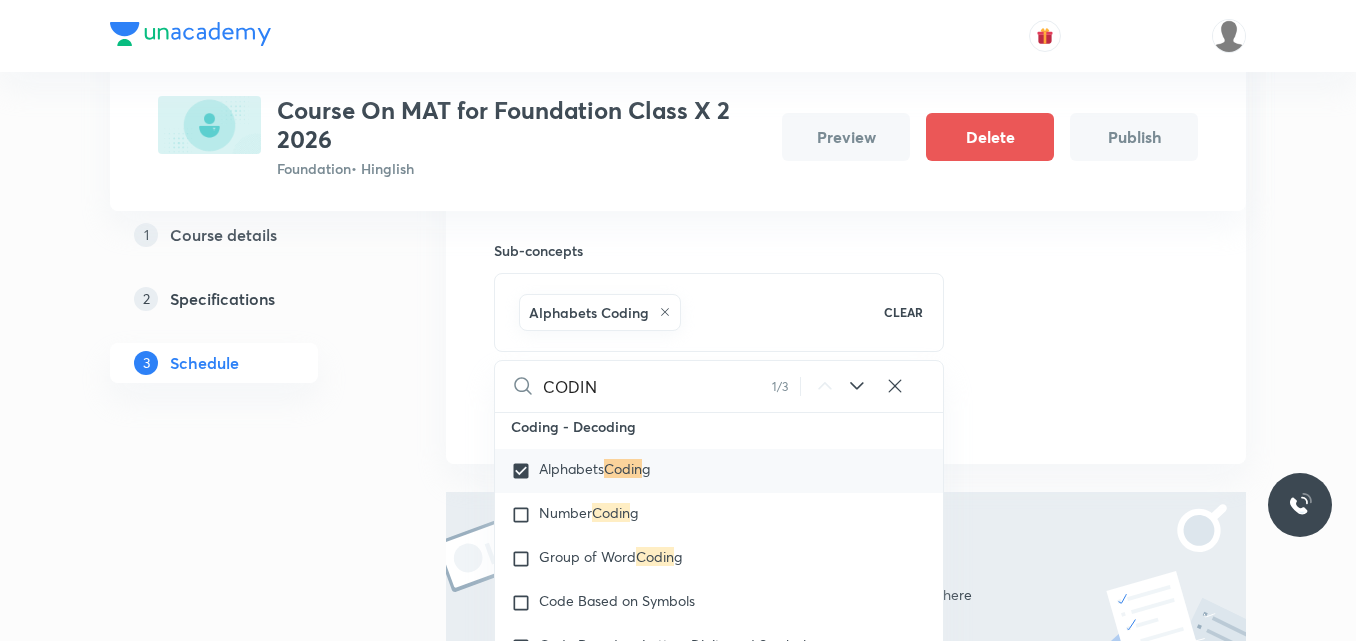 click on "1 Course details 2 Specifications 3 Schedule" at bounding box center [246, 292] 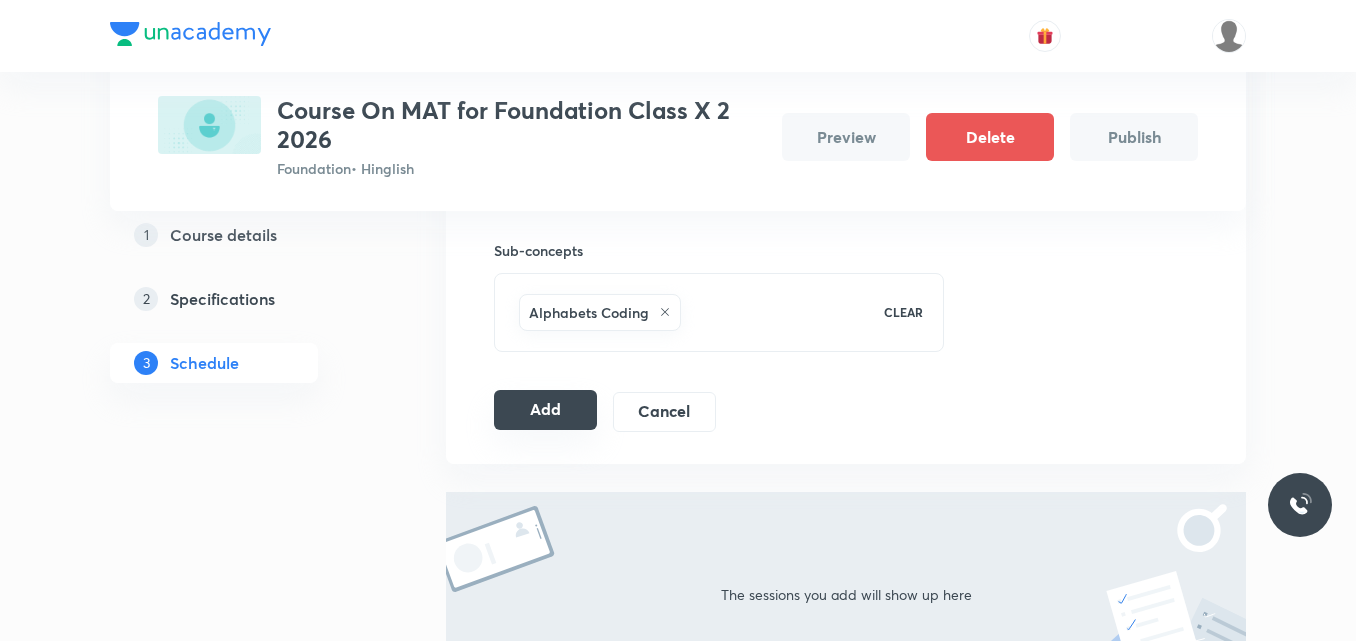 click on "Add" at bounding box center [545, 410] 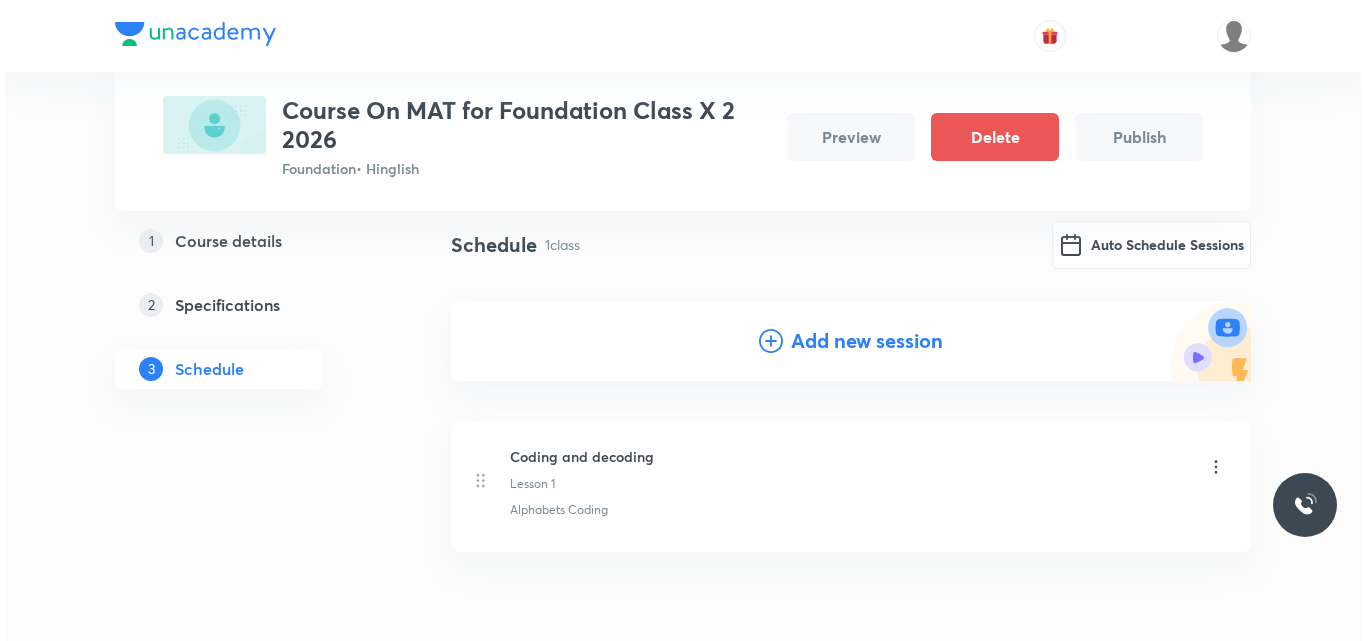 scroll, scrollTop: 0, scrollLeft: 0, axis: both 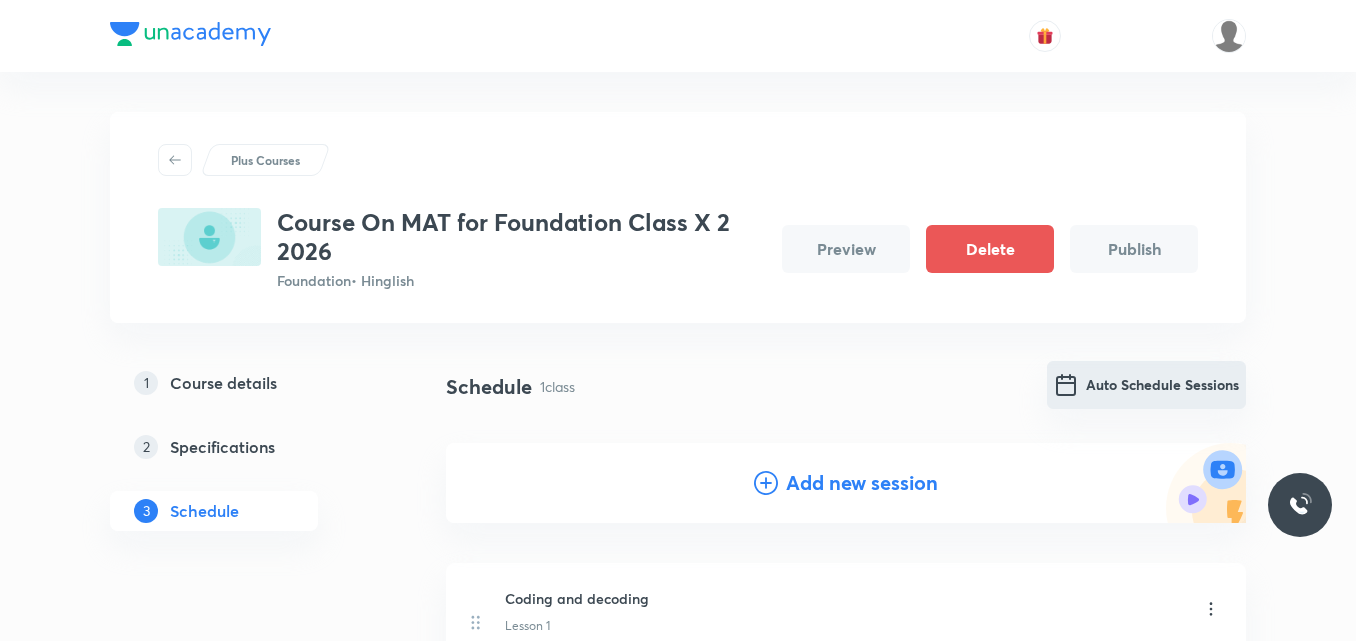 click on "Auto Schedule Sessions" at bounding box center (1146, 385) 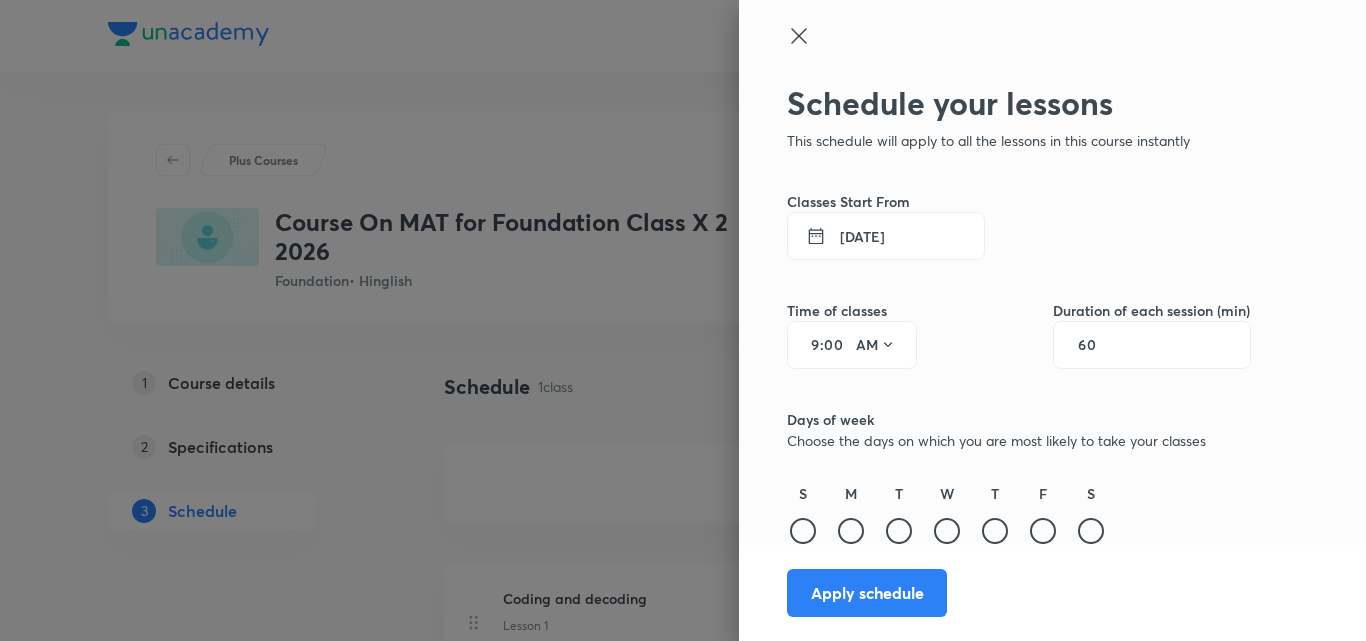 scroll, scrollTop: 99, scrollLeft: 0, axis: vertical 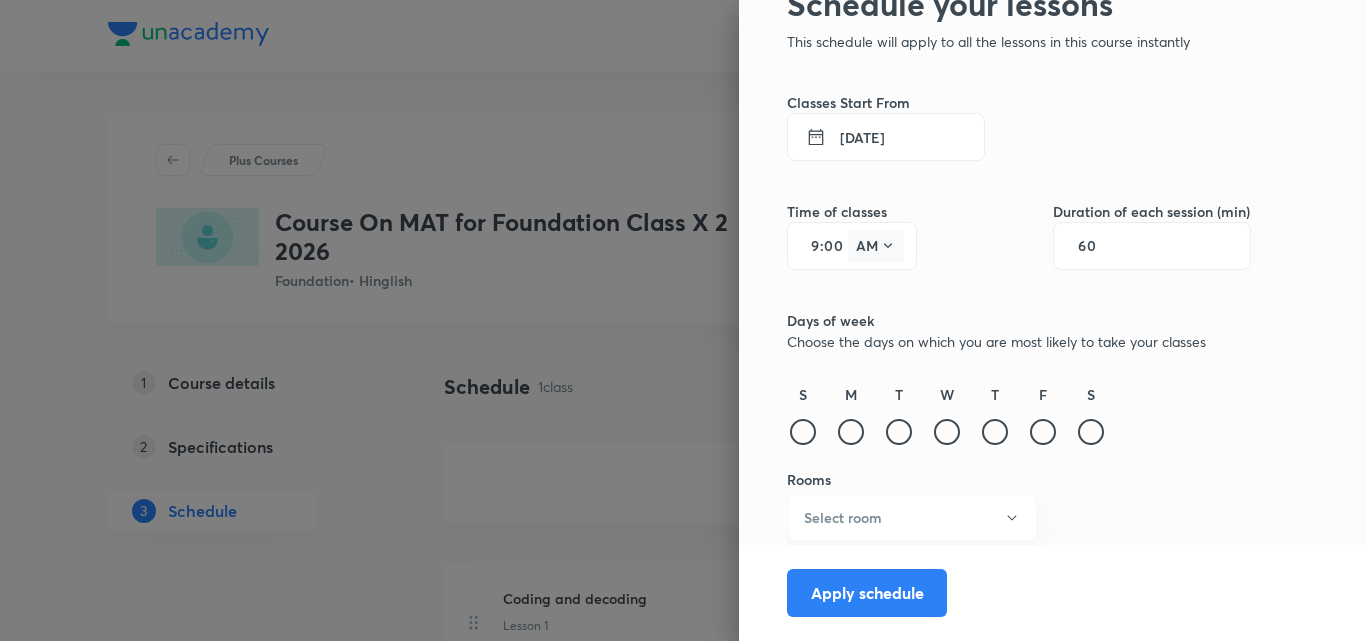 click on "AM" at bounding box center [876, 246] 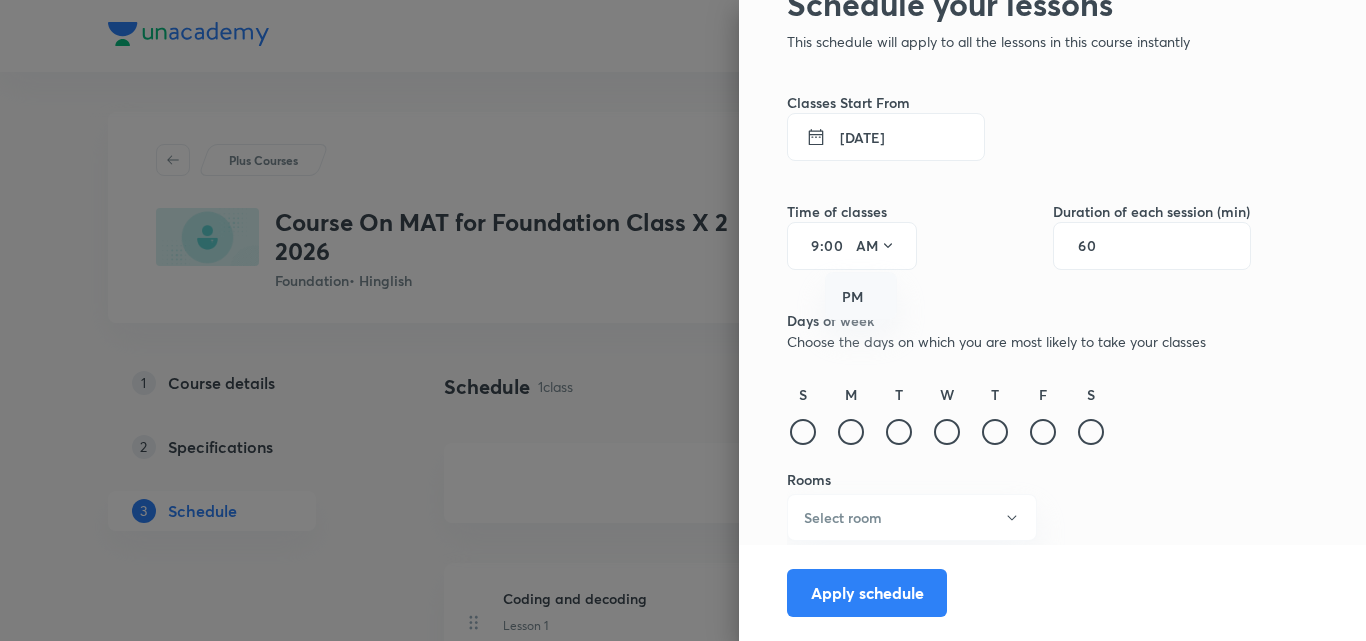click on "PM" at bounding box center [862, 297] 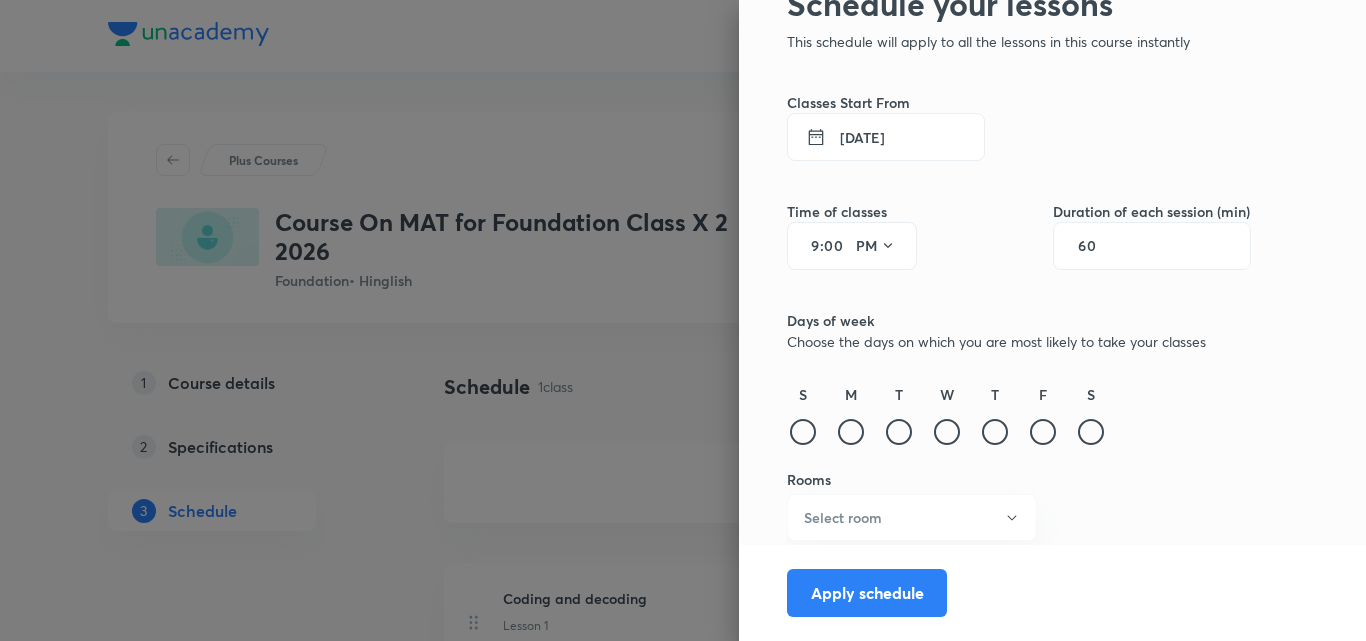click on "9" at bounding box center (808, 246) 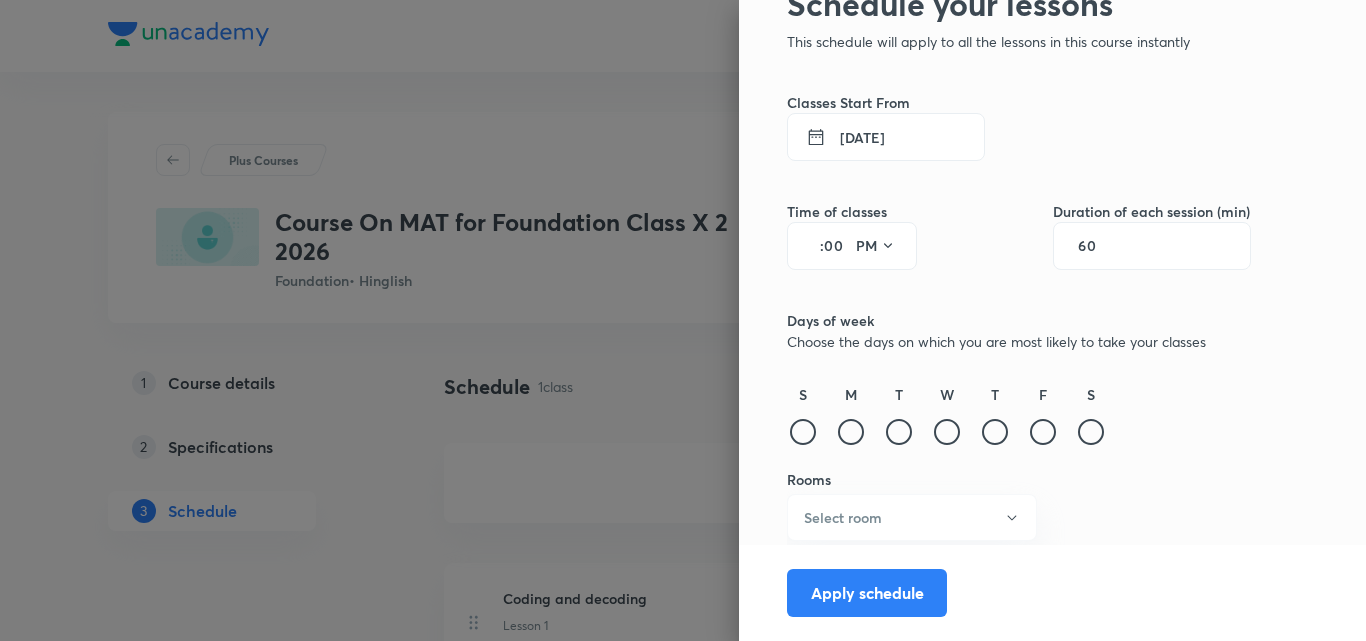 type on "6" 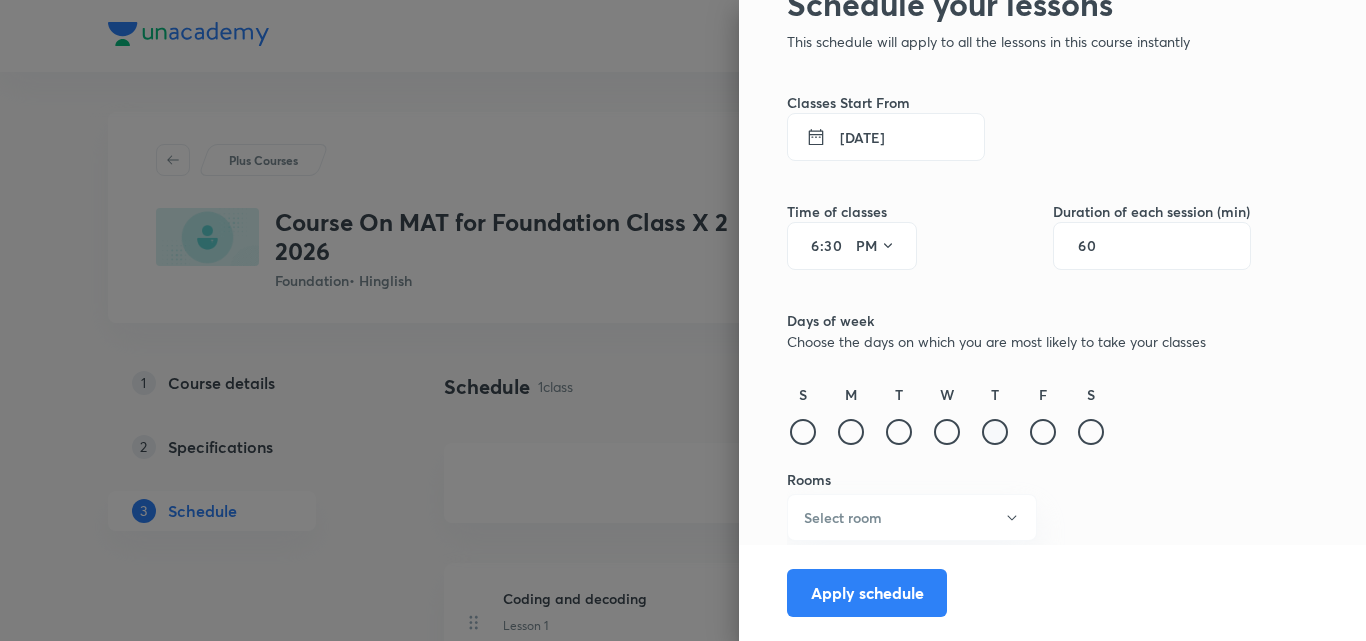 type on "30" 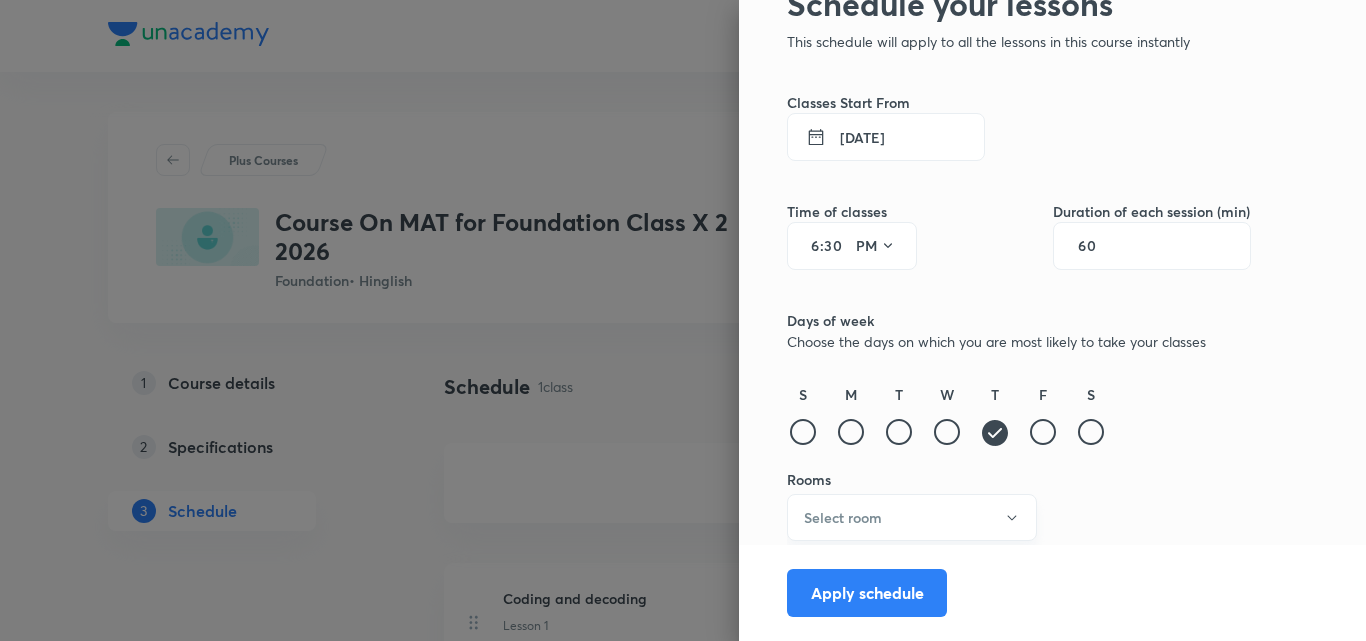 click on "Select room" at bounding box center [912, 517] 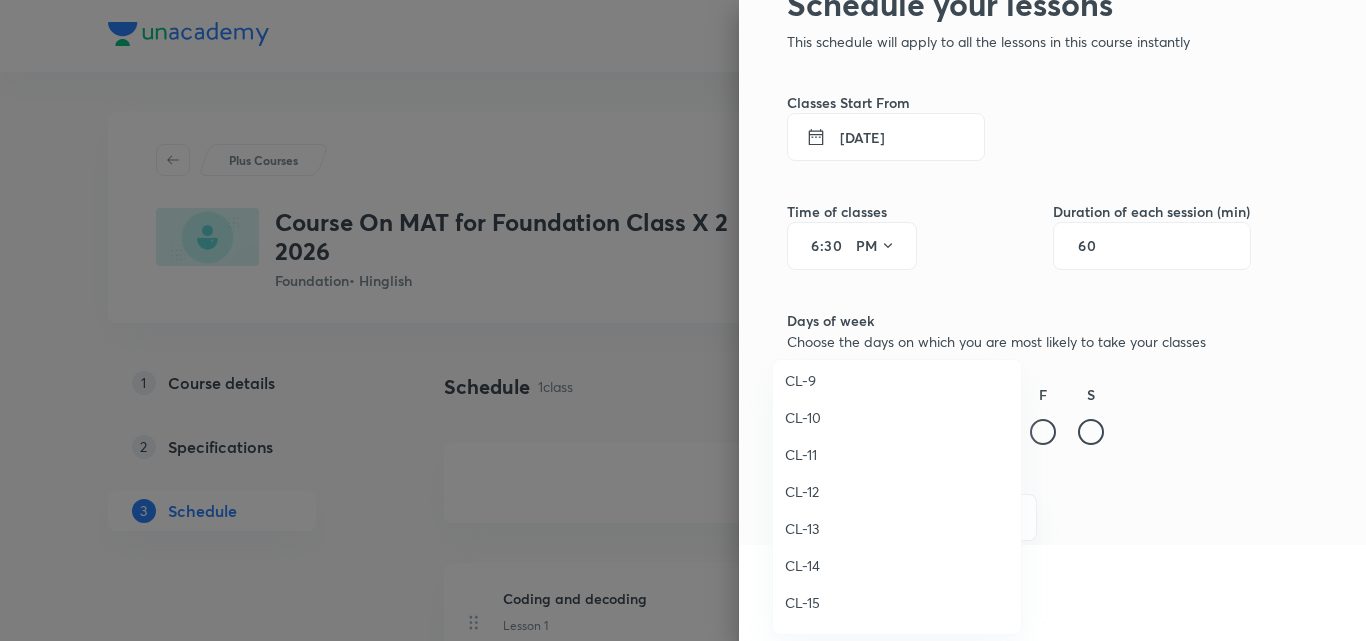 scroll, scrollTop: 889, scrollLeft: 0, axis: vertical 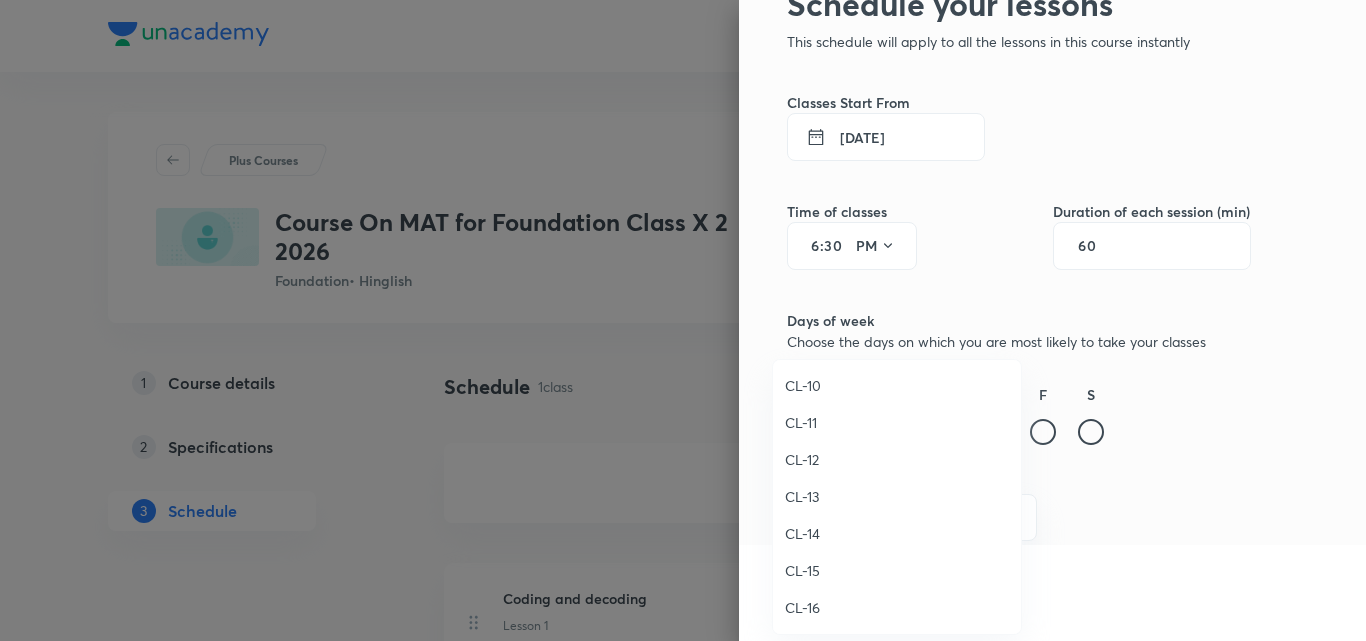 click on "CL-12" at bounding box center [897, 459] 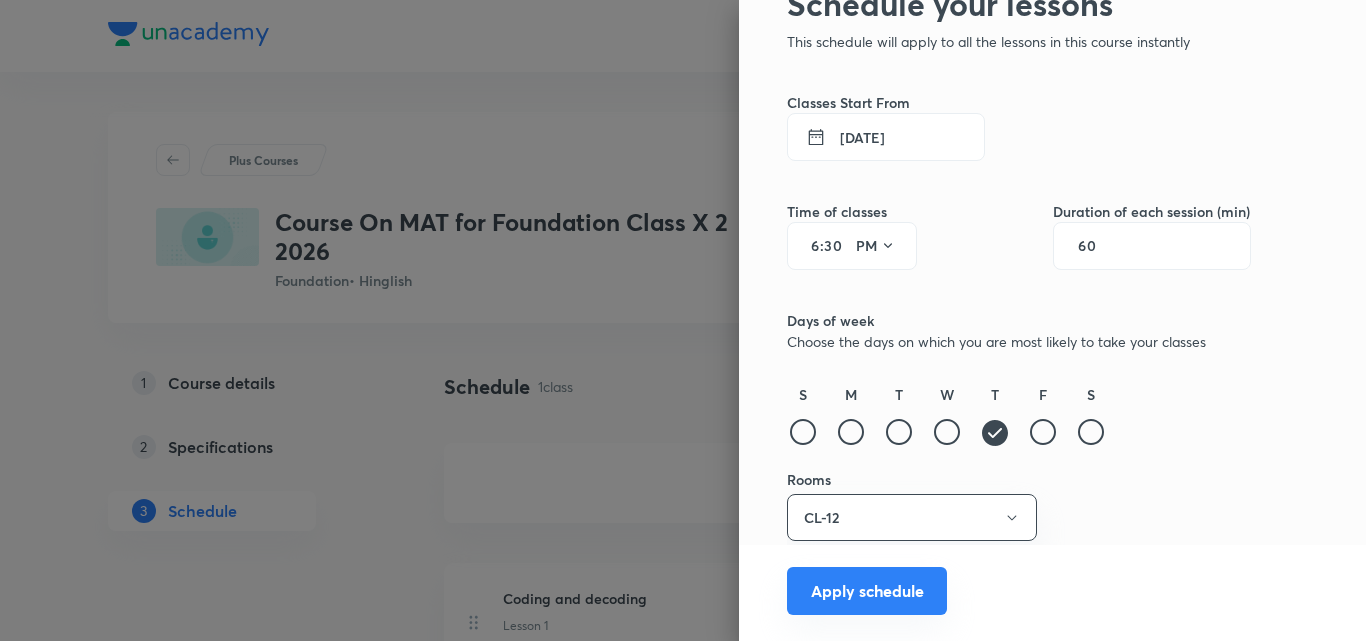 click on "Apply schedule" at bounding box center (867, 591) 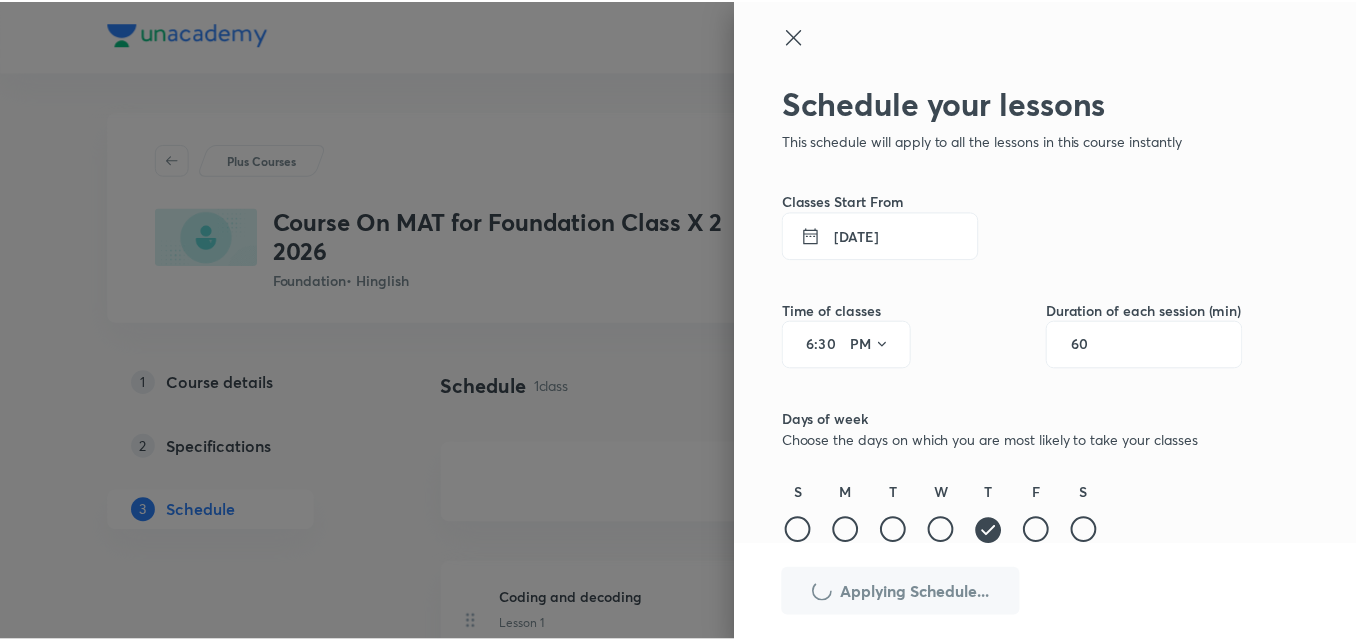 scroll, scrollTop: 99, scrollLeft: 0, axis: vertical 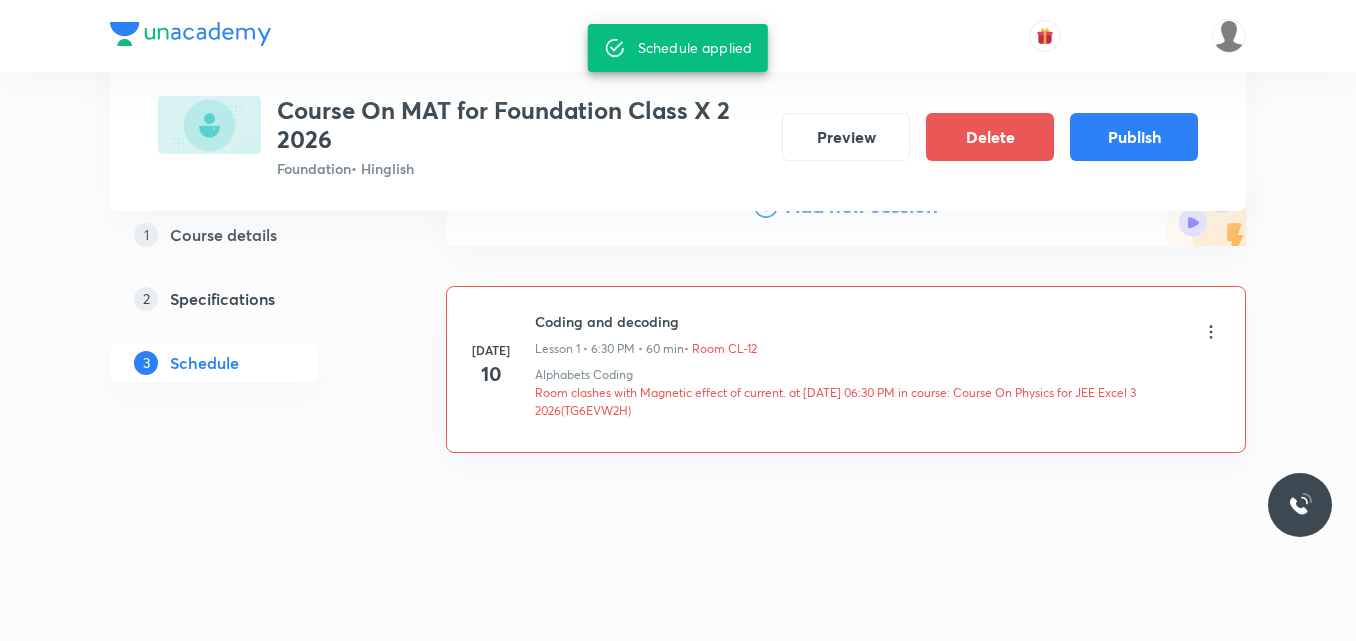 click 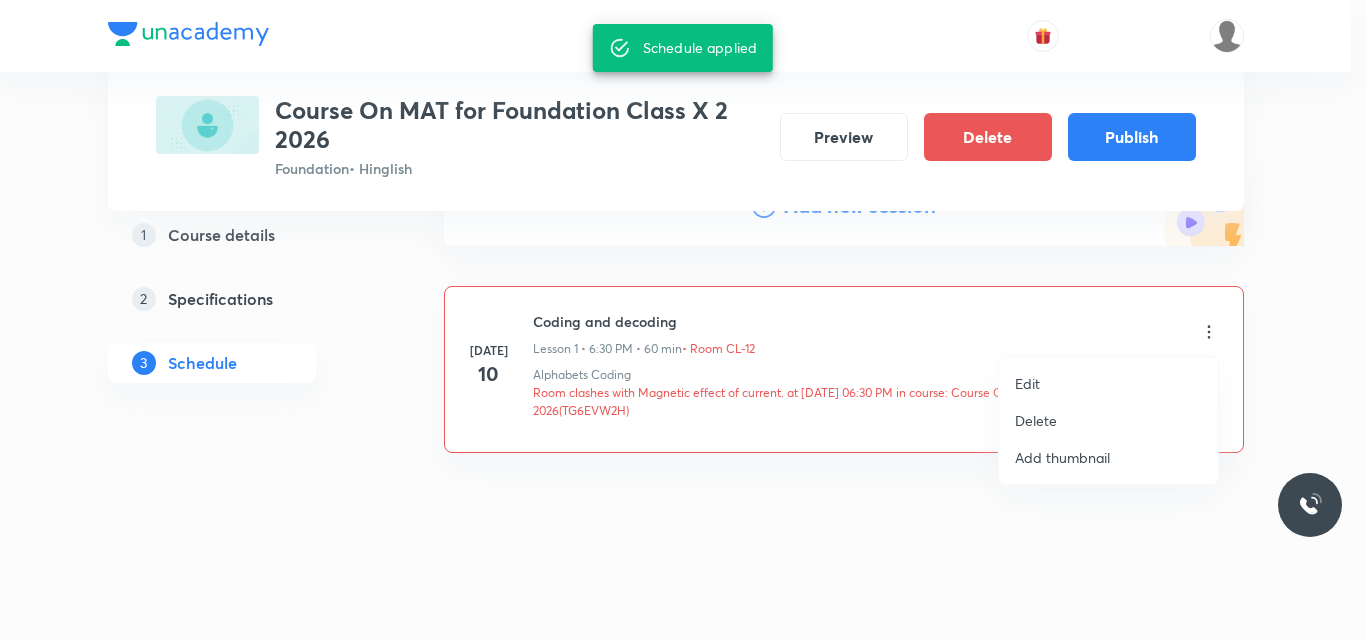 click on "Edit" at bounding box center (1027, 383) 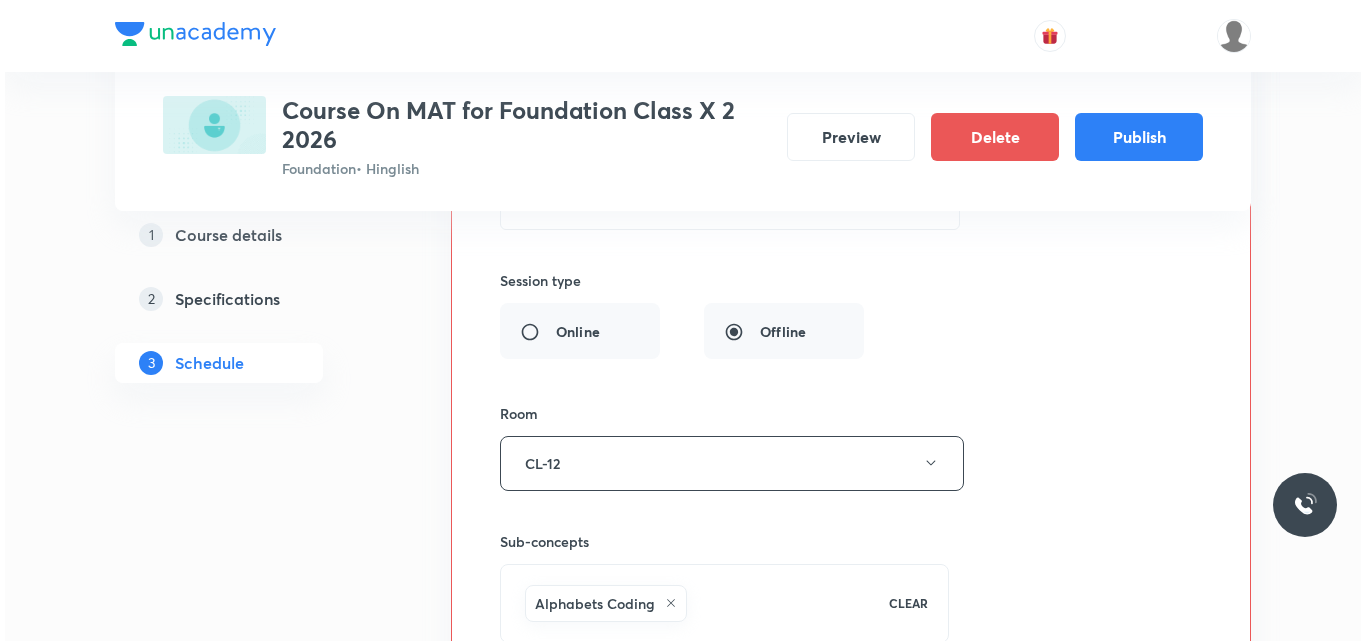 scroll, scrollTop: 877, scrollLeft: 0, axis: vertical 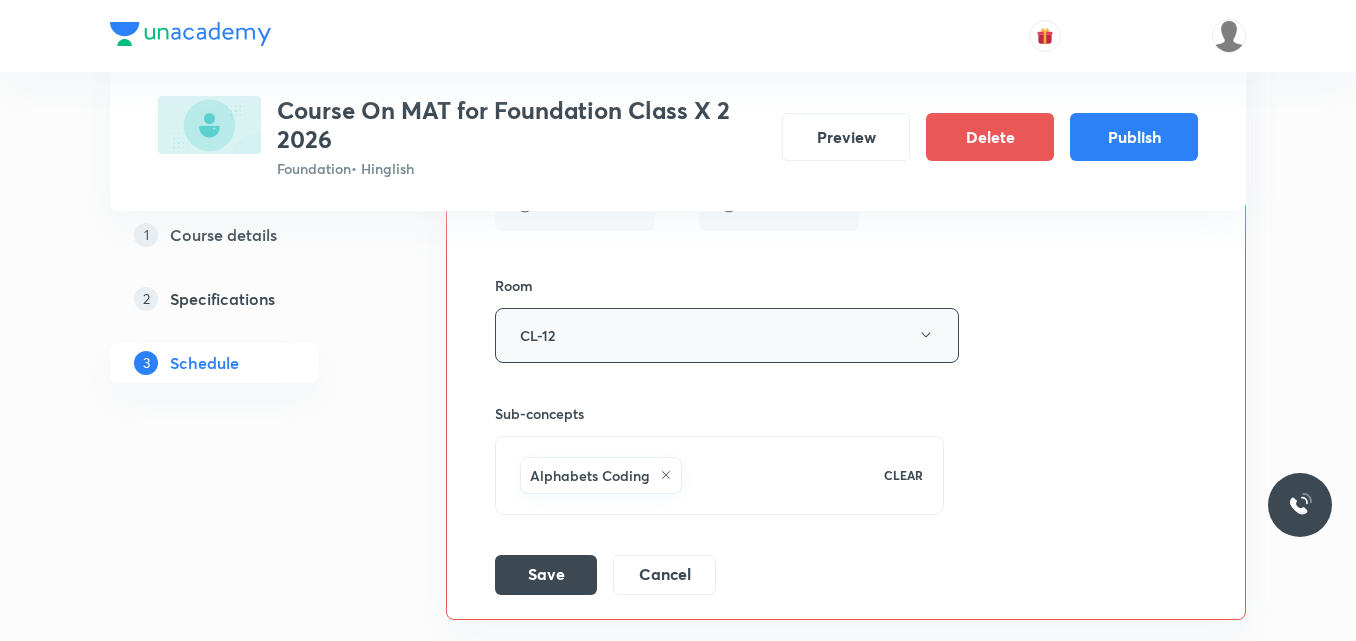 click on "CL-12" at bounding box center (727, 335) 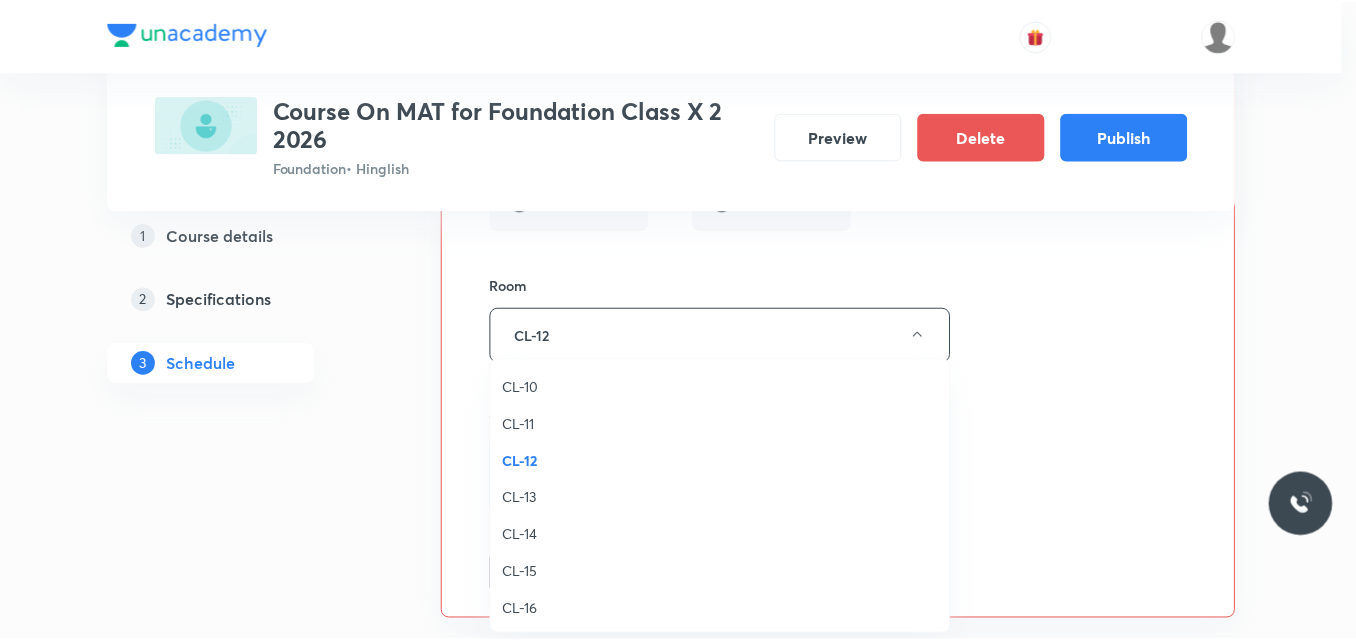 scroll, scrollTop: 889, scrollLeft: 0, axis: vertical 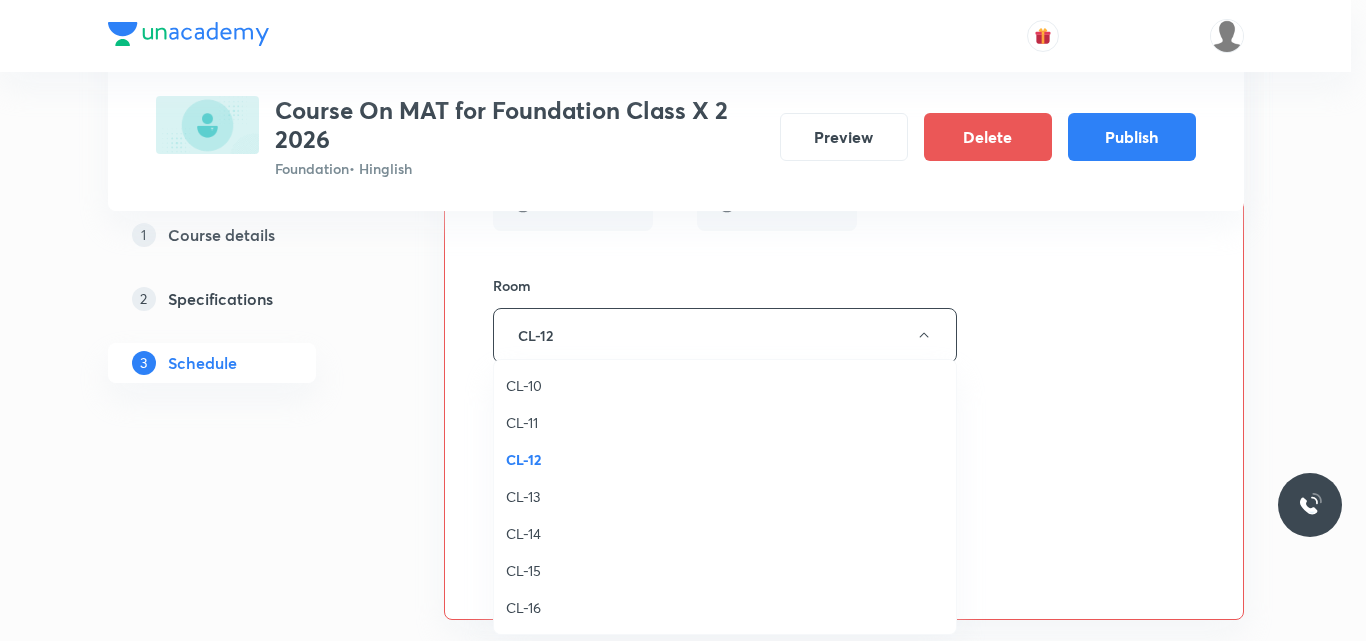 click on "CL-10" at bounding box center [725, 385] 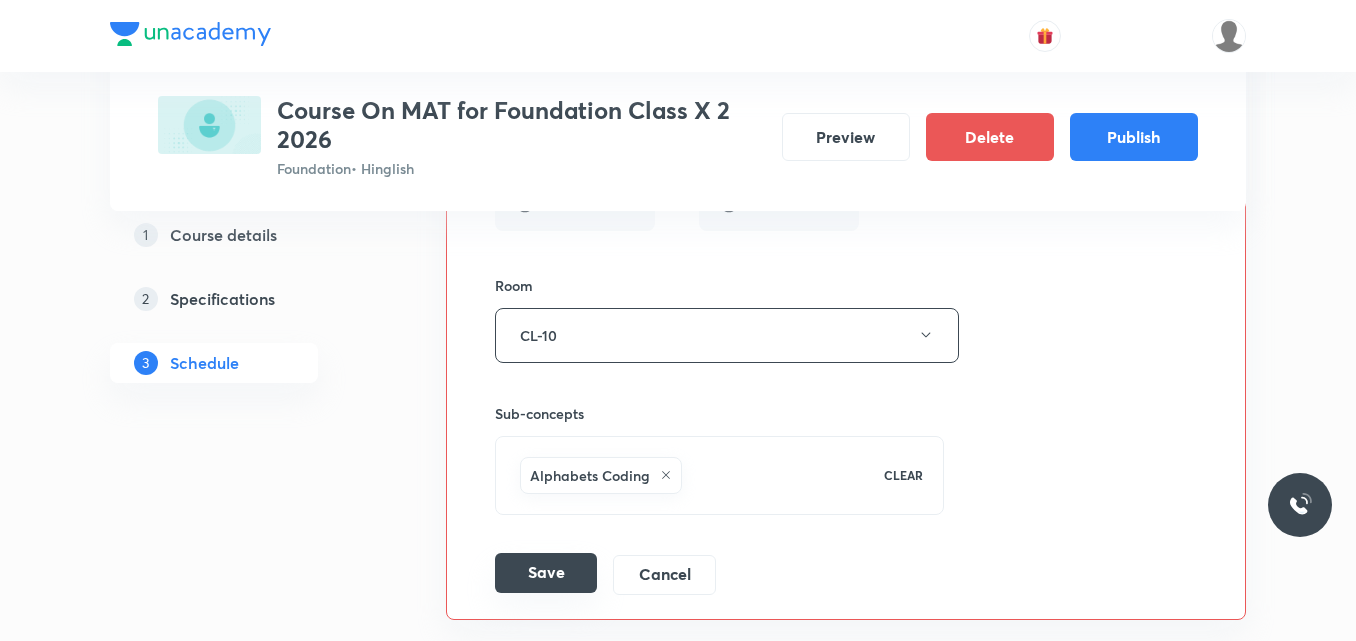 click on "Save" at bounding box center (546, 573) 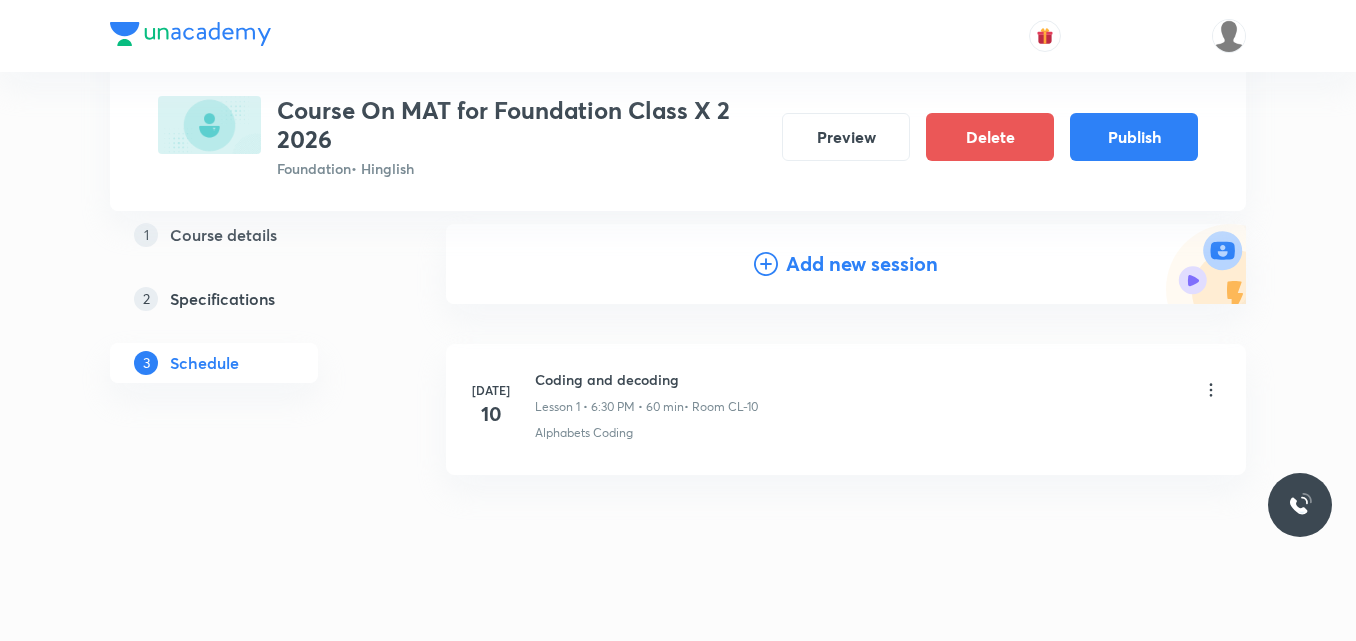 scroll, scrollTop: 241, scrollLeft: 0, axis: vertical 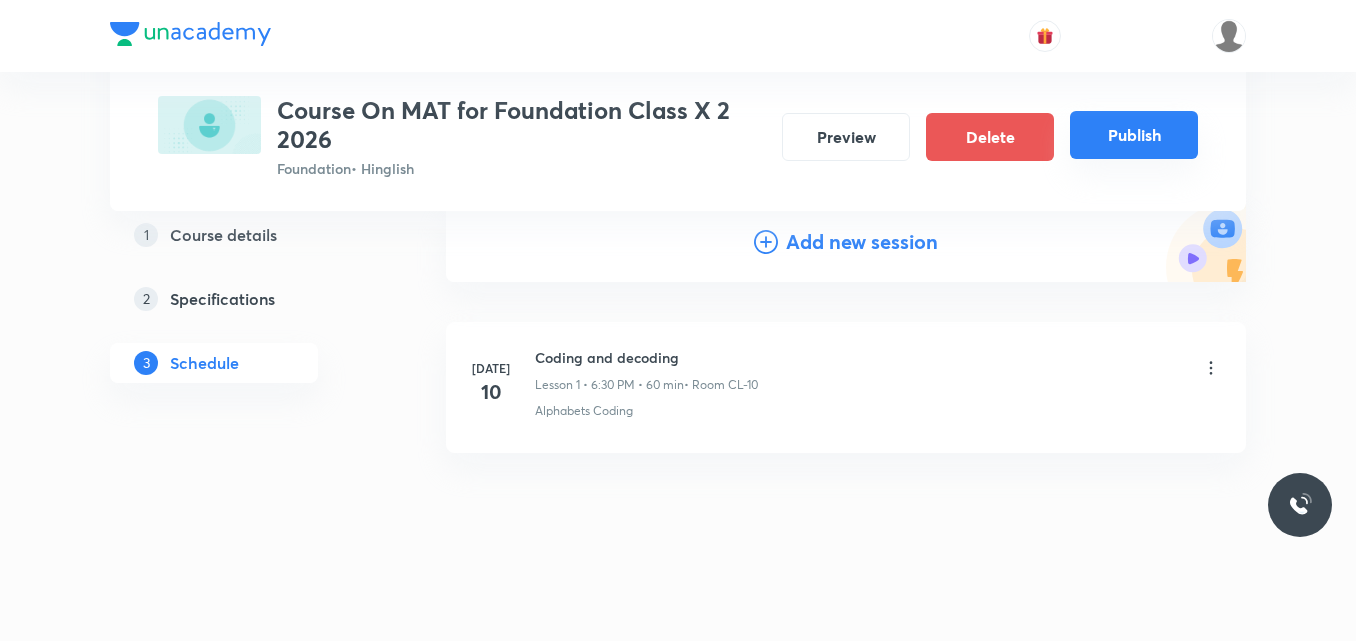 click on "Publish" at bounding box center [1134, 135] 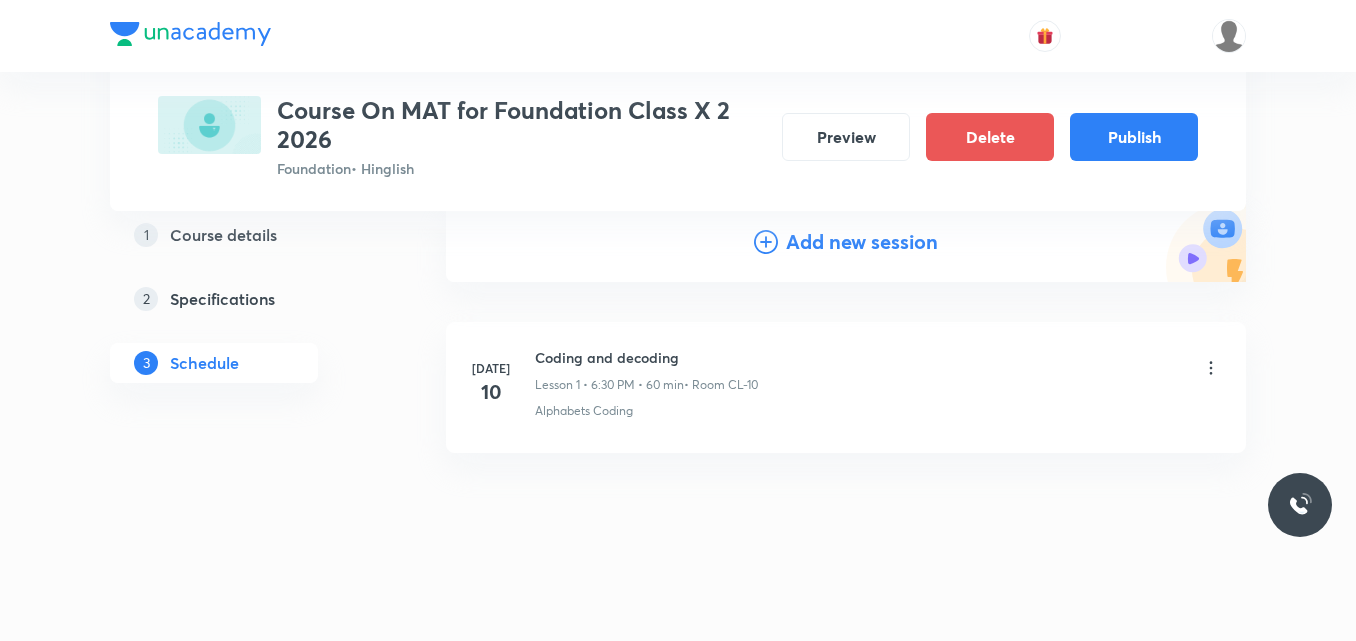scroll, scrollTop: 198, scrollLeft: 0, axis: vertical 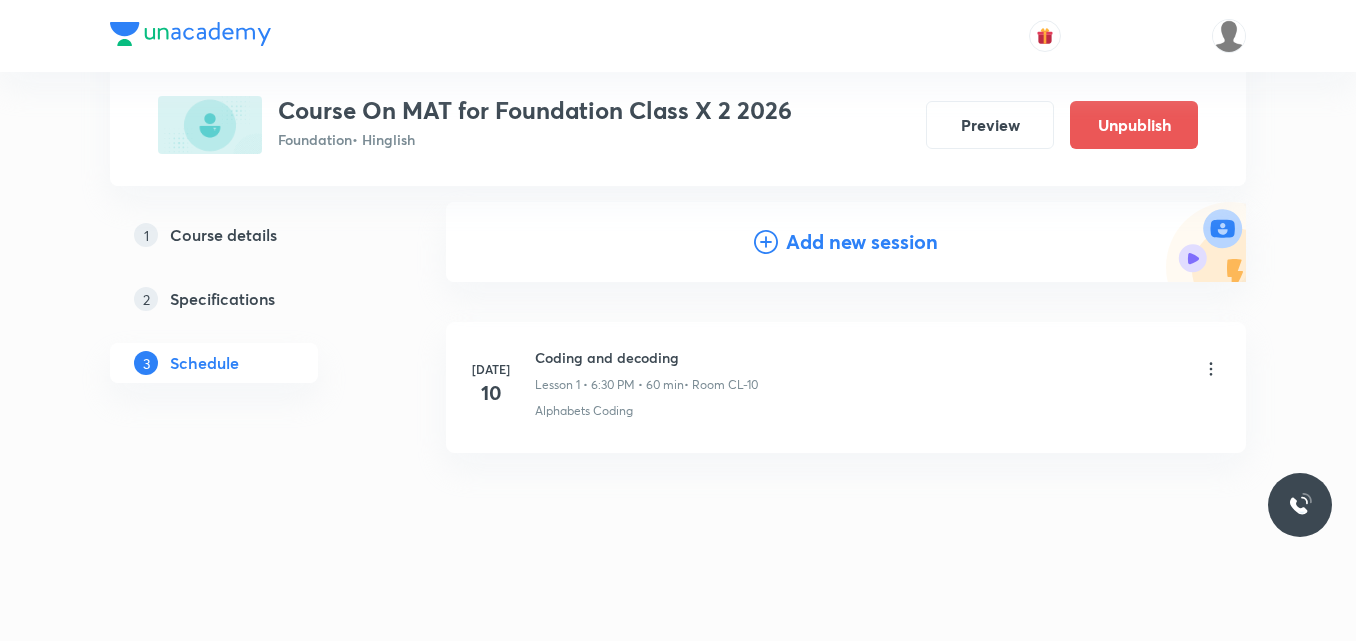 click on "Foundation  • Hinglish" at bounding box center [535, 139] 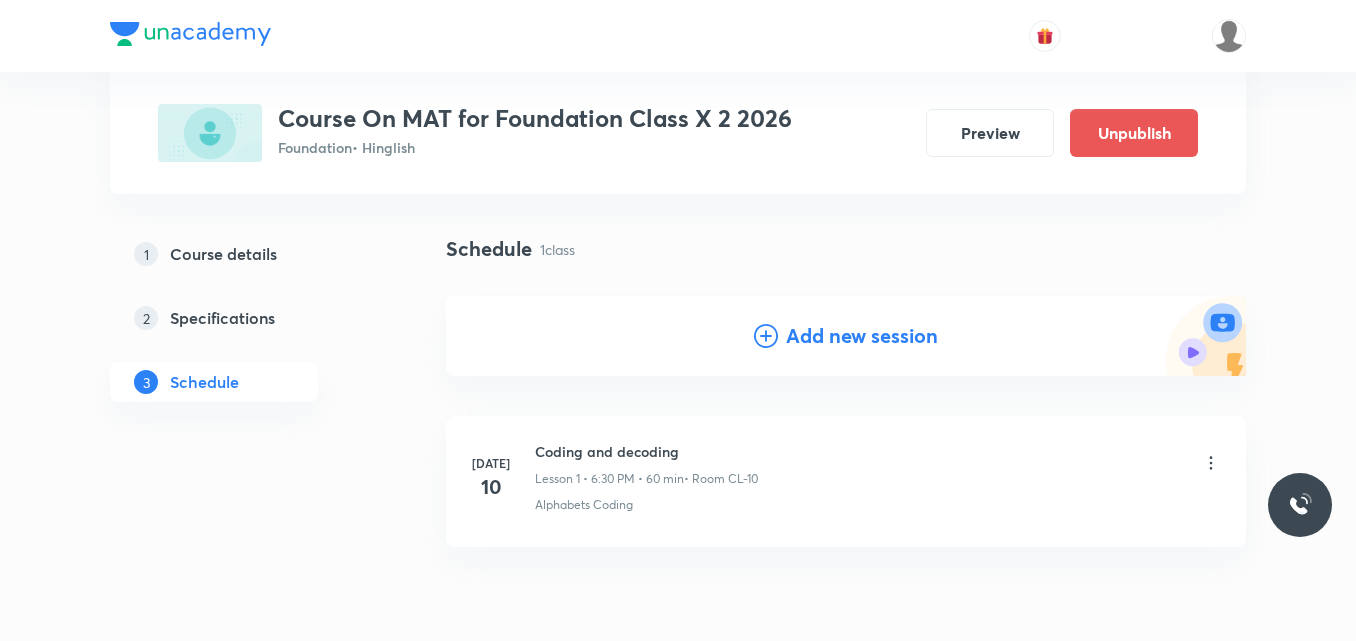 scroll, scrollTop: 198, scrollLeft: 0, axis: vertical 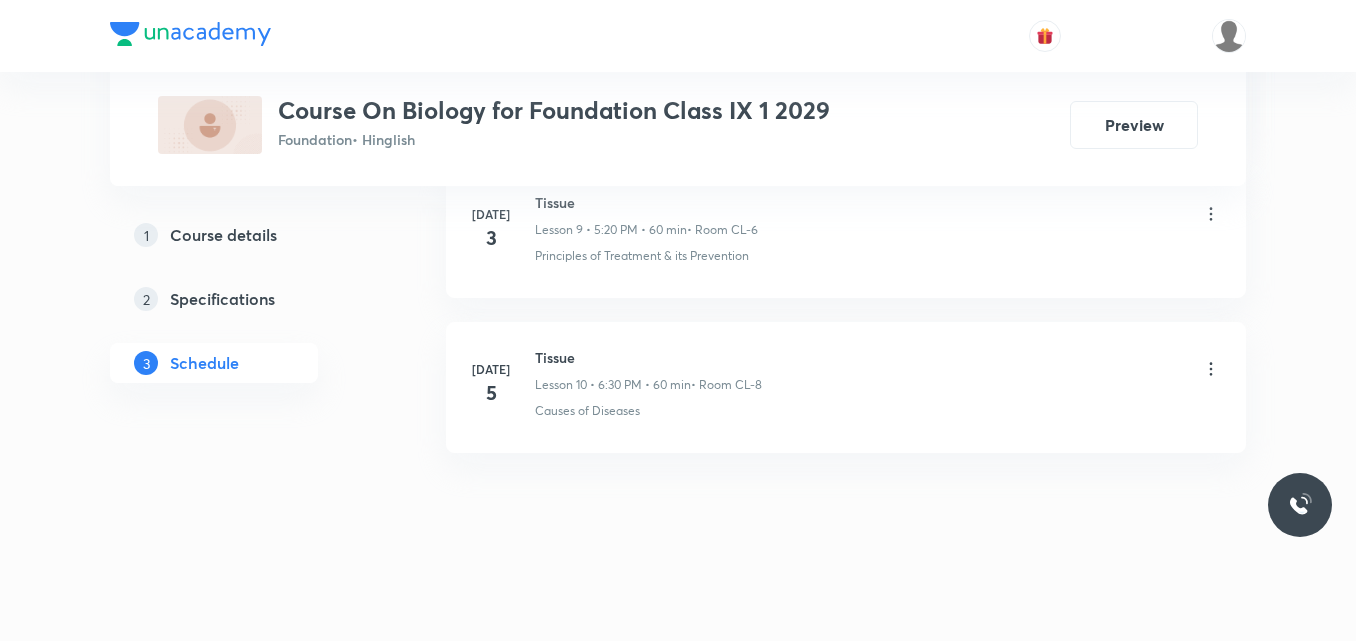 click on "Tissue" at bounding box center [648, 357] 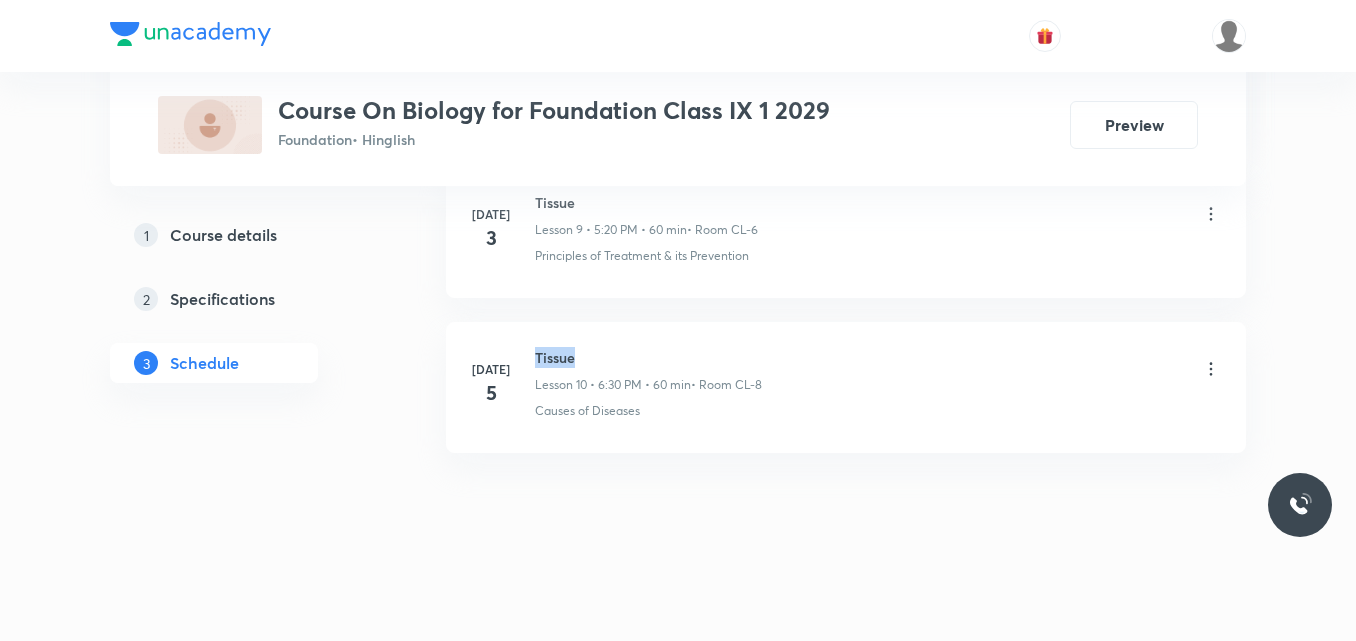 click on "Tissue" at bounding box center (648, 357) 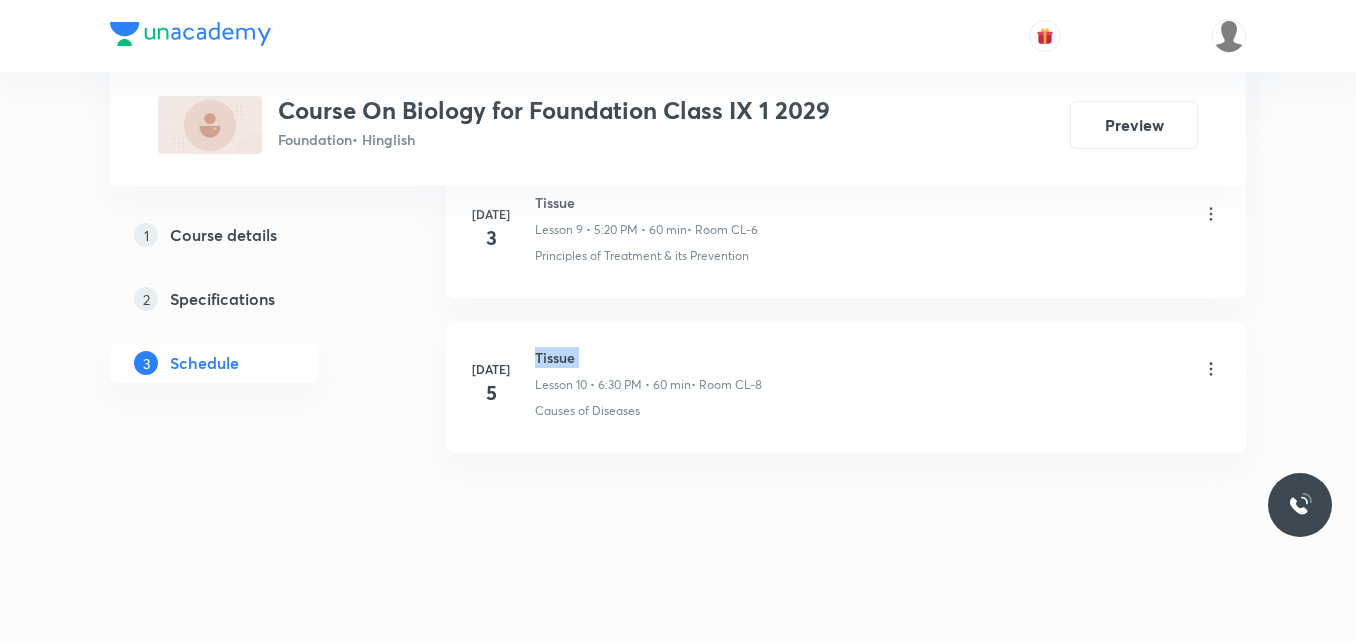 click on "Tissue" at bounding box center [648, 357] 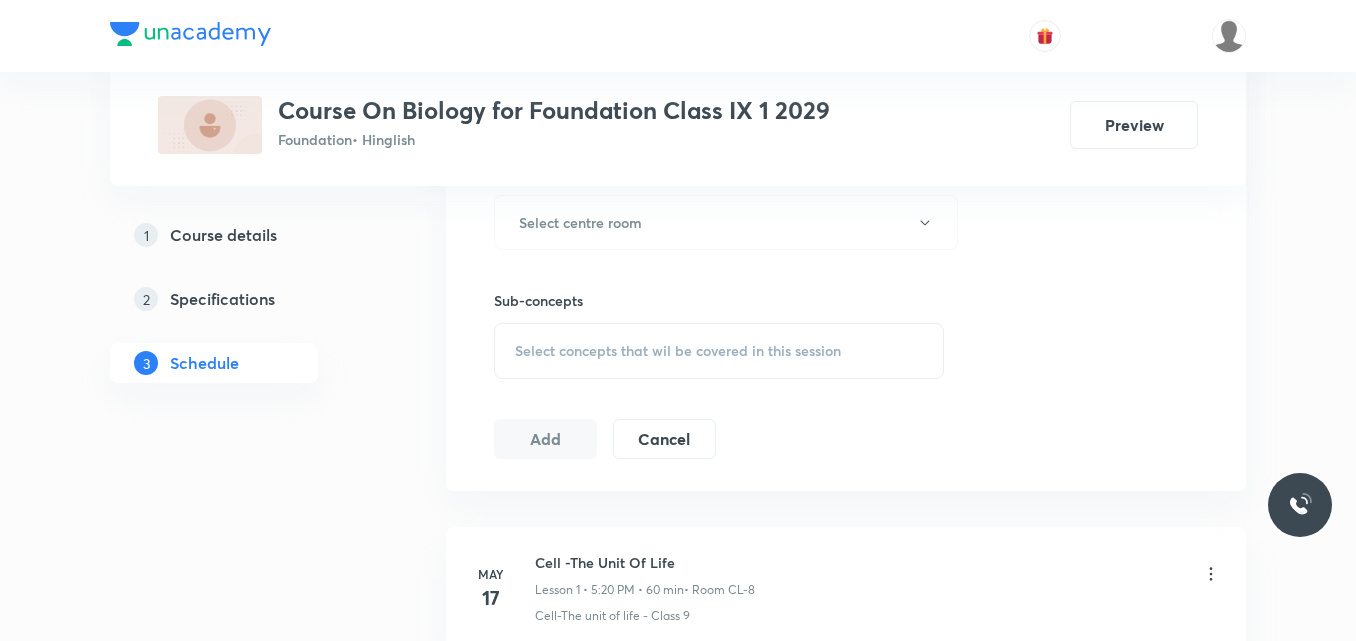 scroll, scrollTop: 412, scrollLeft: 0, axis: vertical 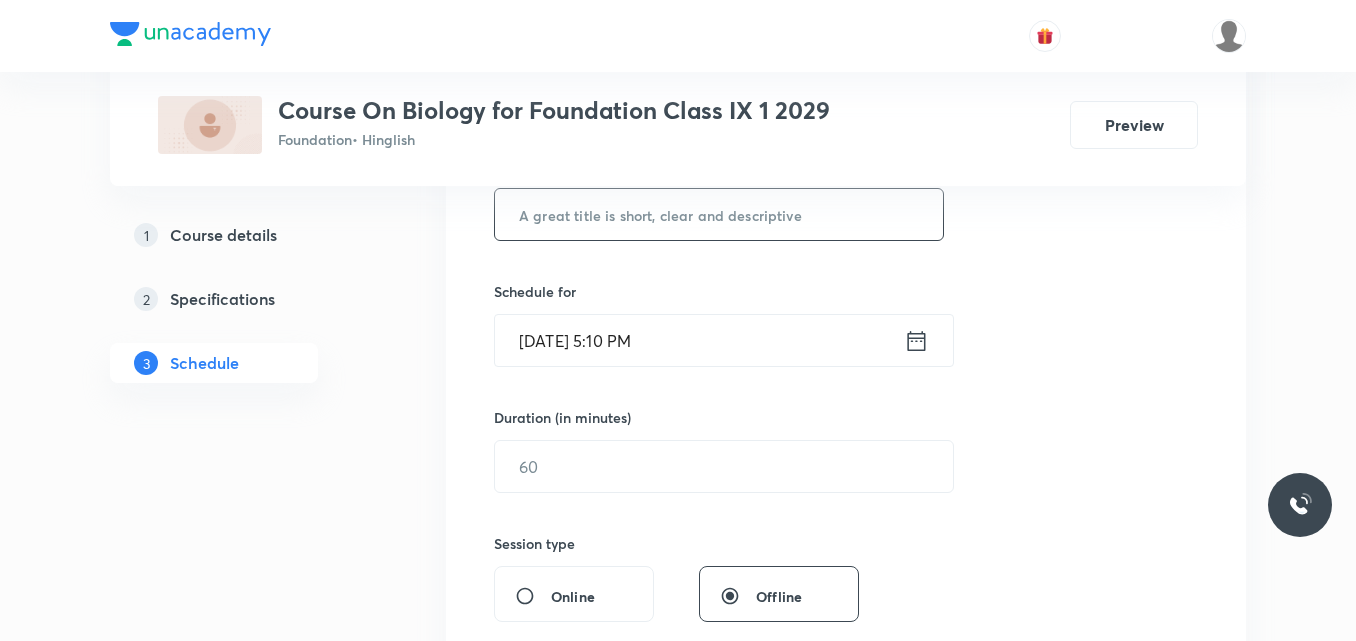 click at bounding box center [719, 214] 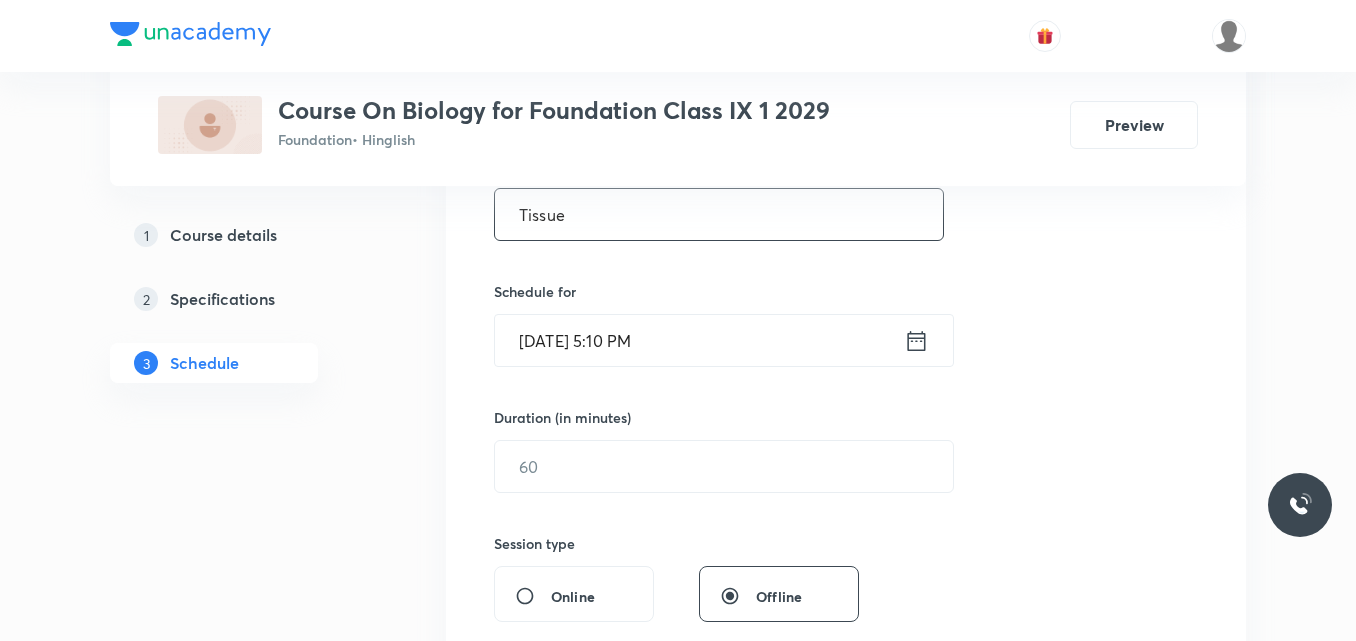 type on "Tissue" 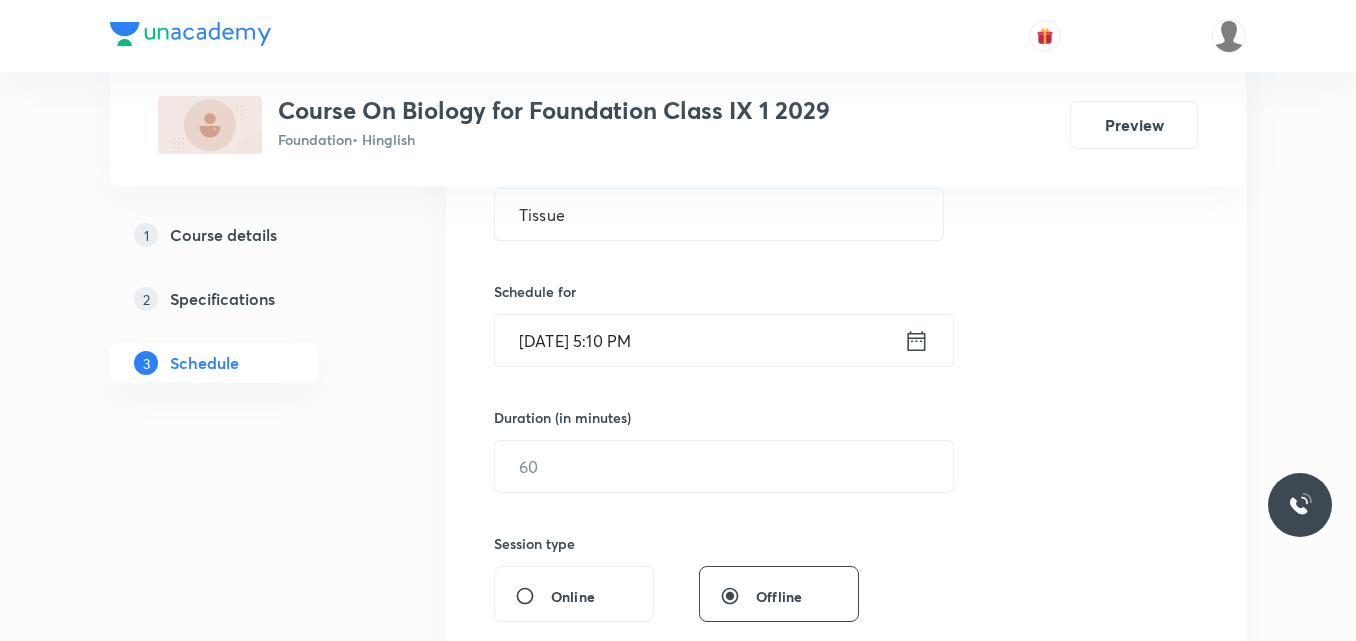 click on "Jul 10, 2025, 5:10 PM" at bounding box center [699, 340] 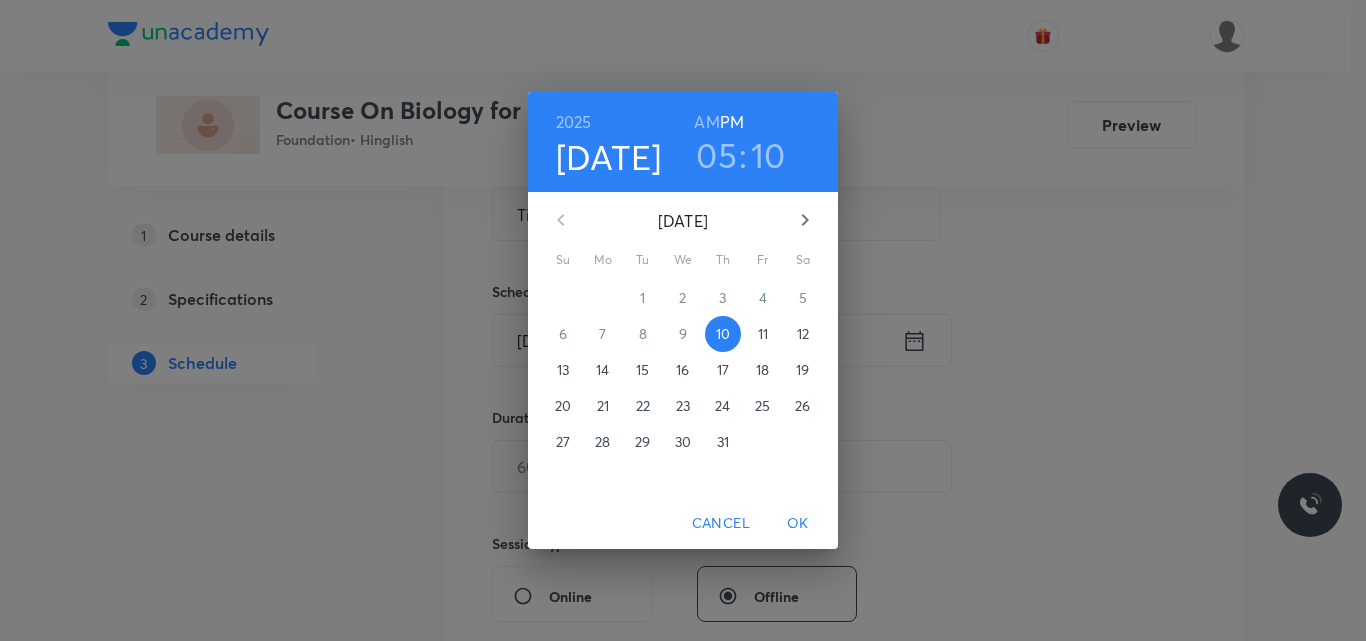 click on "10" at bounding box center (768, 155) 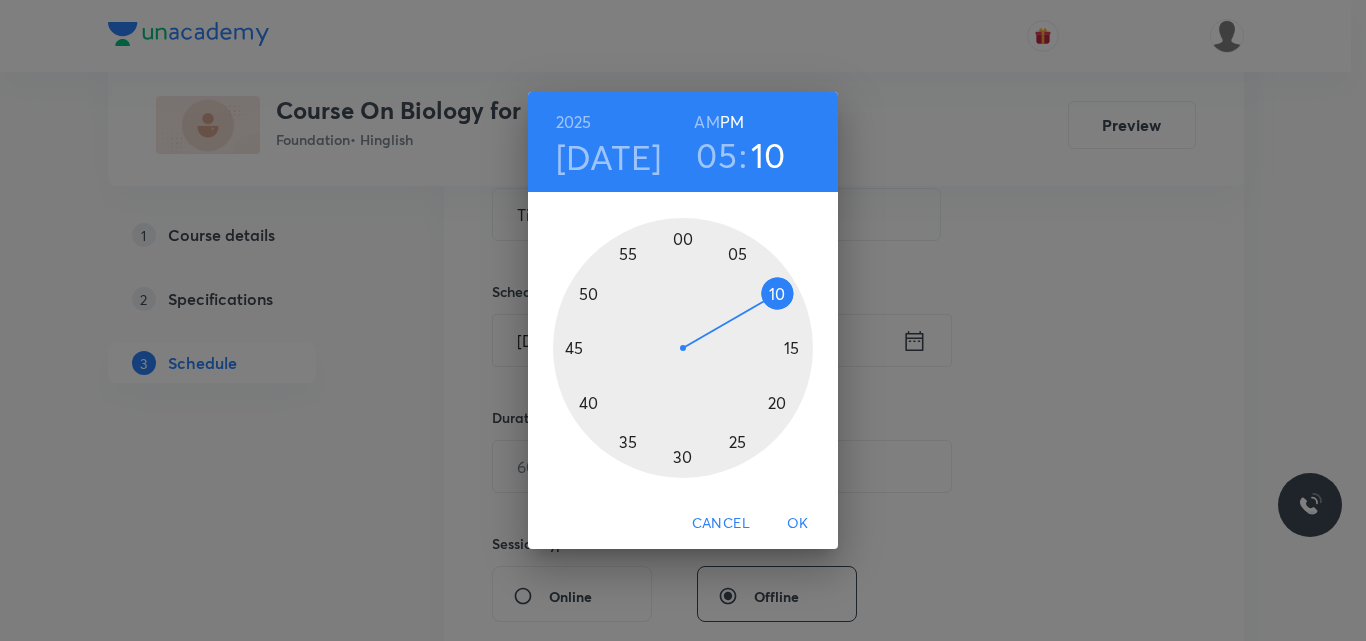 click at bounding box center [683, 348] 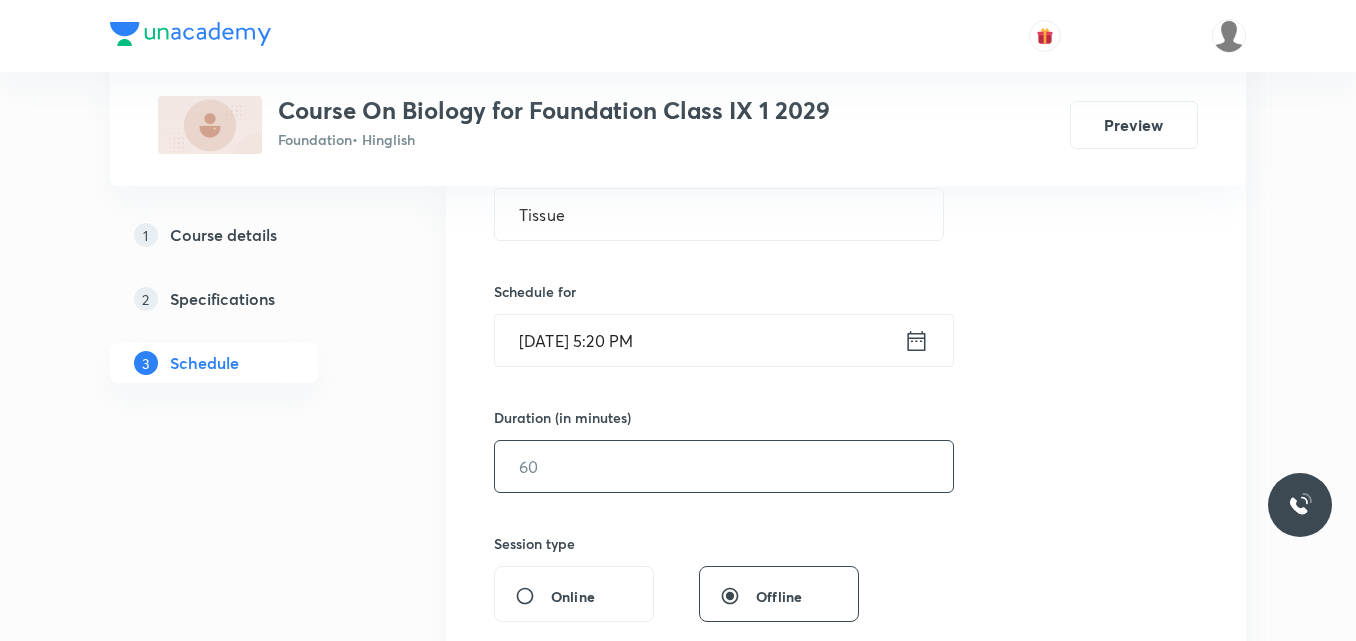 click at bounding box center (724, 466) 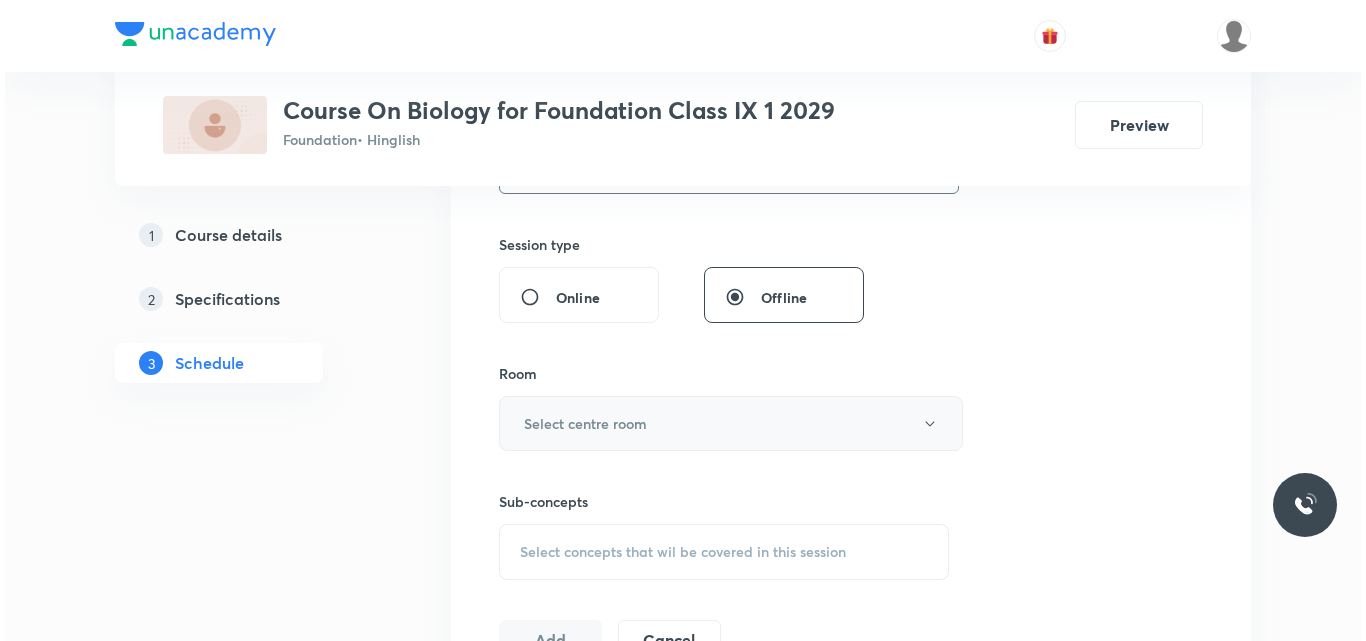 scroll, scrollTop: 812, scrollLeft: 0, axis: vertical 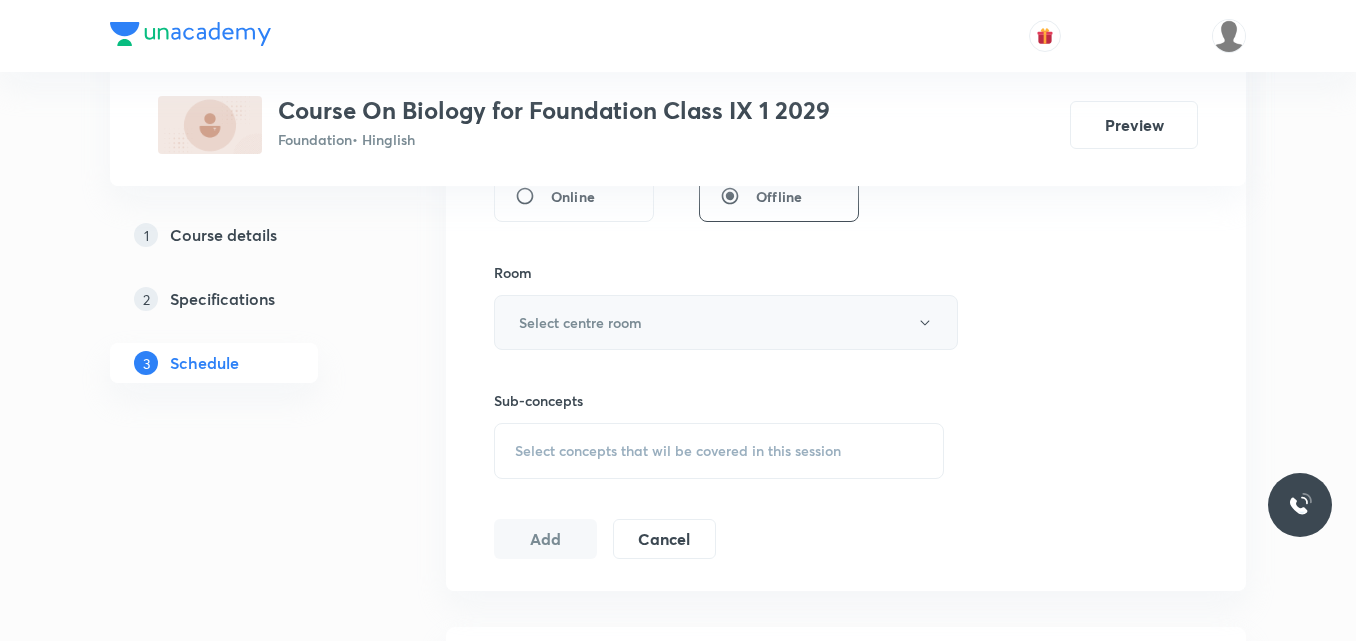 type on "60" 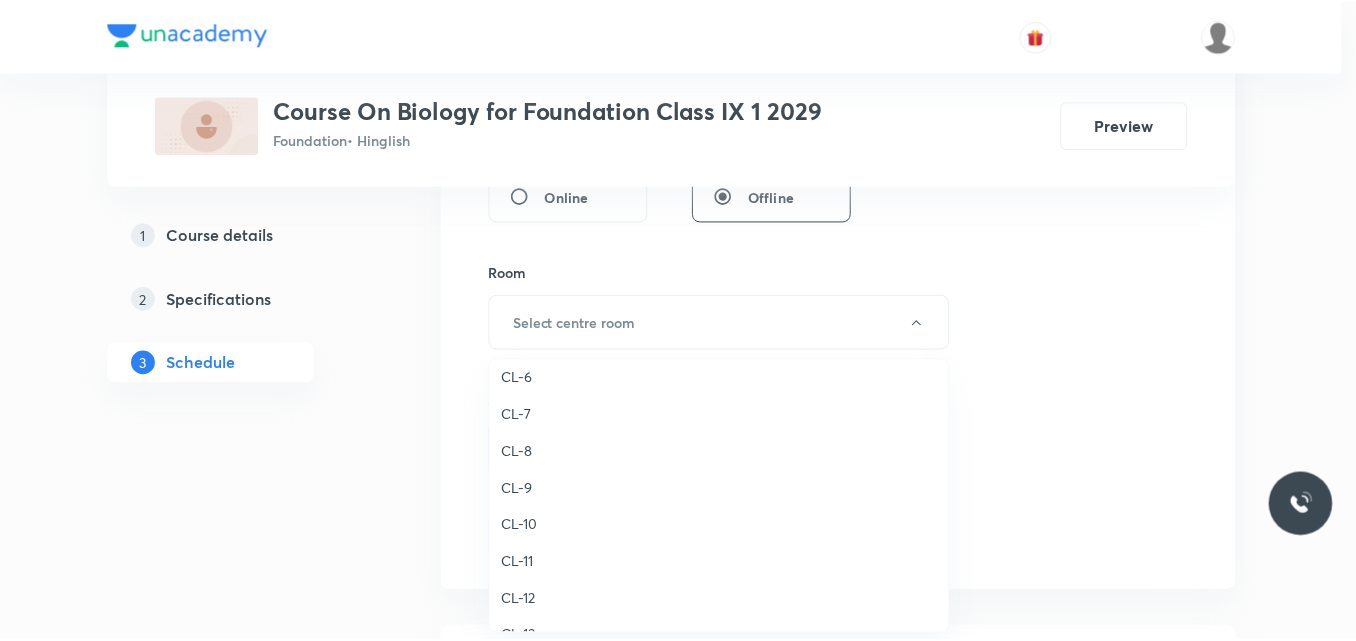 scroll, scrollTop: 689, scrollLeft: 0, axis: vertical 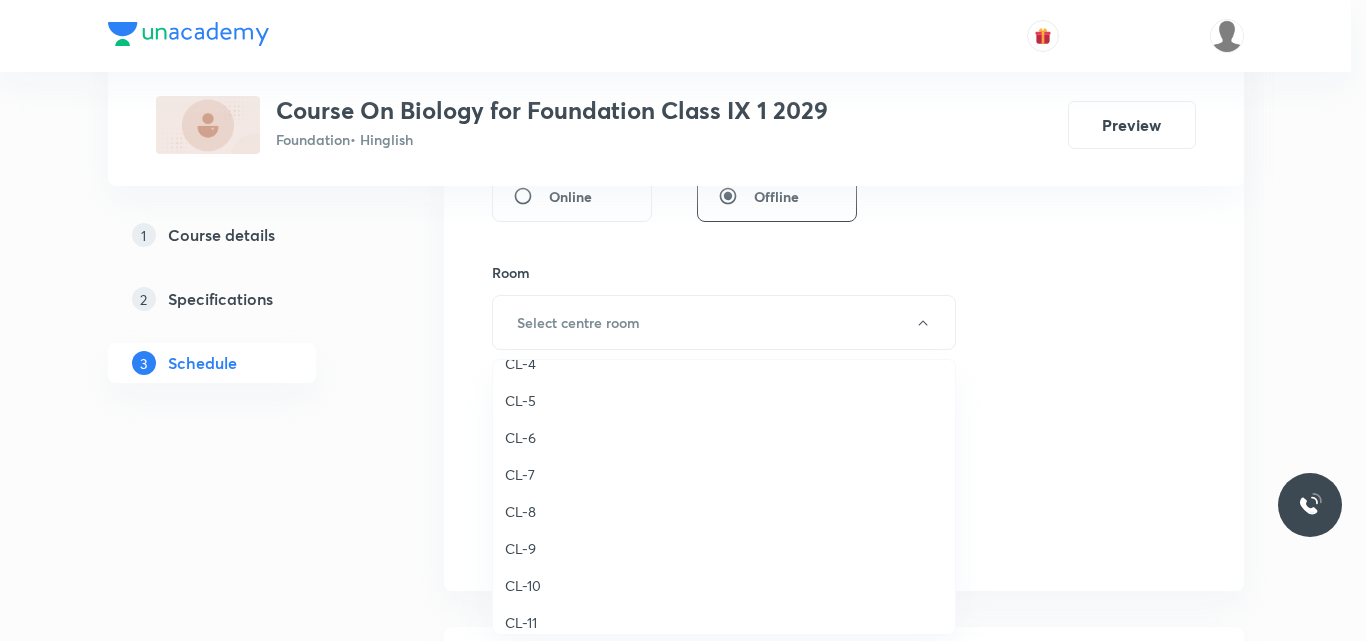 click on "CL-9" at bounding box center [724, 548] 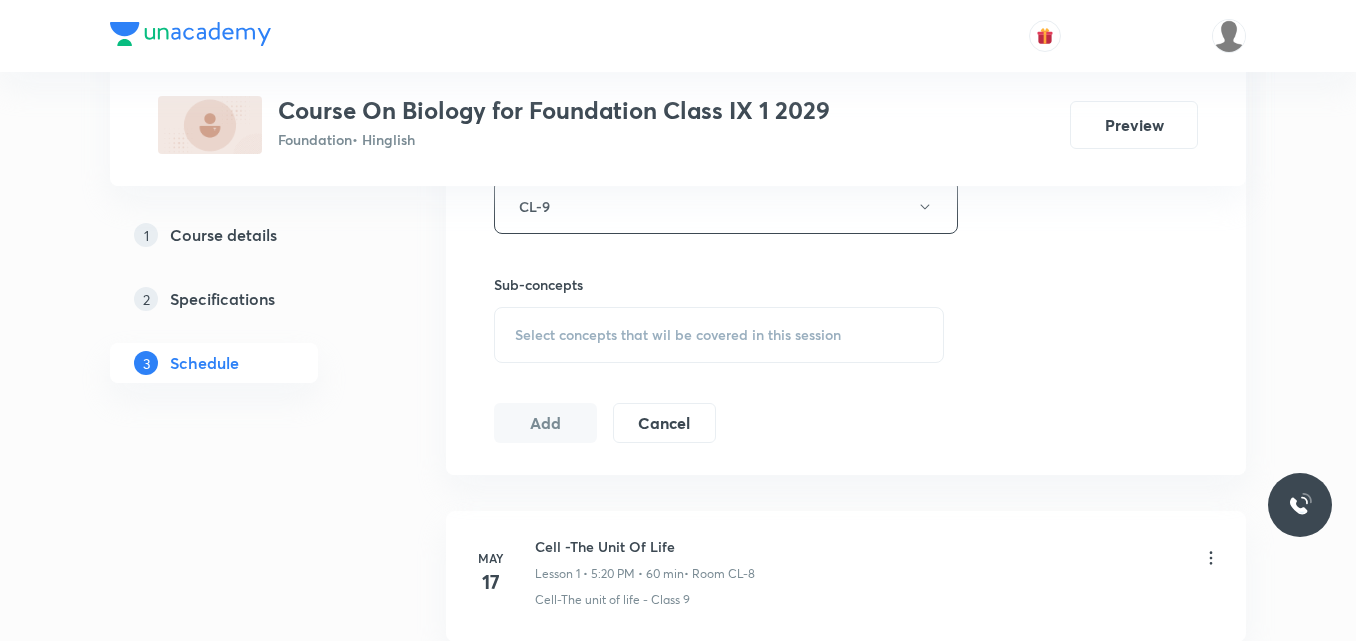 scroll, scrollTop: 912, scrollLeft: 0, axis: vertical 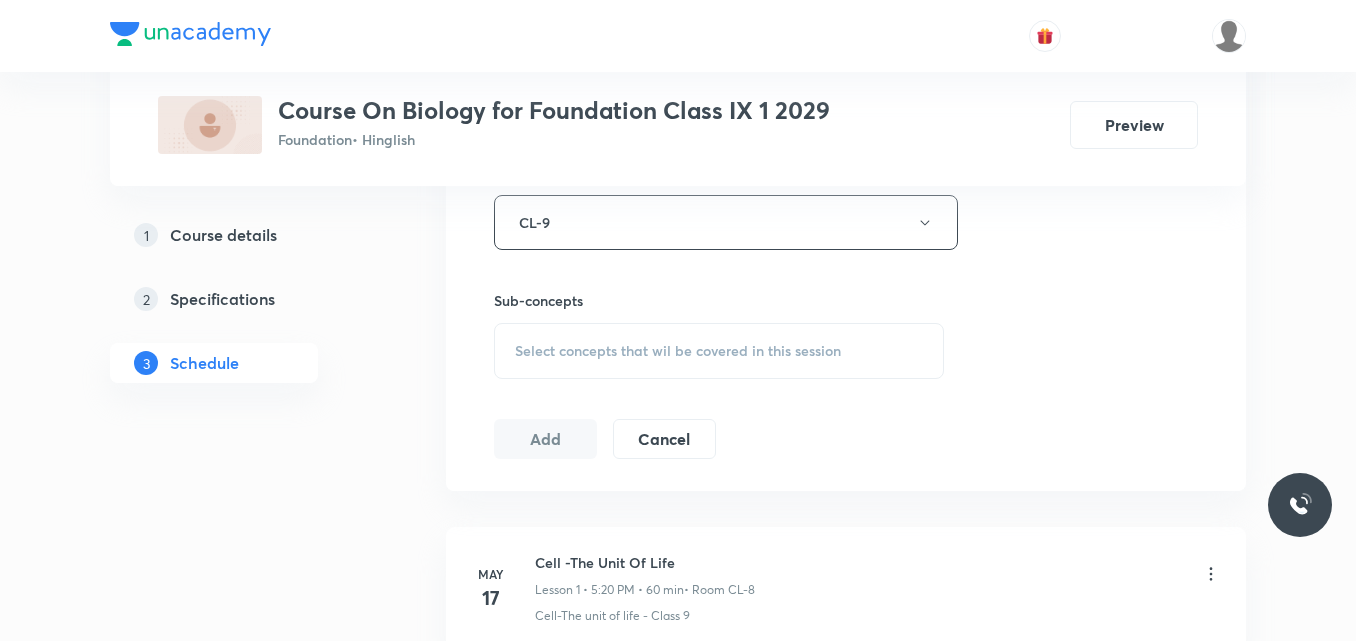 drag, startPoint x: 662, startPoint y: 354, endPoint x: 649, endPoint y: 383, distance: 31.780497 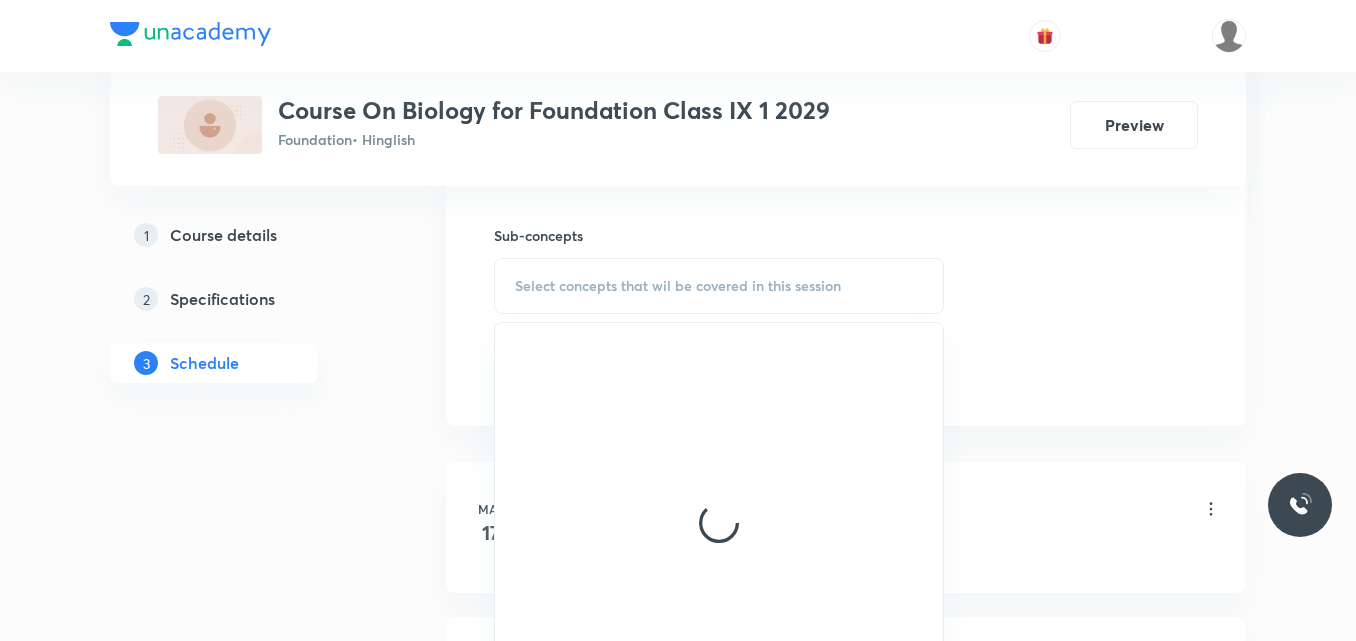 scroll, scrollTop: 1012, scrollLeft: 0, axis: vertical 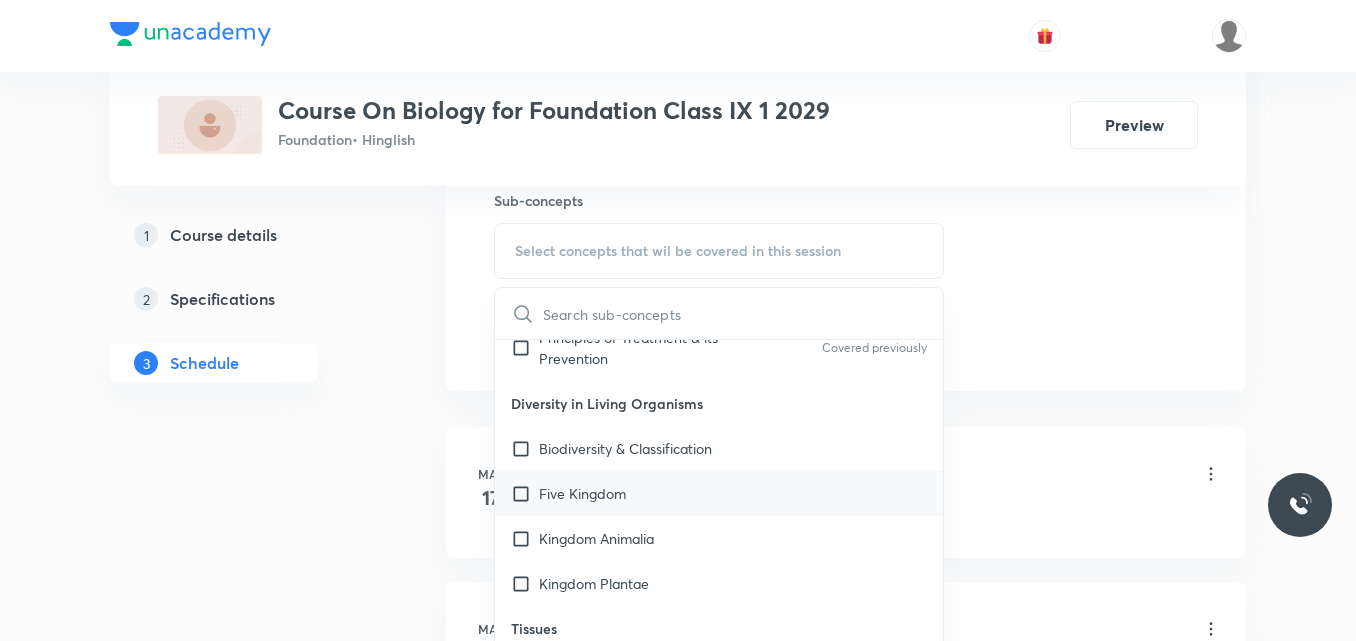 click on "Five Kingdom" at bounding box center [719, 493] 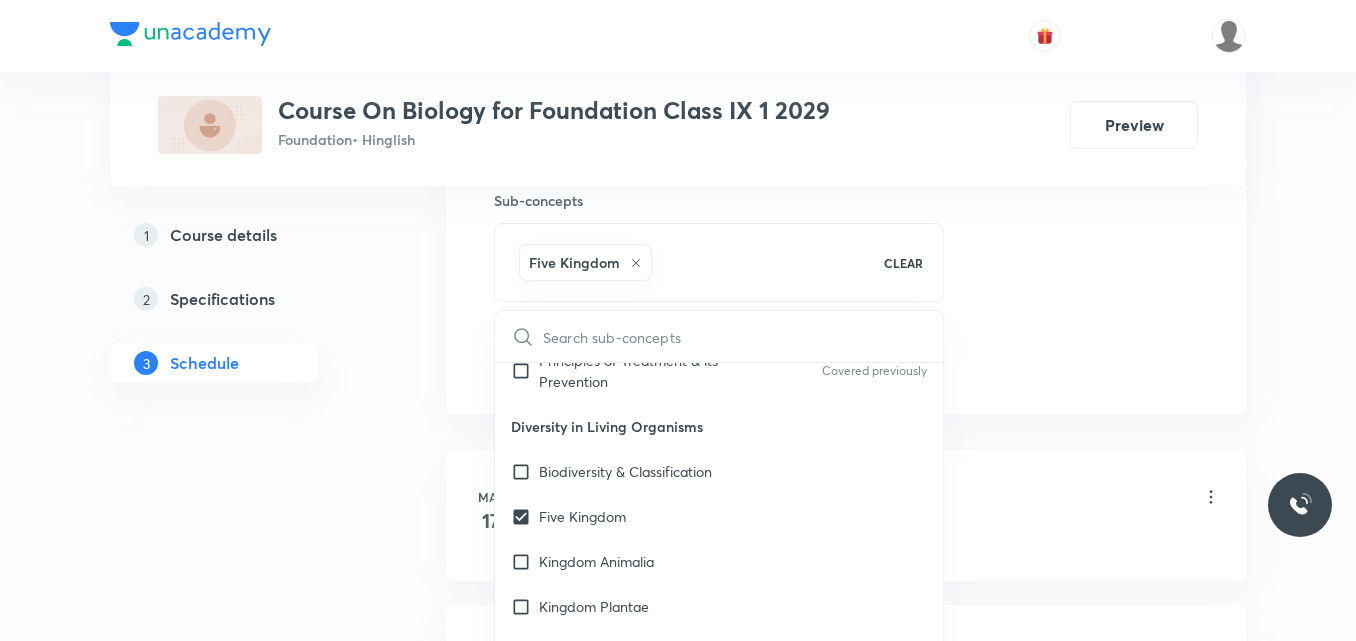 click on "Plus Courses Course On Biology for Foundation Class IX 1 2029 Foundation  • Hinglish Preview 1 Course details 2 Specifications 3 Schedule Schedule 10  classes Session  11 Live class Session title 6/99 Tissue ​ Schedule for Jul 10, 2025, 5:20 PM ​ Duration (in minutes) 60 ​   Session type Online Offline Room CL-9 Sub-concepts Five Kingdom CLEAR ​ Improvement in Food Resources Animal Husbandry Covered previously Improvement in Crop Yields Covered previously Green Revolution Natural Resources Exhaustible Resources Inexhaustible Resources Covered previously Biogeochemical Cycles Covered previously Greenhouse Effect Covered previously Why do we Fall ill Health & Its Failure Causes of Diseases Covered previously Types of Diseases Covered previously Acquired Diseases Spread of Infectious Diseases Principles of Treatment & its Prevention Covered previously Diversity in Living Organisms Biodiversity & Classification Five Kingdom Kingdom Animalia Kingdom Plantae Tissues Animal Tissues Plant Tissues Biosphere" at bounding box center [678, 614] 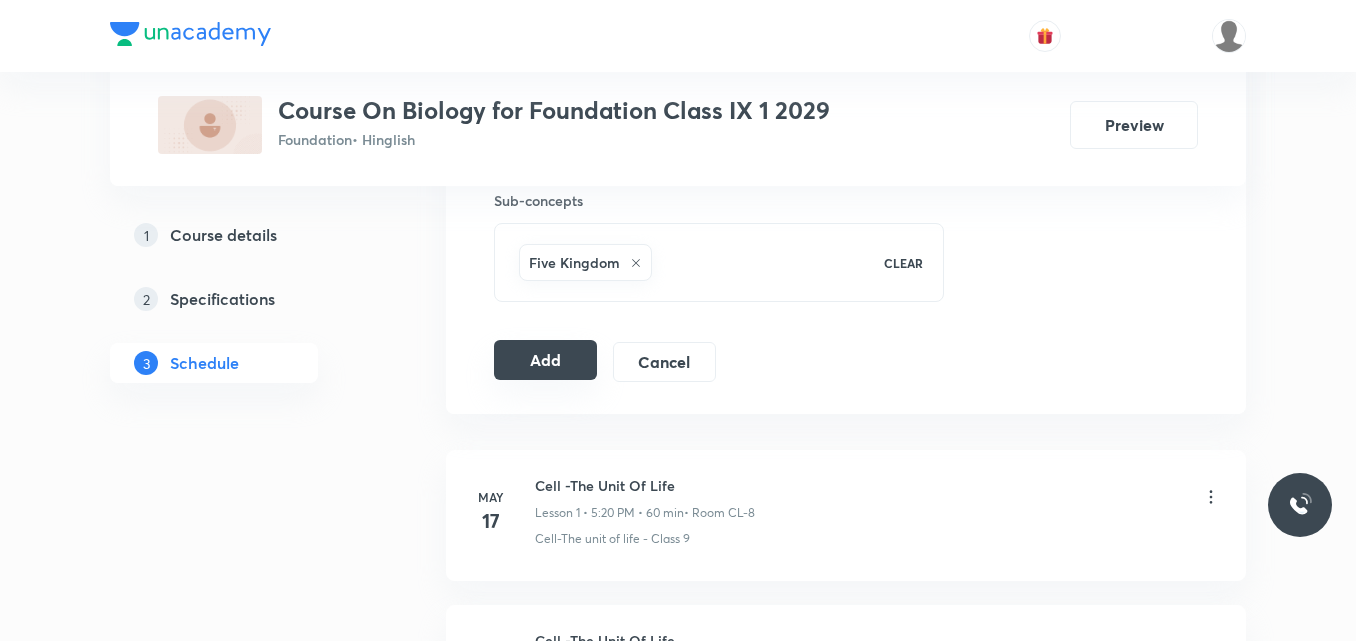 click on "Add" at bounding box center (545, 360) 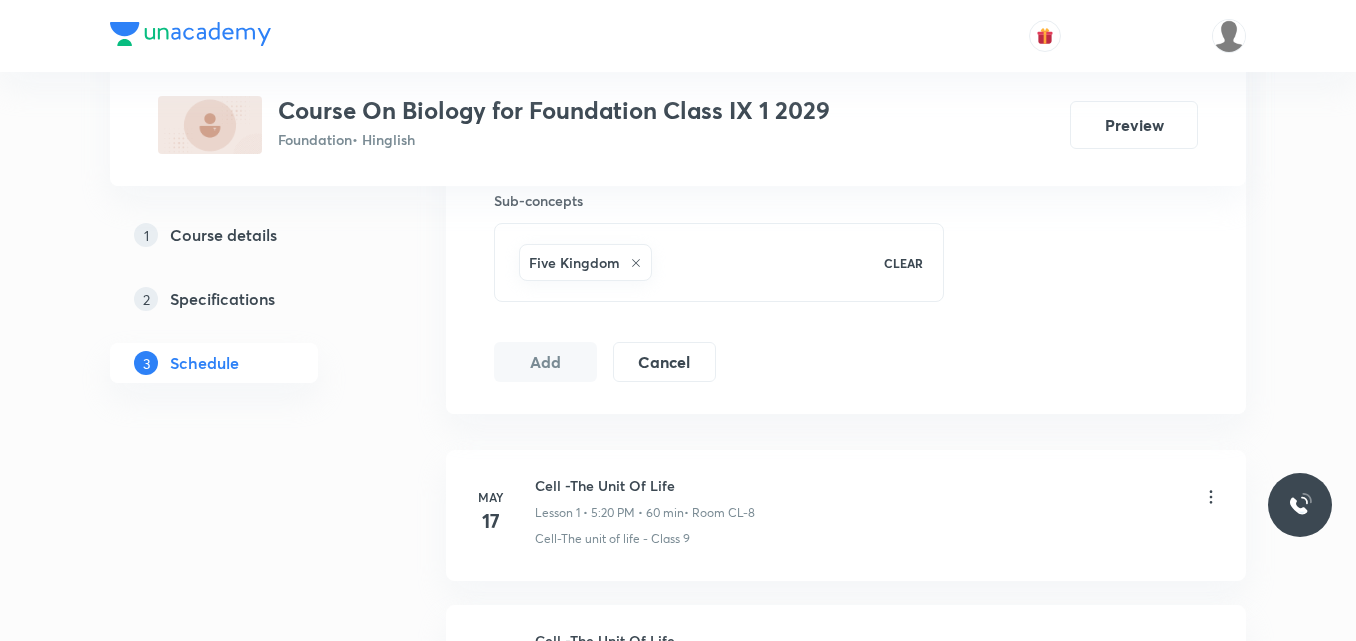 scroll, scrollTop: 512, scrollLeft: 0, axis: vertical 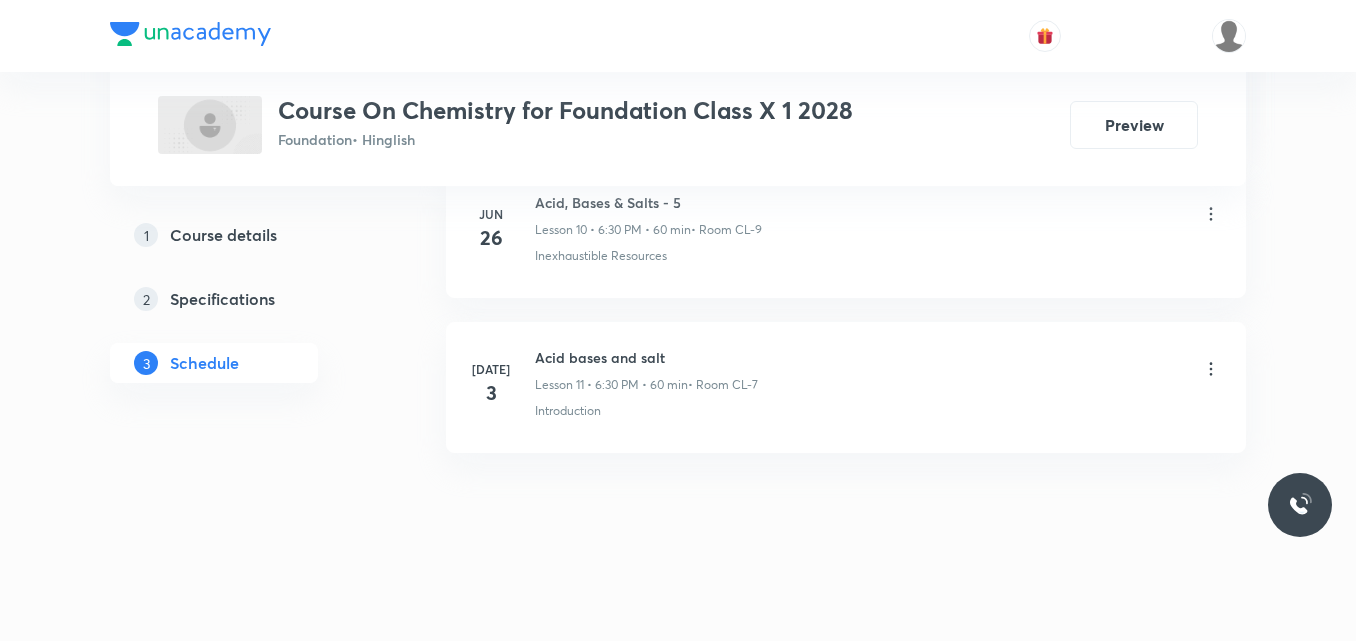 click on "Acid bases and salt Lesson 11 • 6:30 PM • 60 min  • Room CL-7" at bounding box center (646, 370) 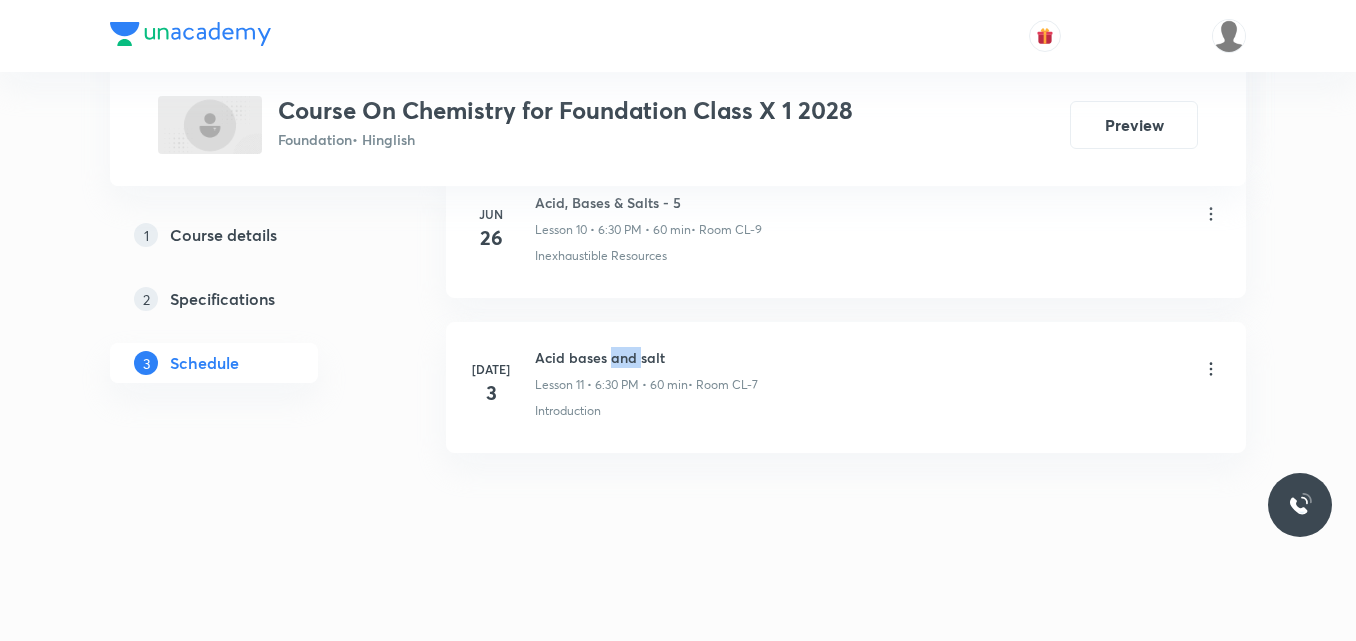 click on "Acid bases and salt" at bounding box center (646, 357) 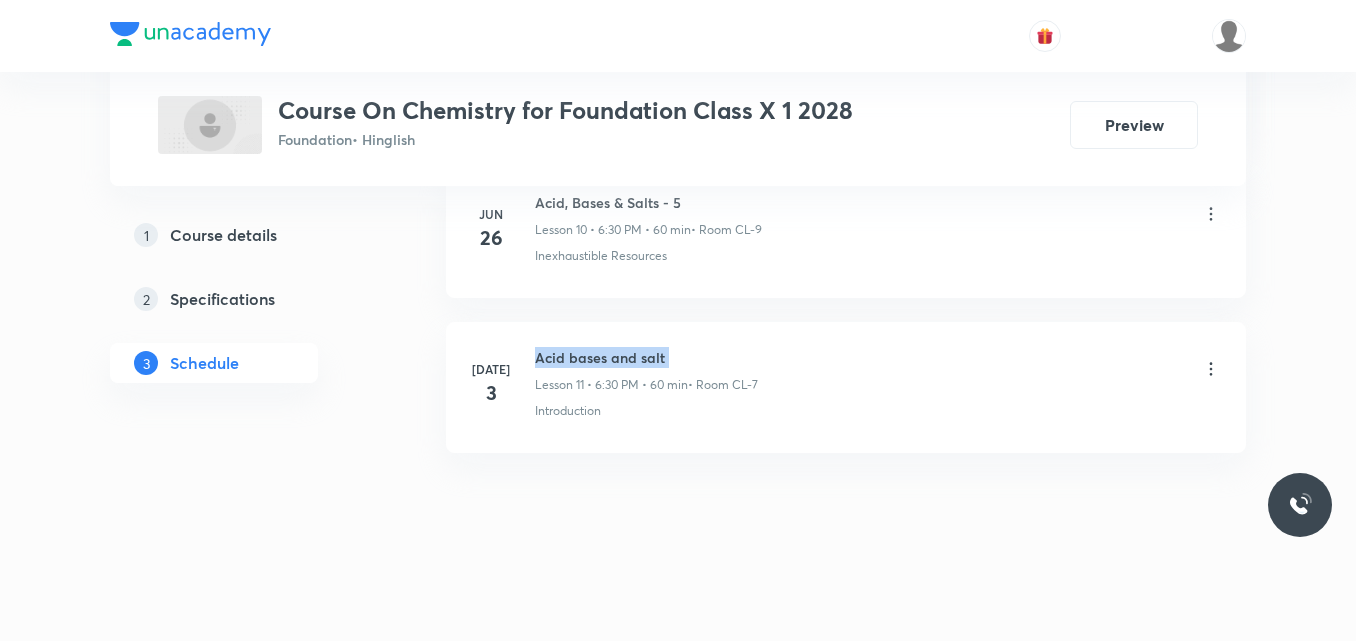 click on "Acid bases and salt" at bounding box center (646, 357) 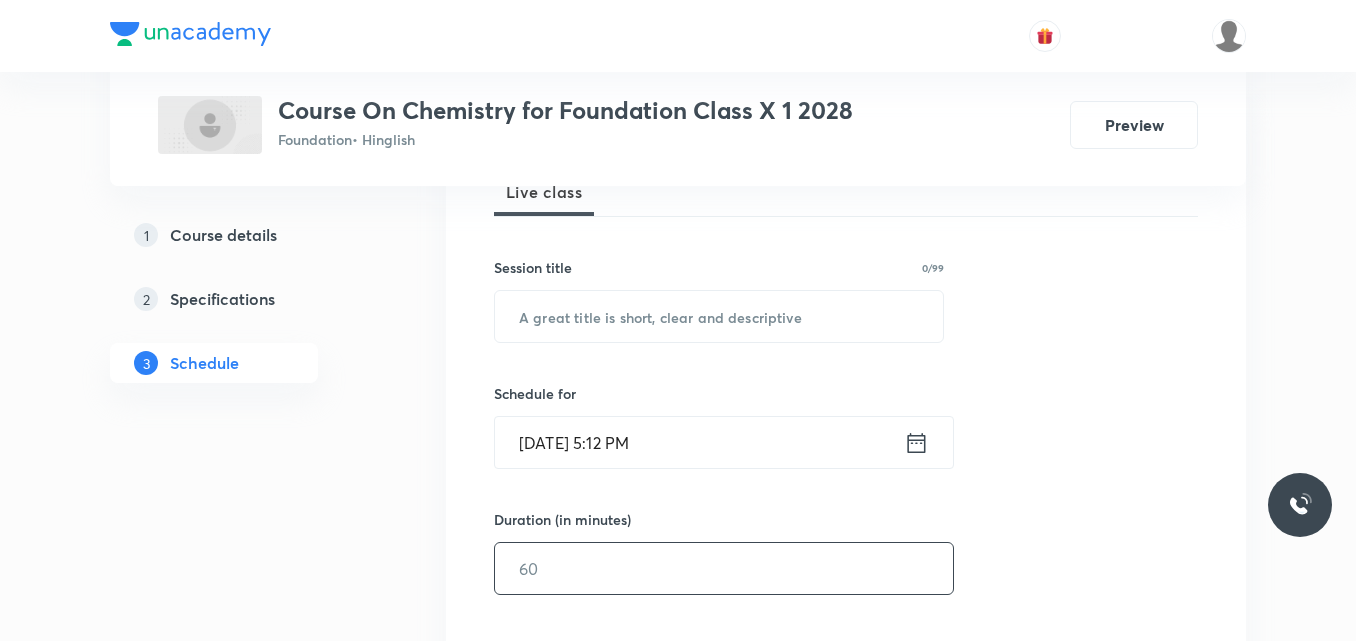 scroll, scrollTop: 267, scrollLeft: 0, axis: vertical 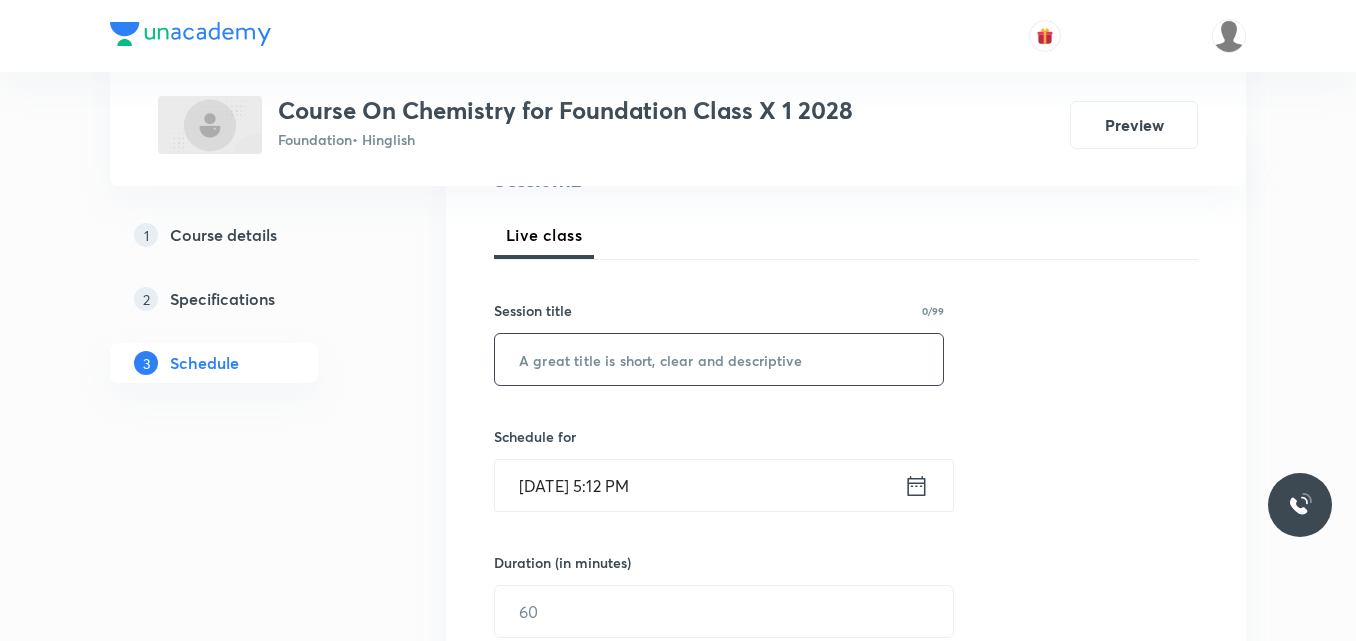 click at bounding box center [719, 359] 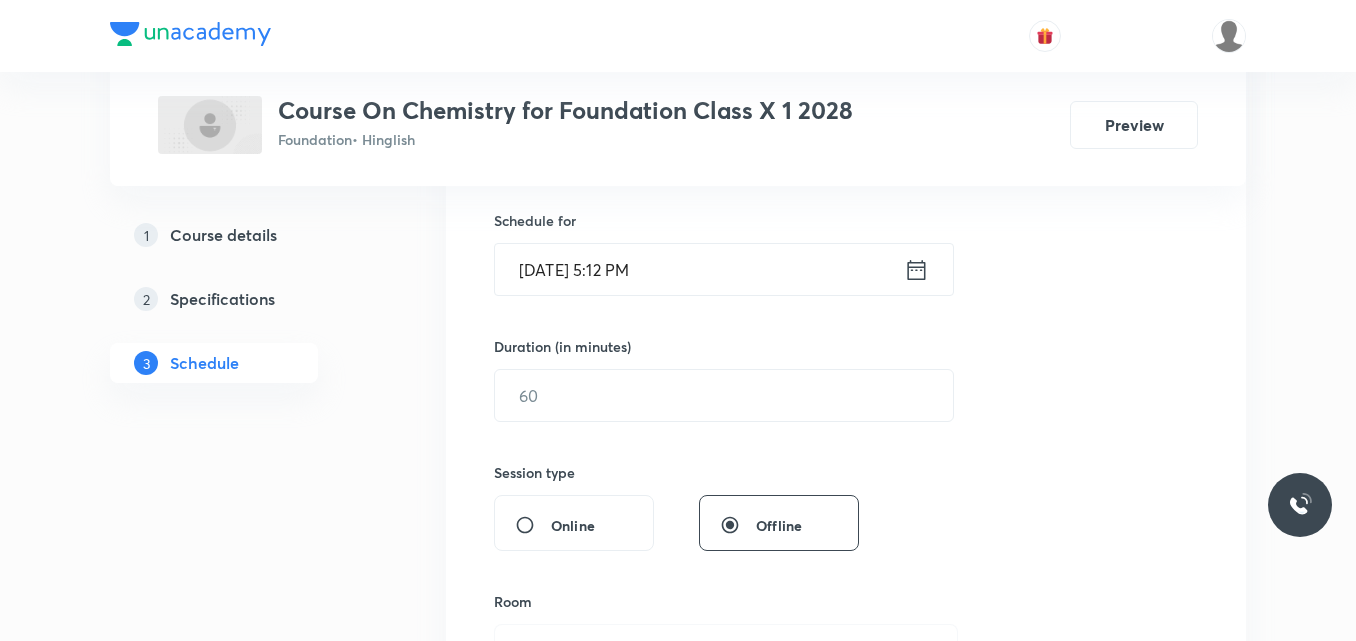 scroll, scrollTop: 367, scrollLeft: 0, axis: vertical 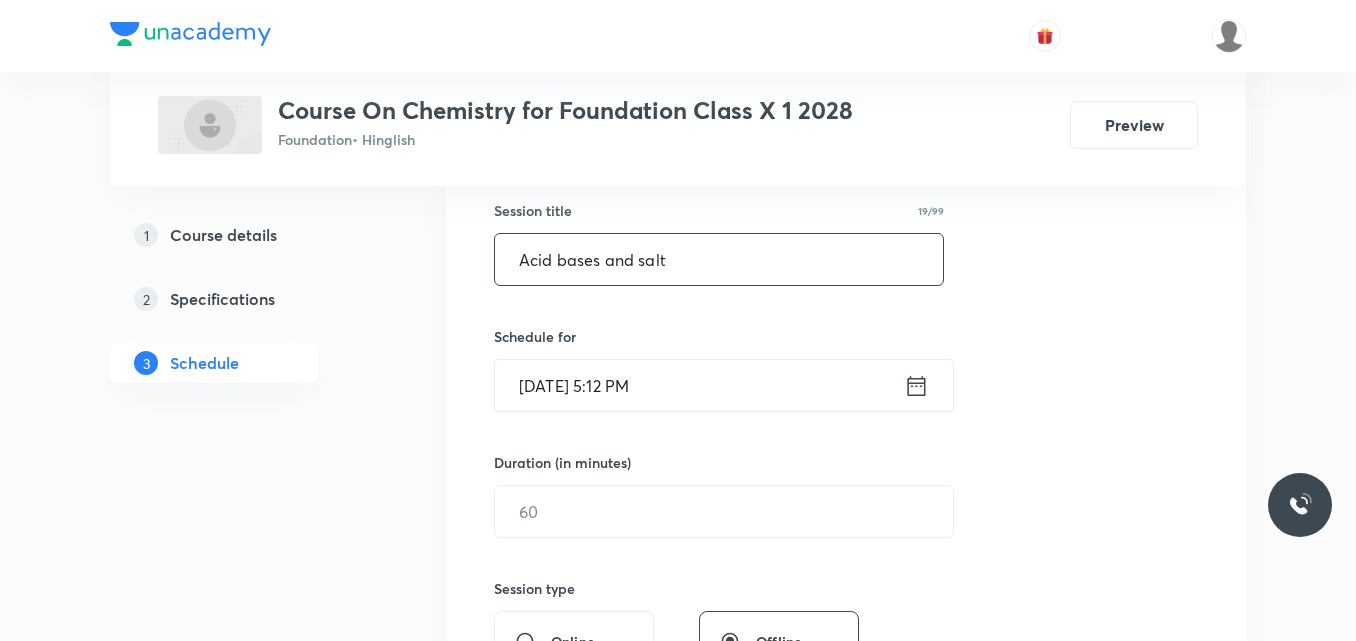 type on "Acid bases and salt" 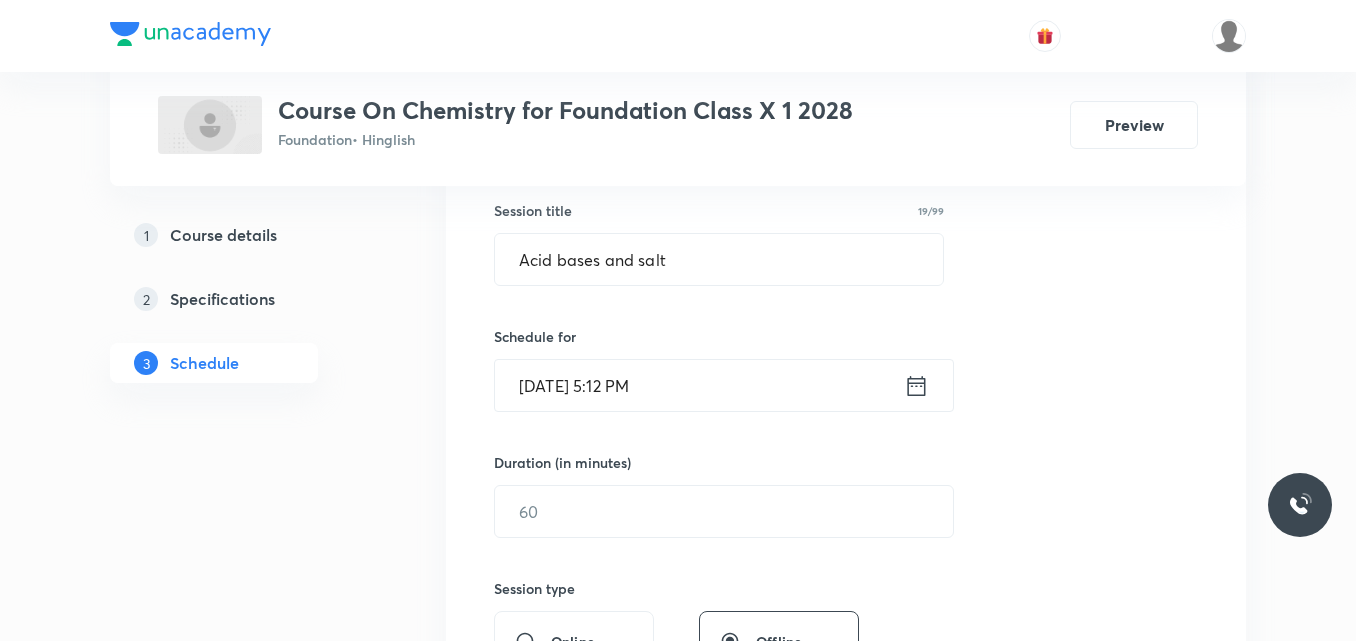 click on "Schedule for [DATE] 5:12 PM ​" at bounding box center (719, 369) 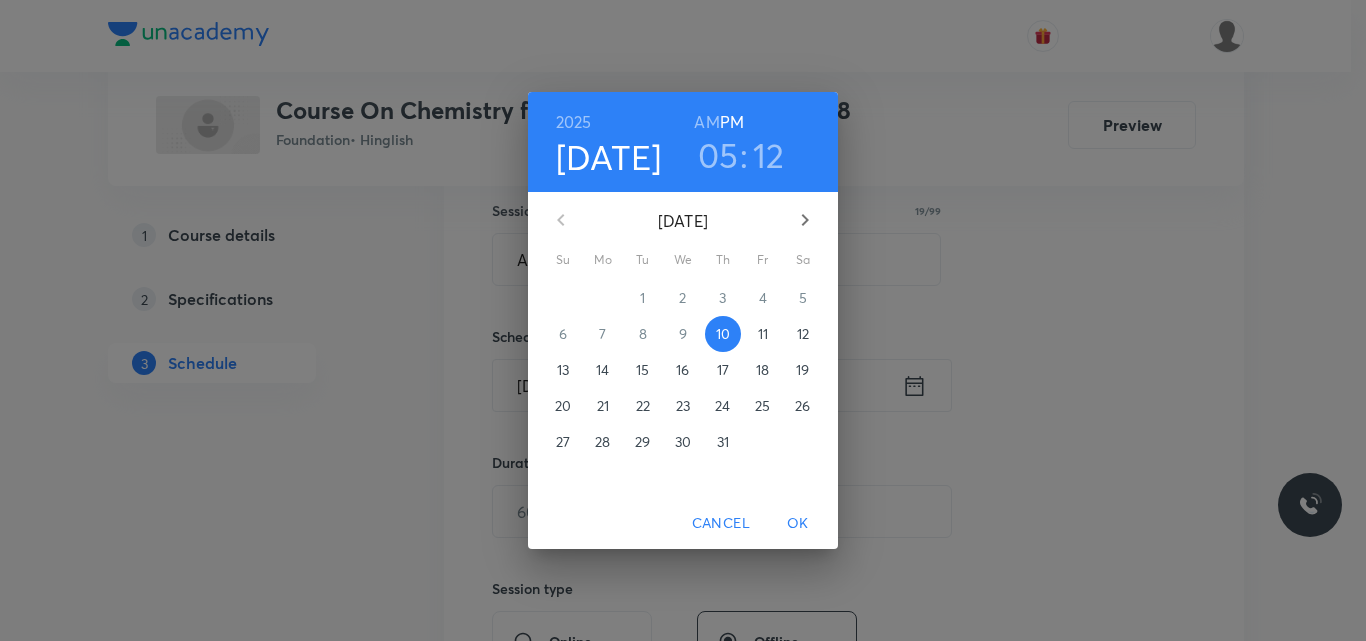 click on "05" at bounding box center (718, 155) 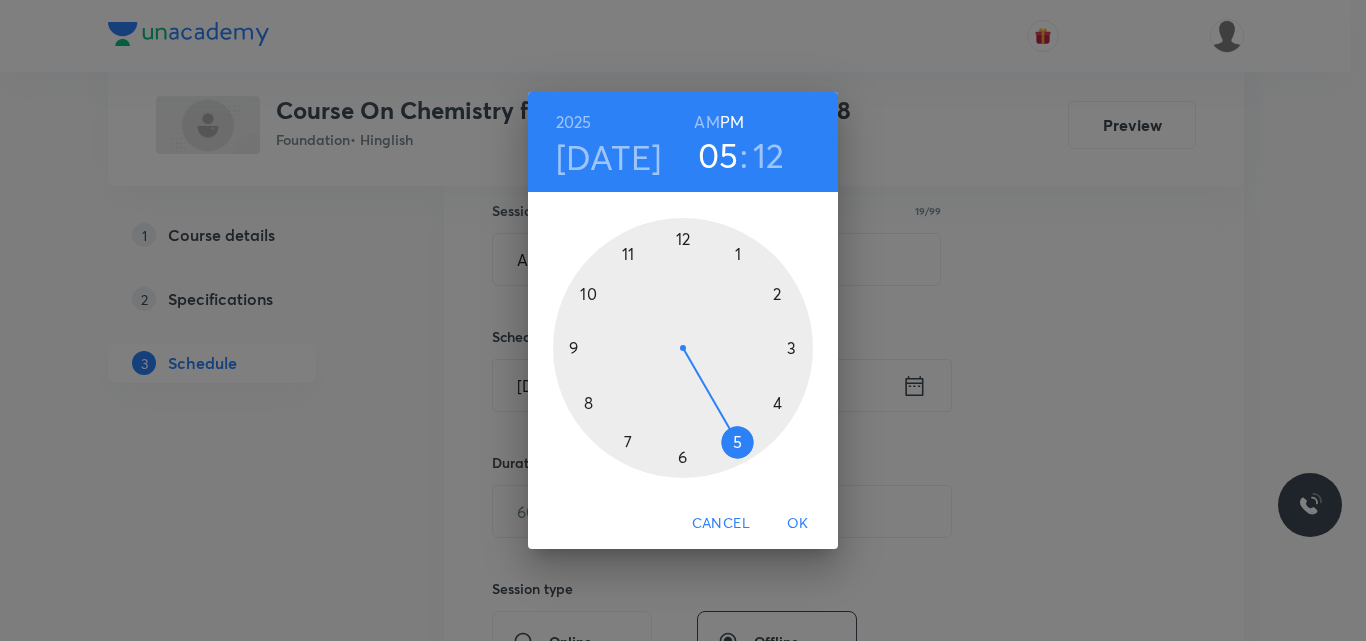 click at bounding box center [683, 348] 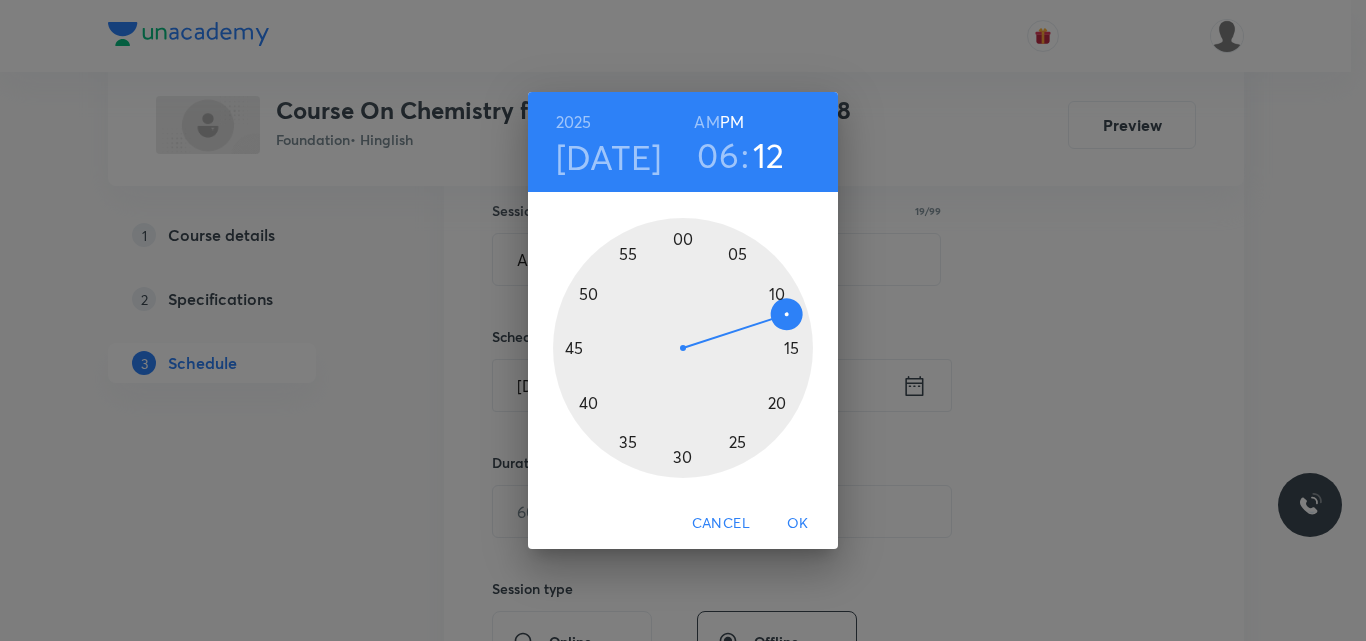 click at bounding box center [683, 348] 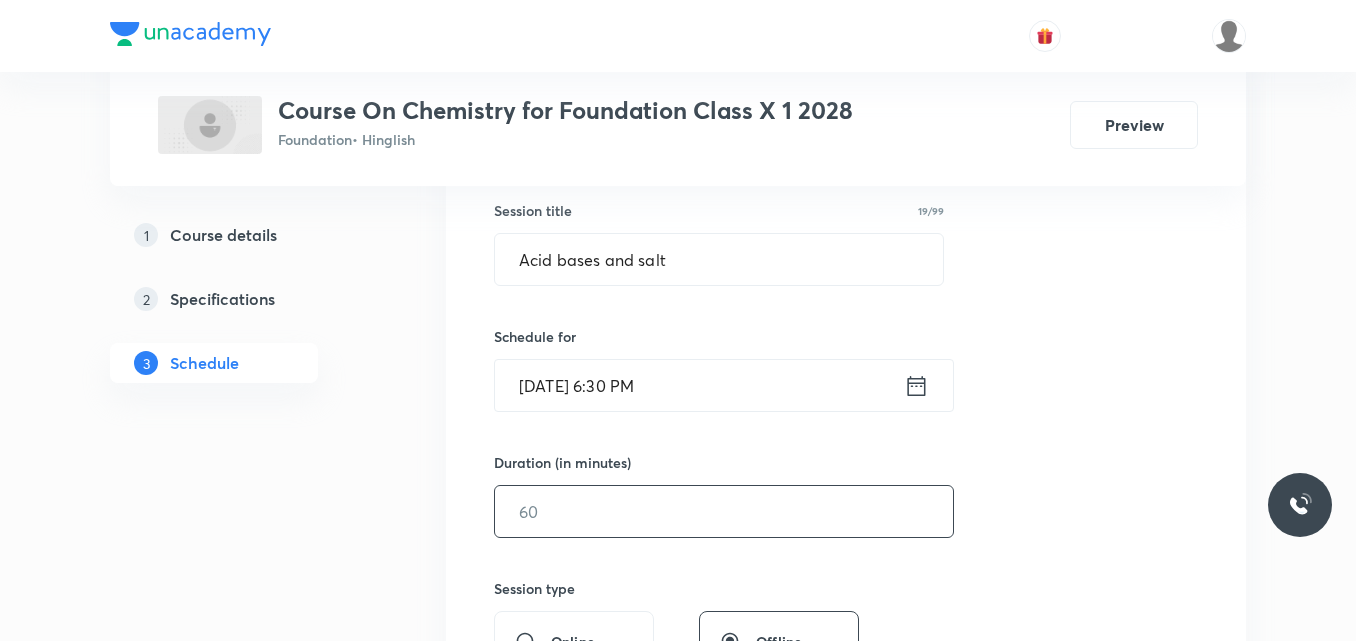 click at bounding box center (724, 511) 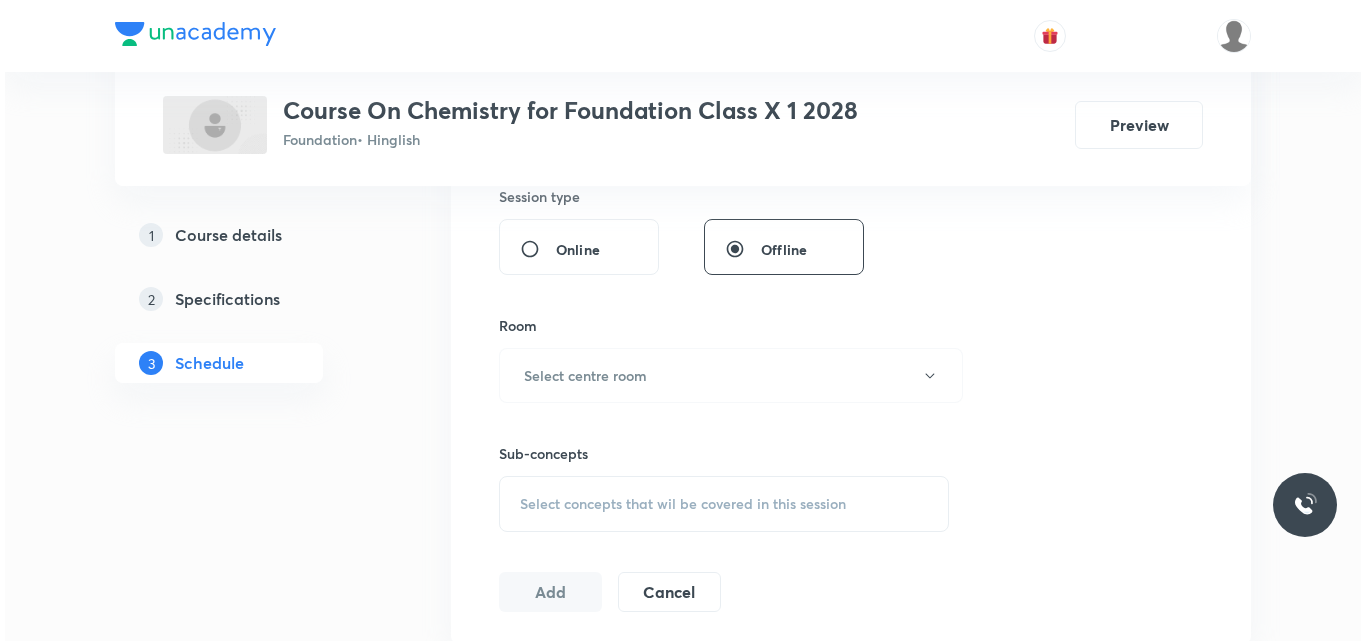 scroll, scrollTop: 767, scrollLeft: 0, axis: vertical 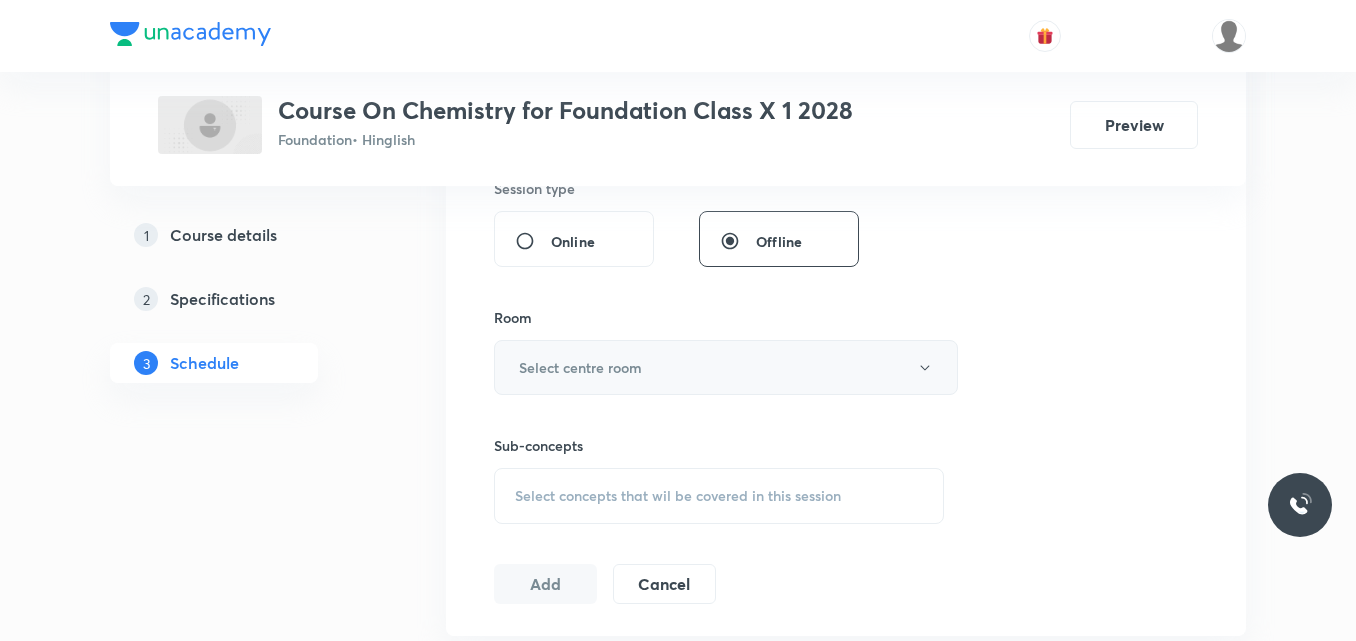 type on "60" 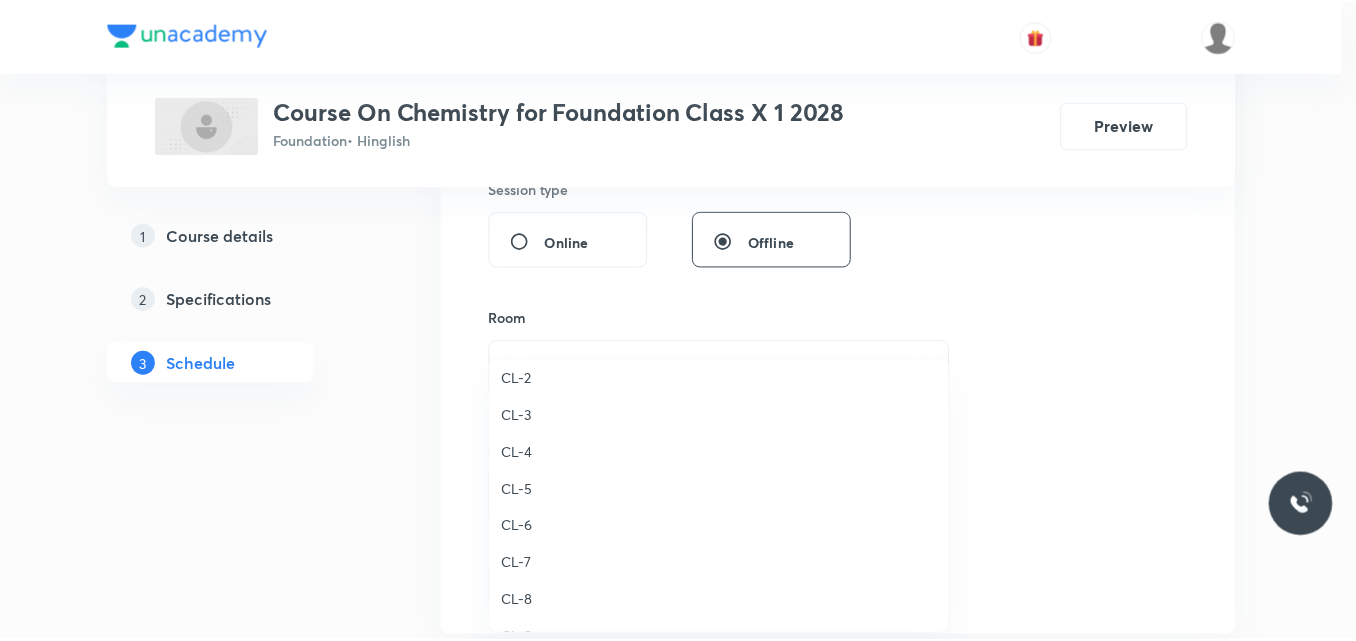 scroll, scrollTop: 800, scrollLeft: 0, axis: vertical 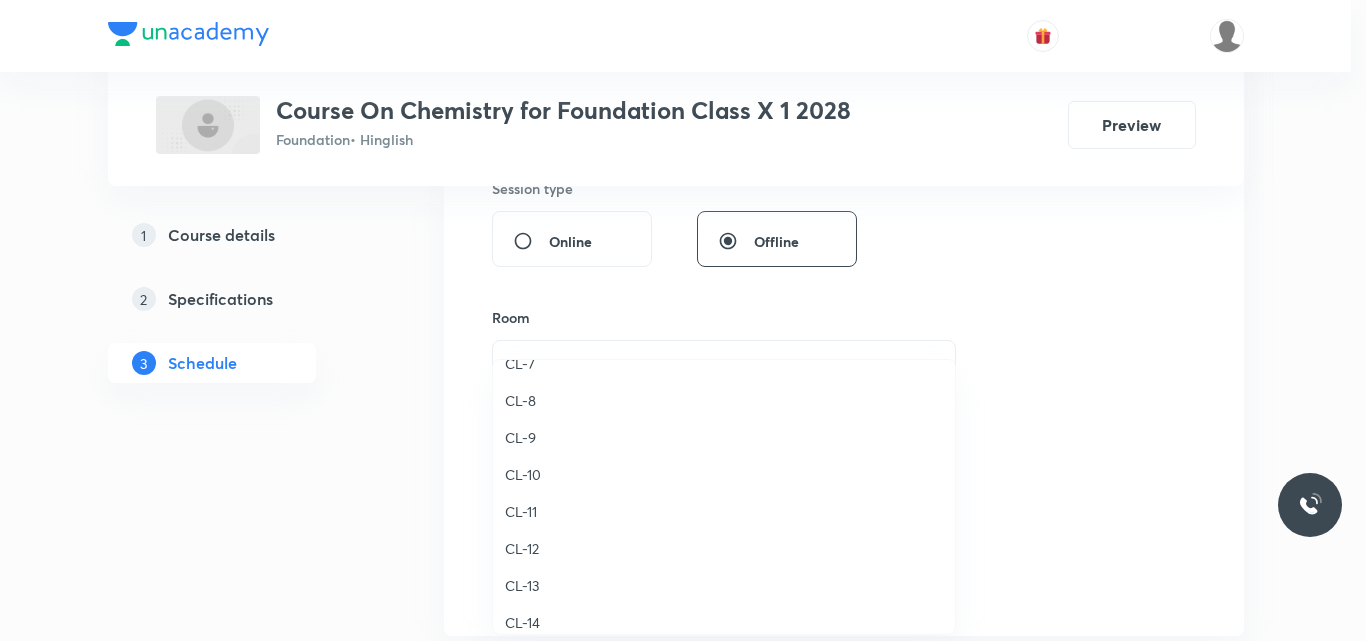 click on "CL-11" at bounding box center (724, 511) 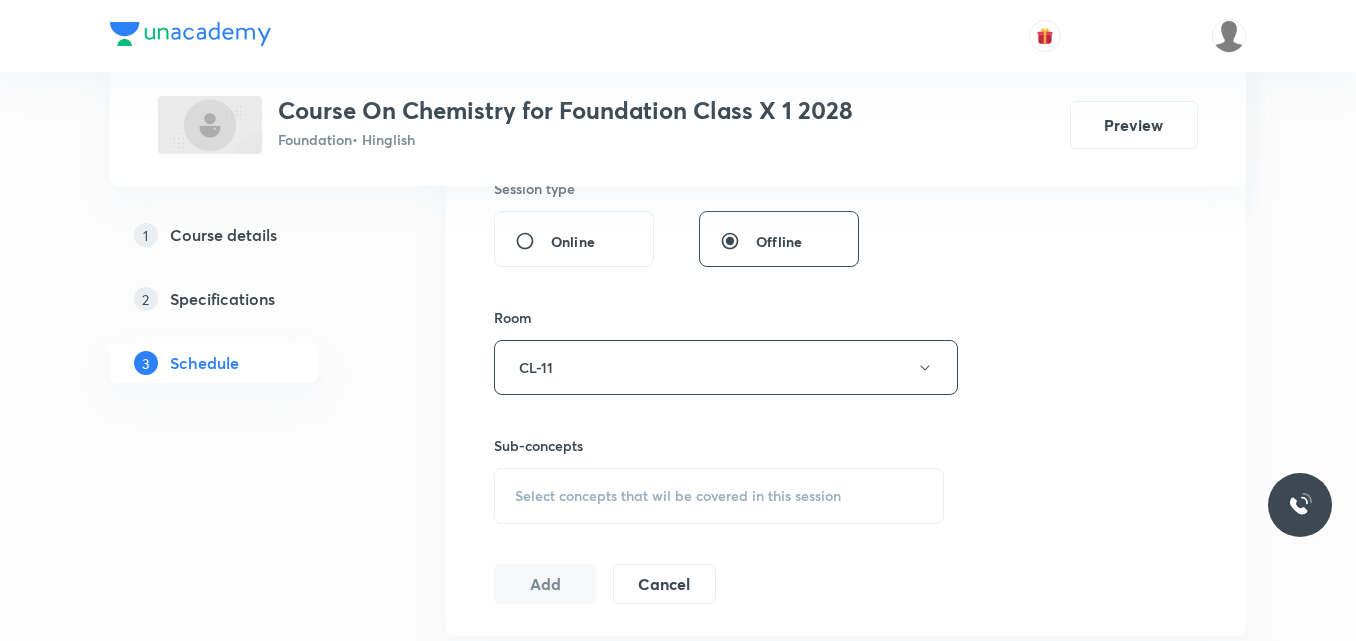 click on "Select concepts that wil be covered in this session" at bounding box center (678, 496) 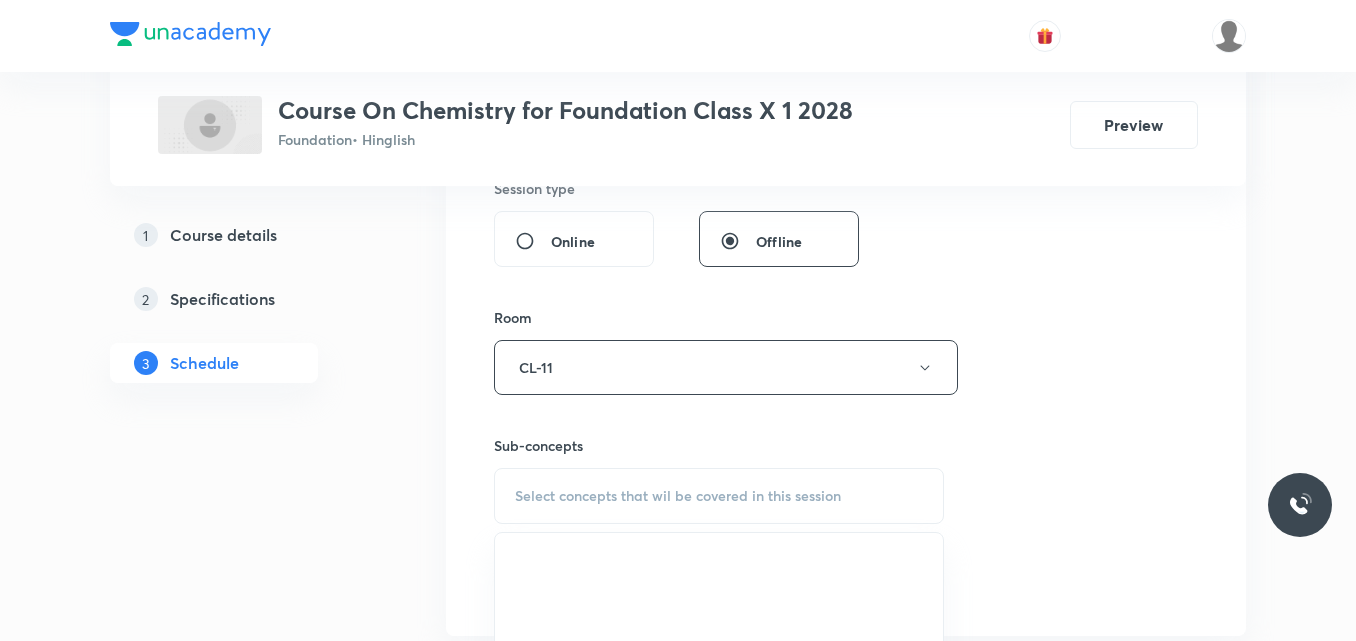 scroll, scrollTop: 967, scrollLeft: 0, axis: vertical 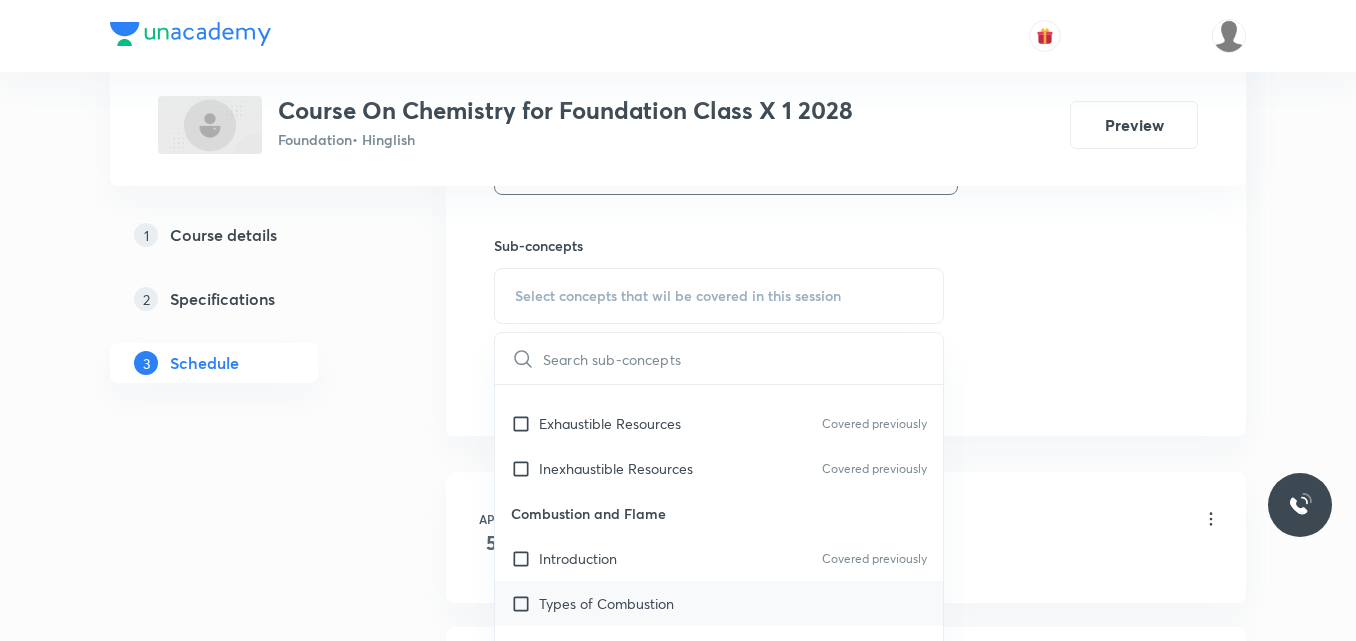 click on "Types of Combustion" at bounding box center [606, 603] 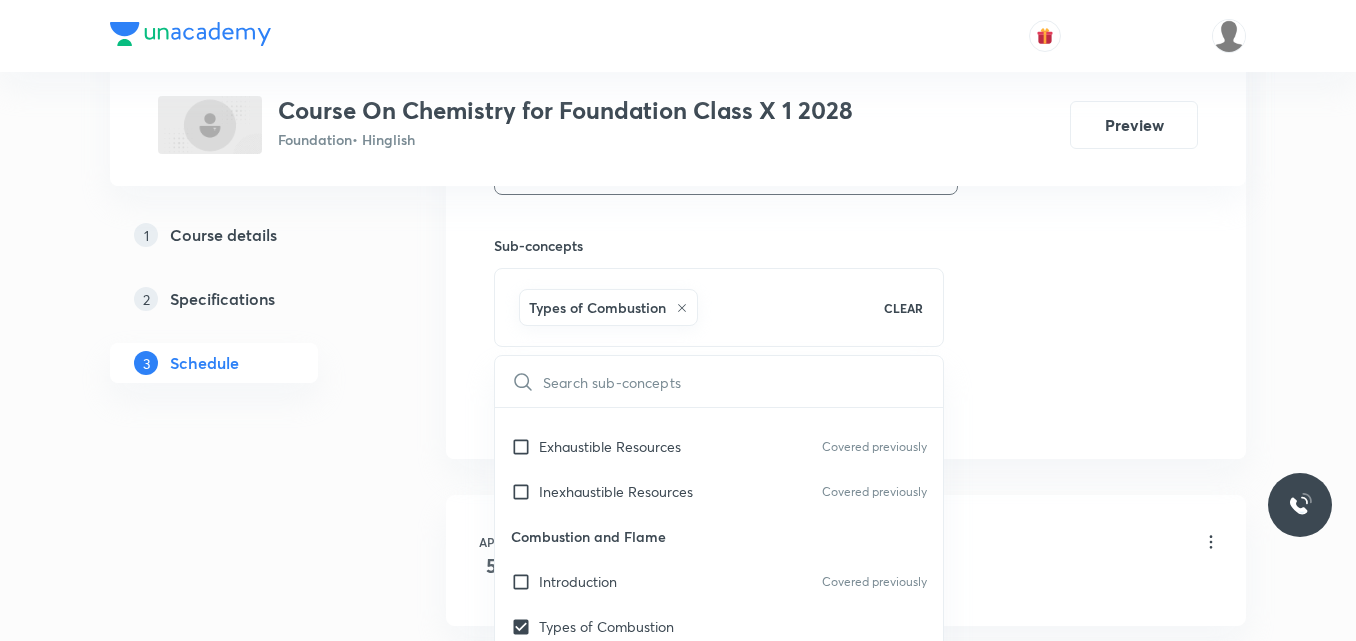 click on "1 Course details 2 Specifications 3 Schedule" at bounding box center [246, 849] 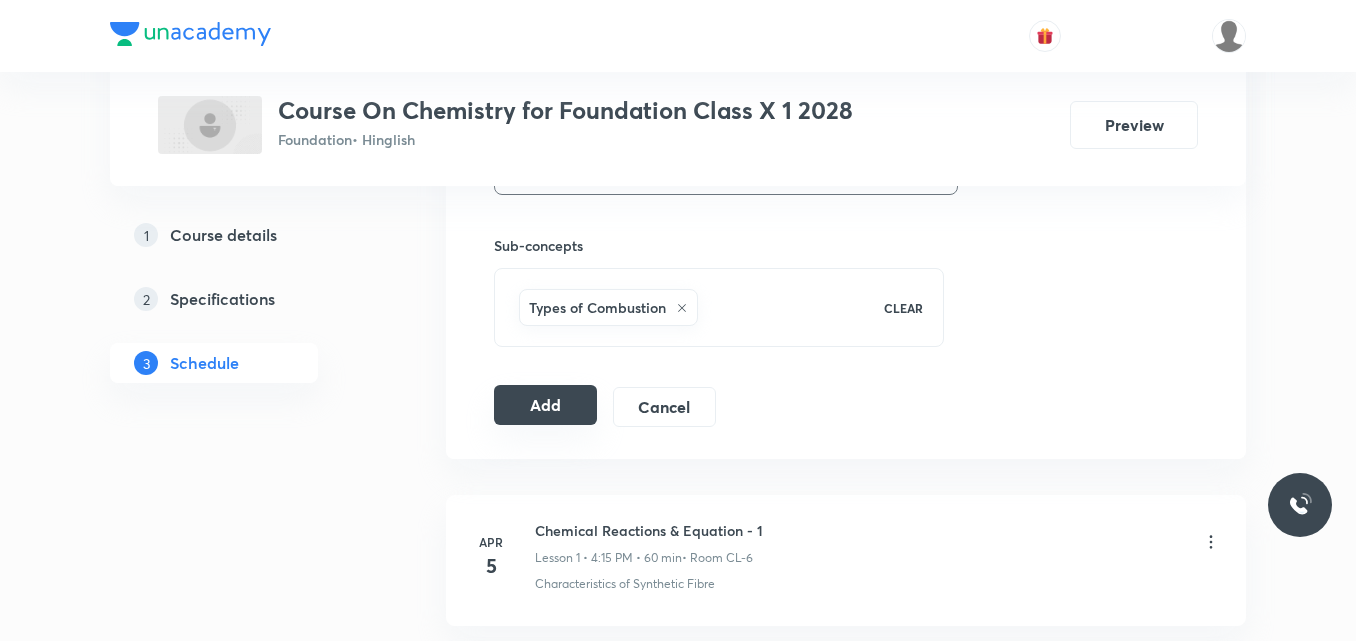click on "Add" at bounding box center (545, 405) 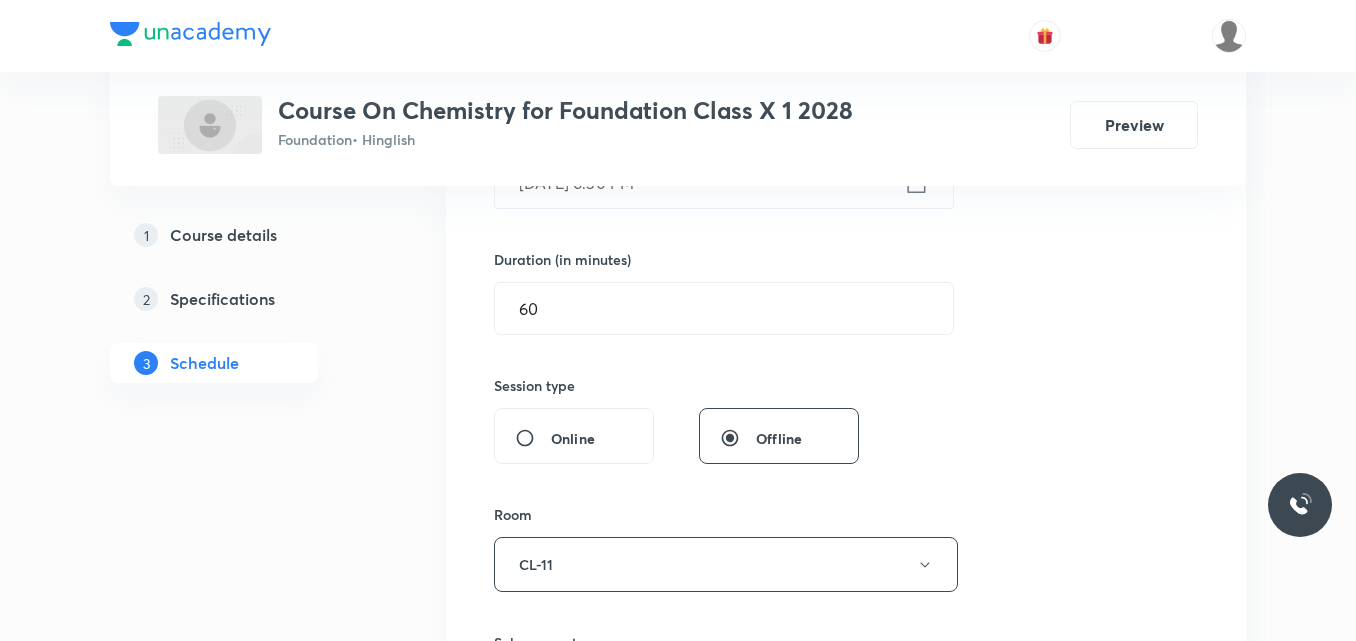 scroll, scrollTop: 567, scrollLeft: 0, axis: vertical 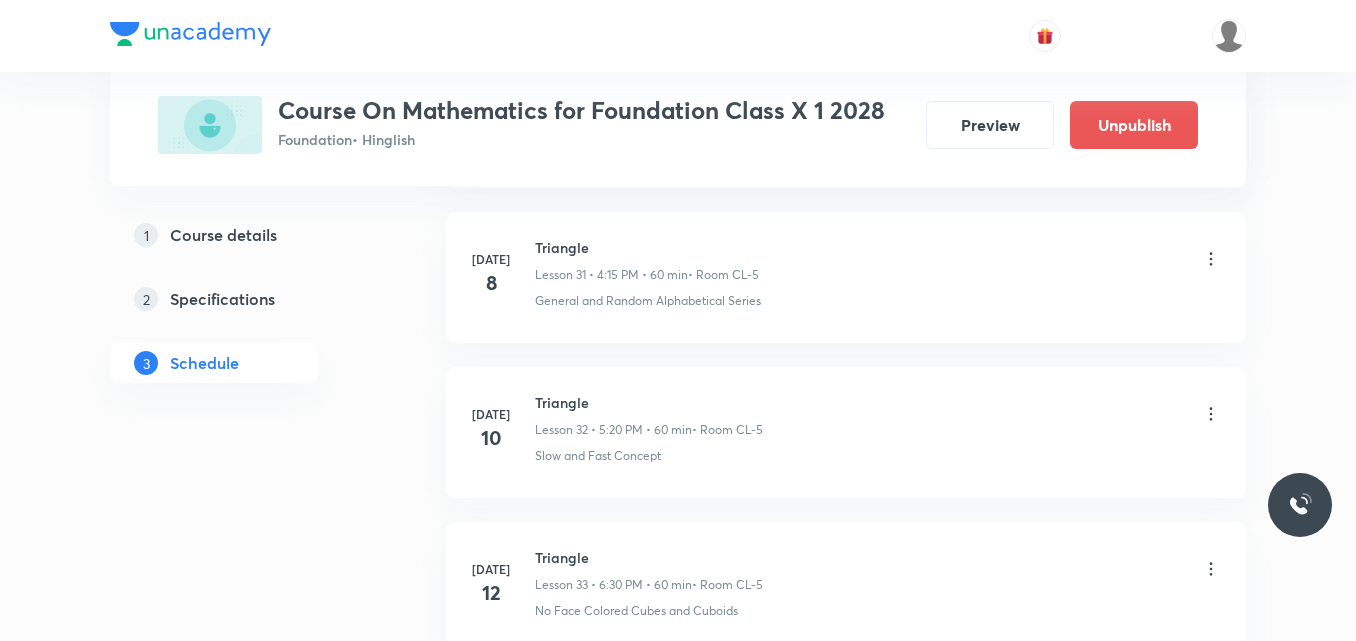 click 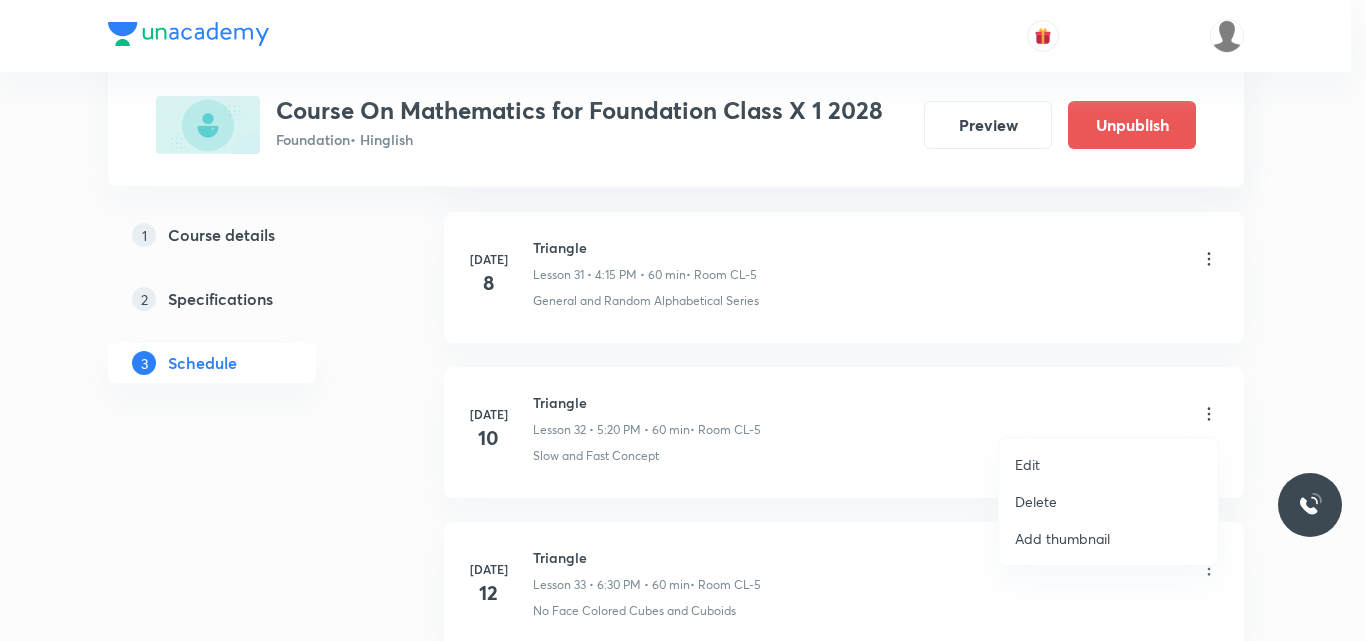 click on "Delete" at bounding box center [1036, 501] 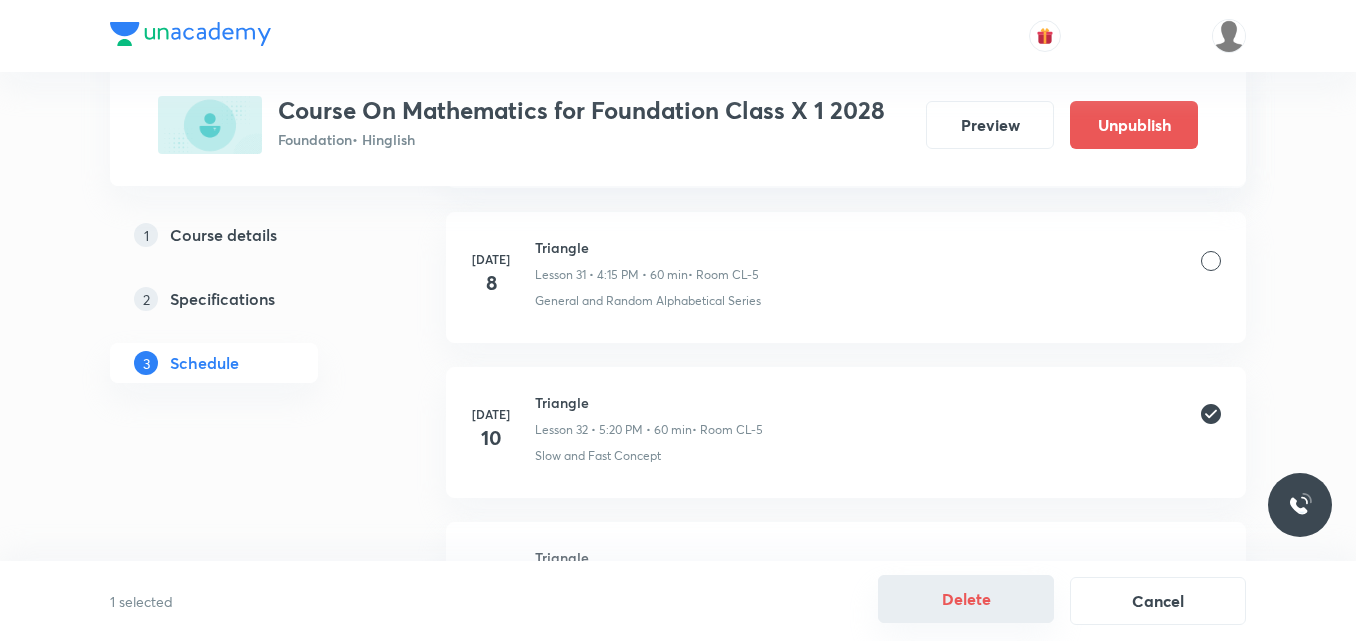 click on "Delete" at bounding box center [966, 599] 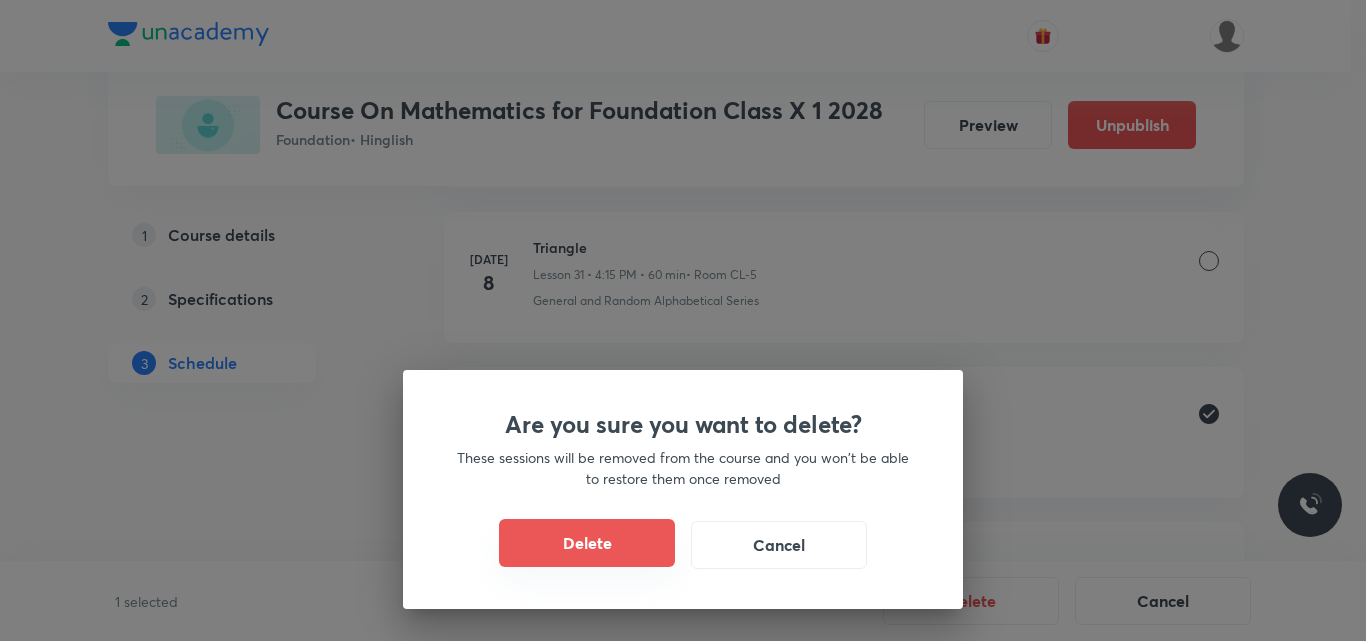 click on "Delete" at bounding box center (587, 543) 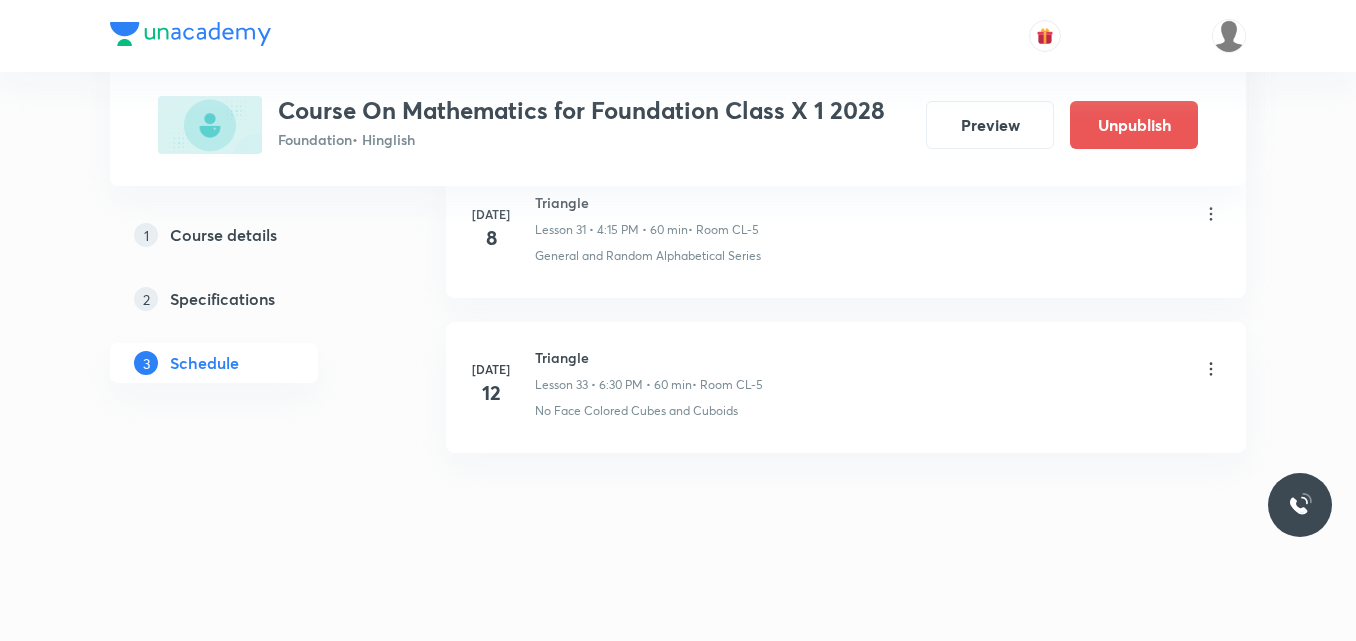 scroll, scrollTop: 5922, scrollLeft: 0, axis: vertical 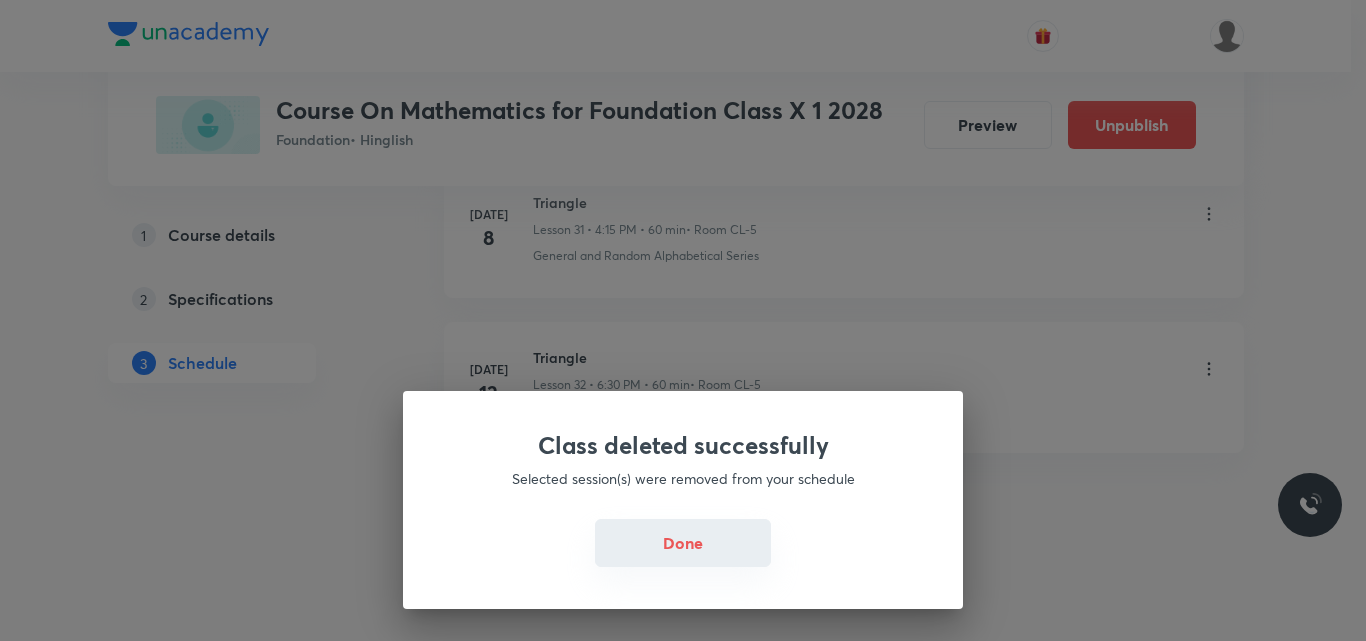 click on "Done" at bounding box center [683, 543] 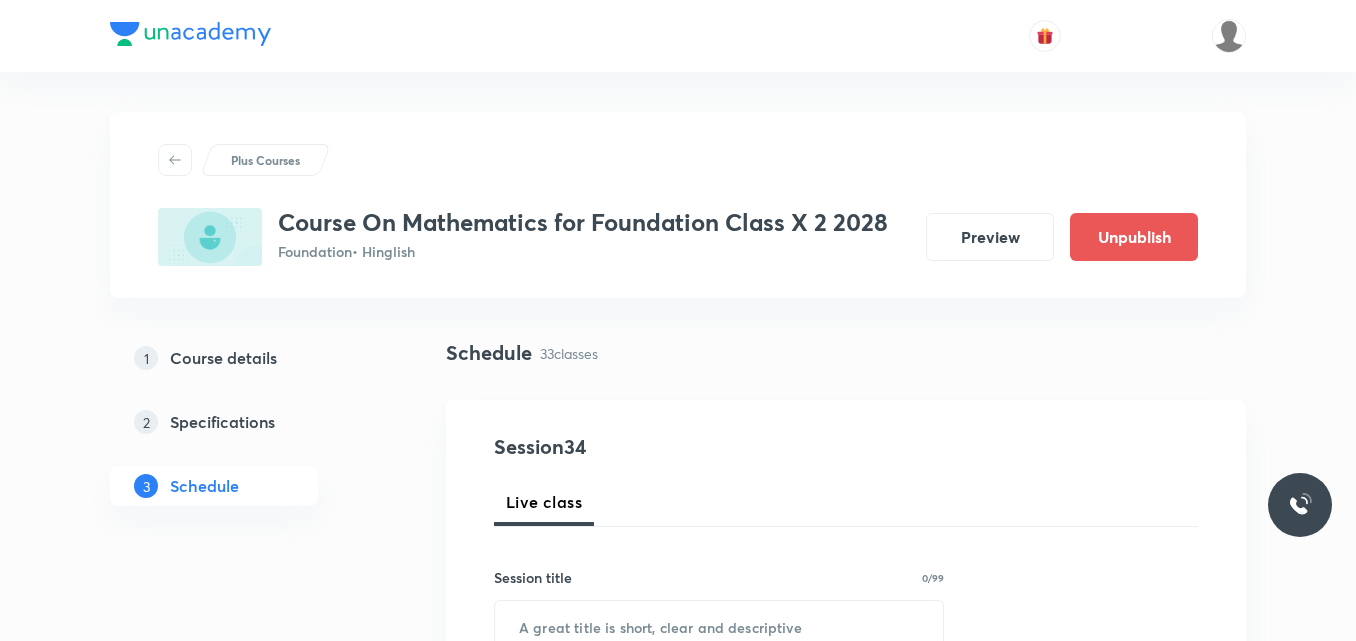 scroll, scrollTop: 1300, scrollLeft: 0, axis: vertical 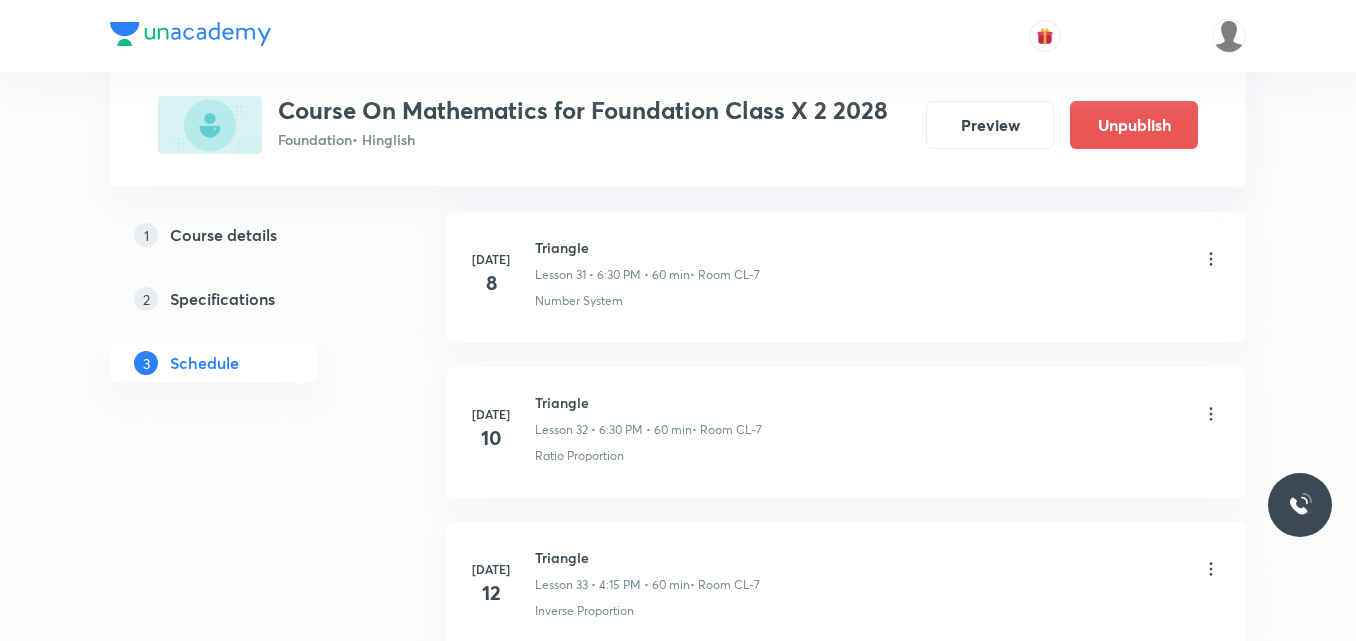 click 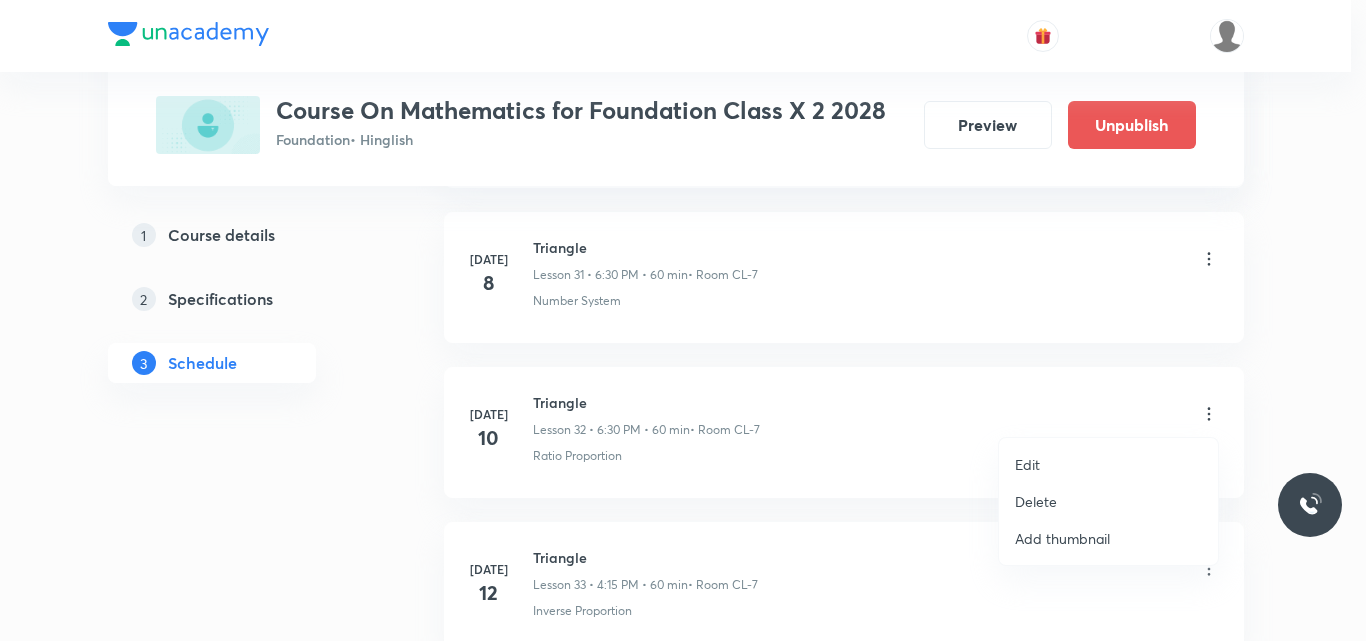 click on "Delete" at bounding box center [1036, 501] 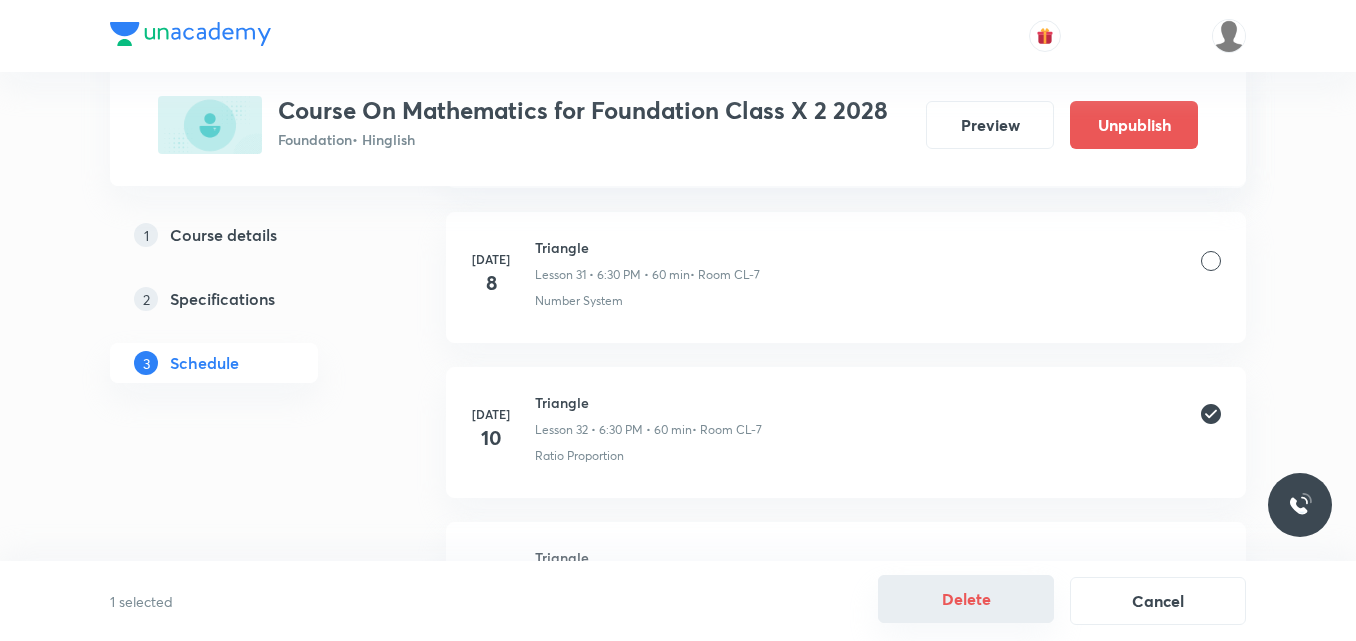 click on "Delete" at bounding box center (966, 599) 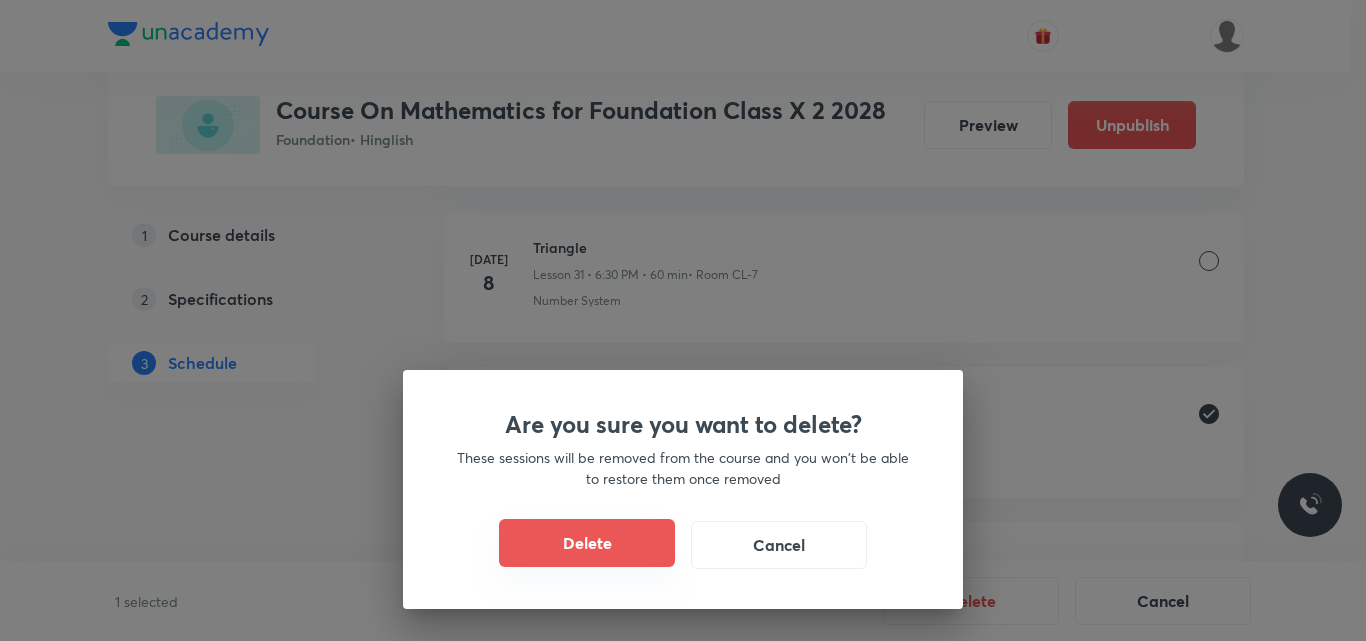 click on "Delete" at bounding box center [587, 543] 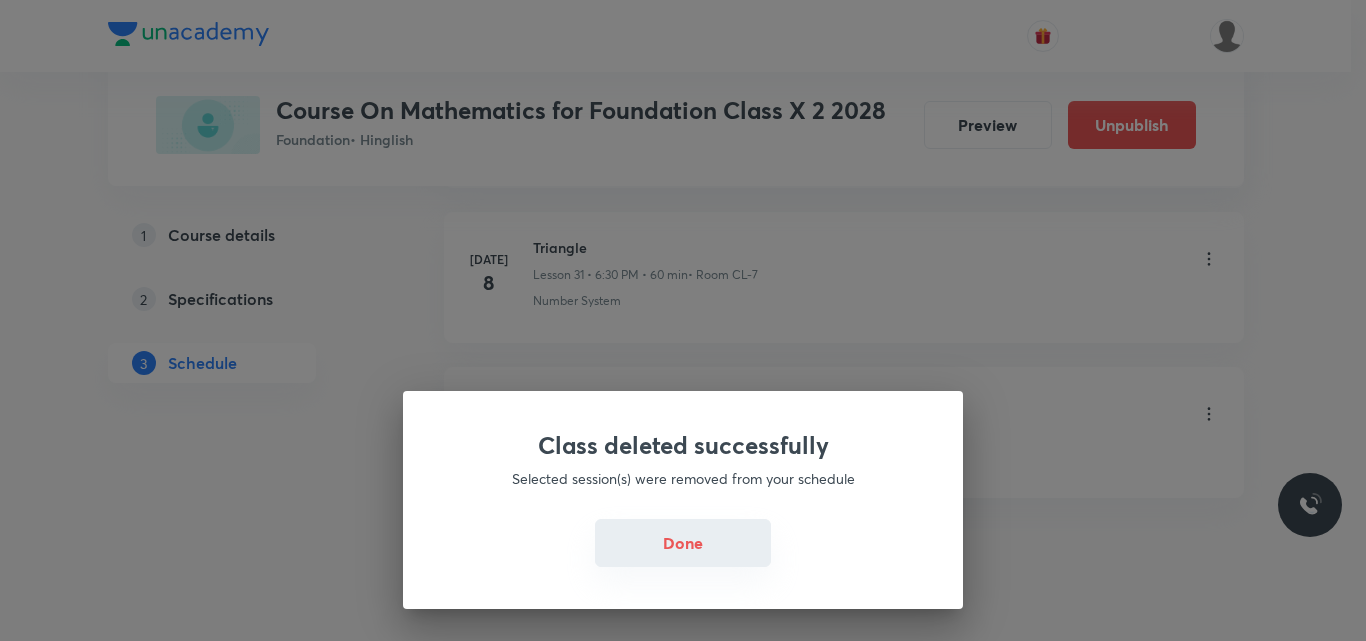 click on "Done" at bounding box center (683, 543) 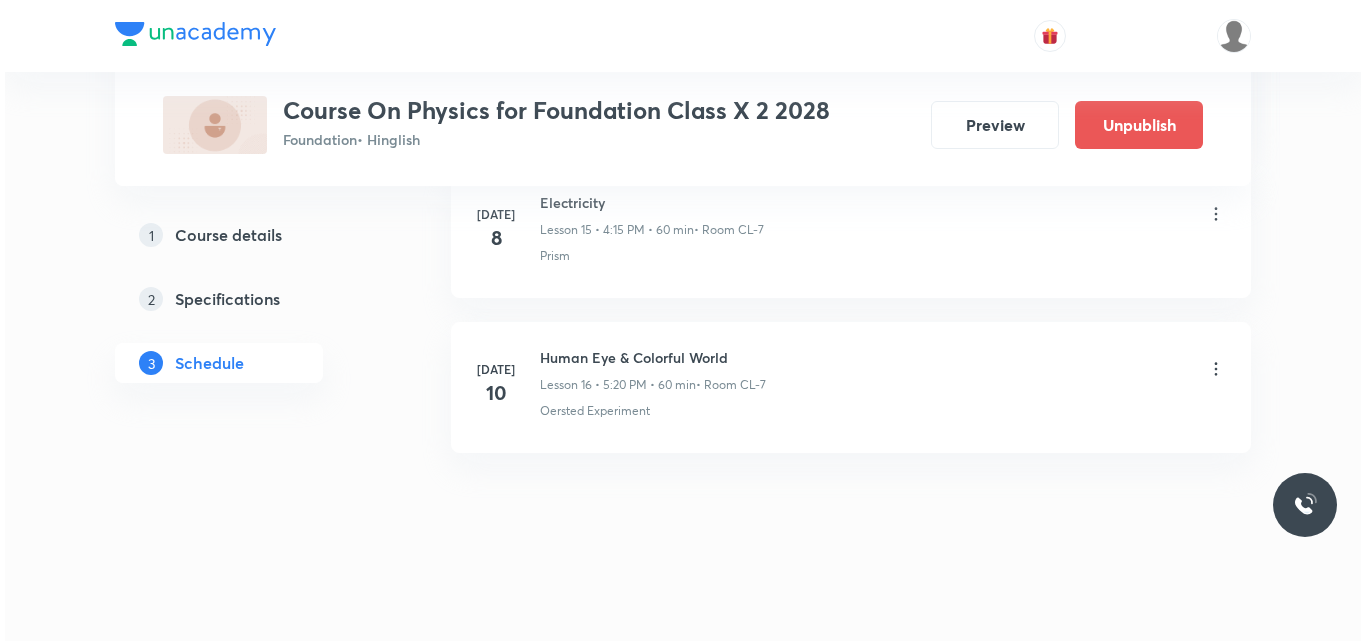 scroll, scrollTop: 0, scrollLeft: 0, axis: both 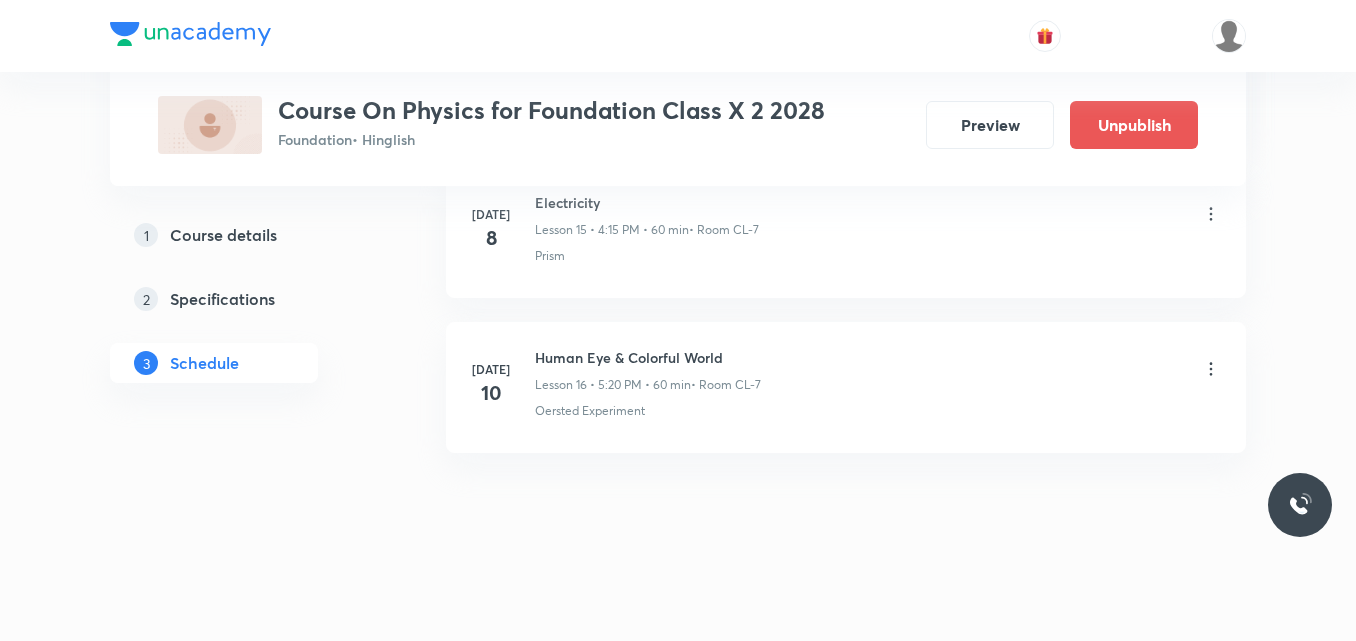 click on "Electricity" at bounding box center [647, 202] 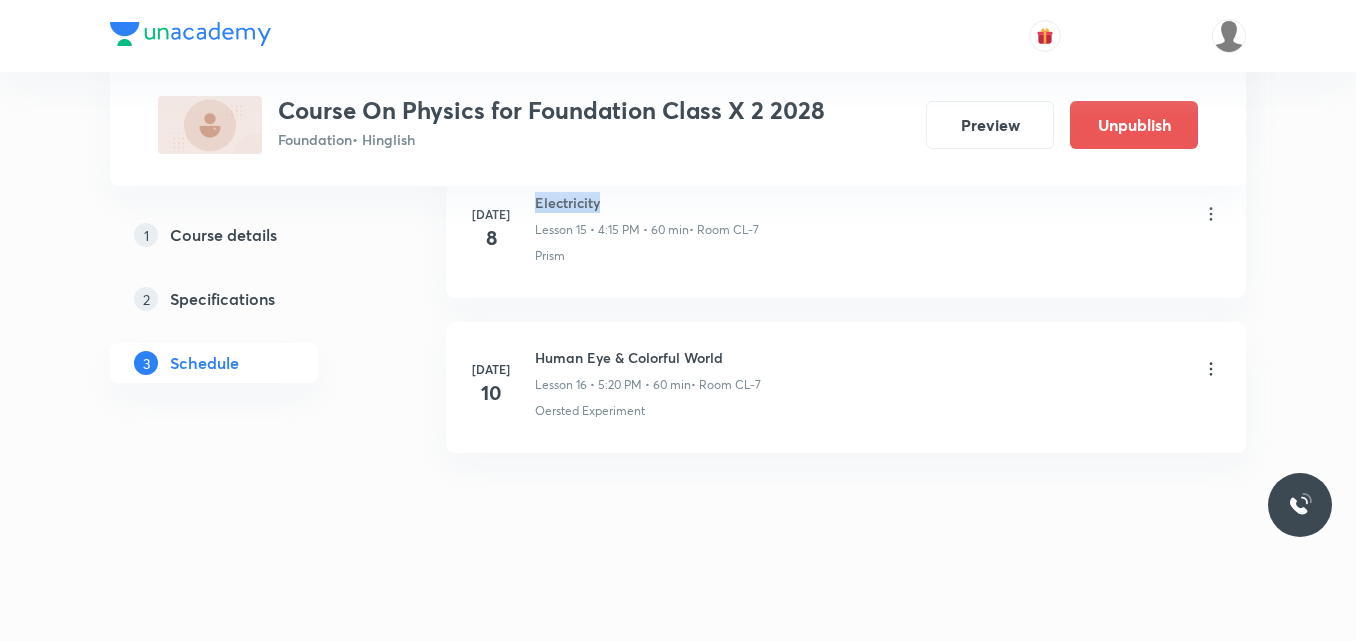click on "Electricity" at bounding box center [647, 202] 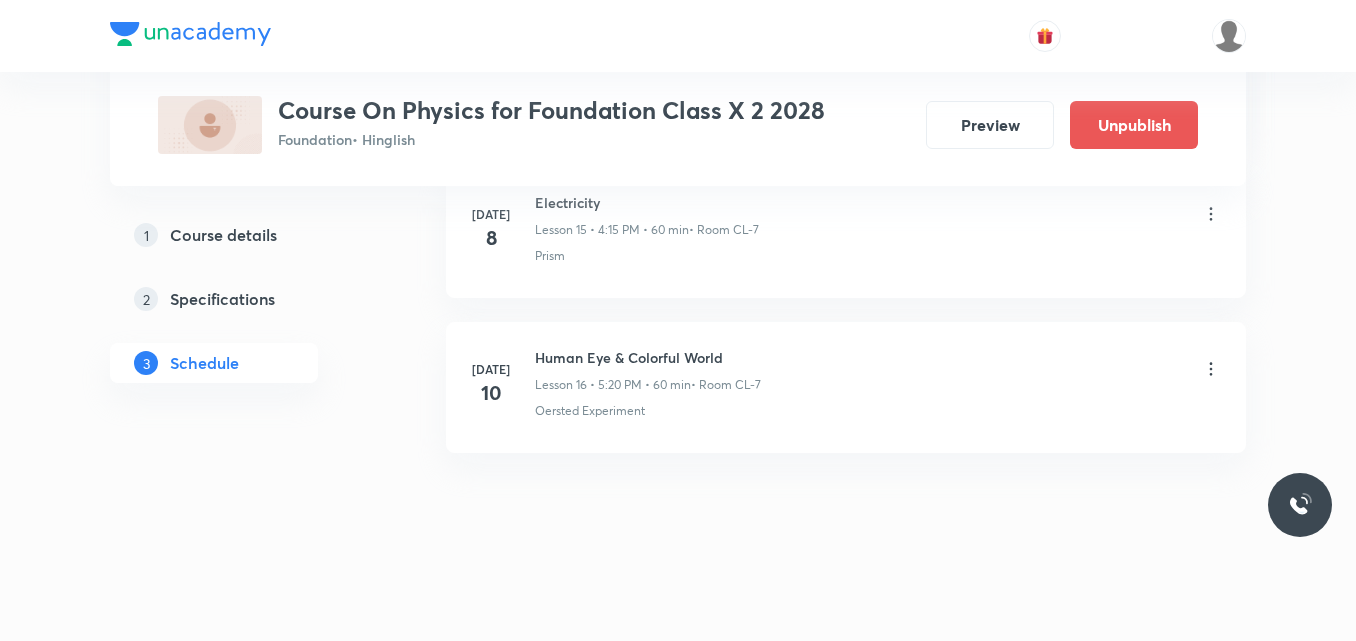 click at bounding box center [1211, 370] 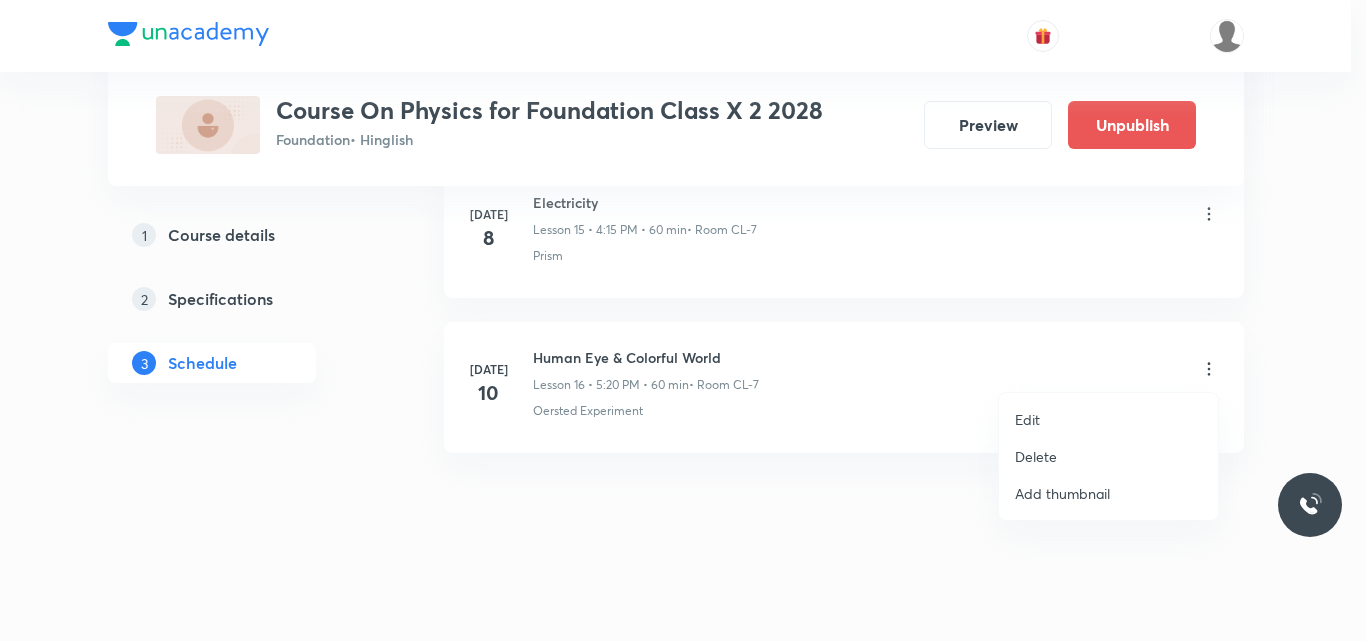 click on "Edit" at bounding box center [1108, 419] 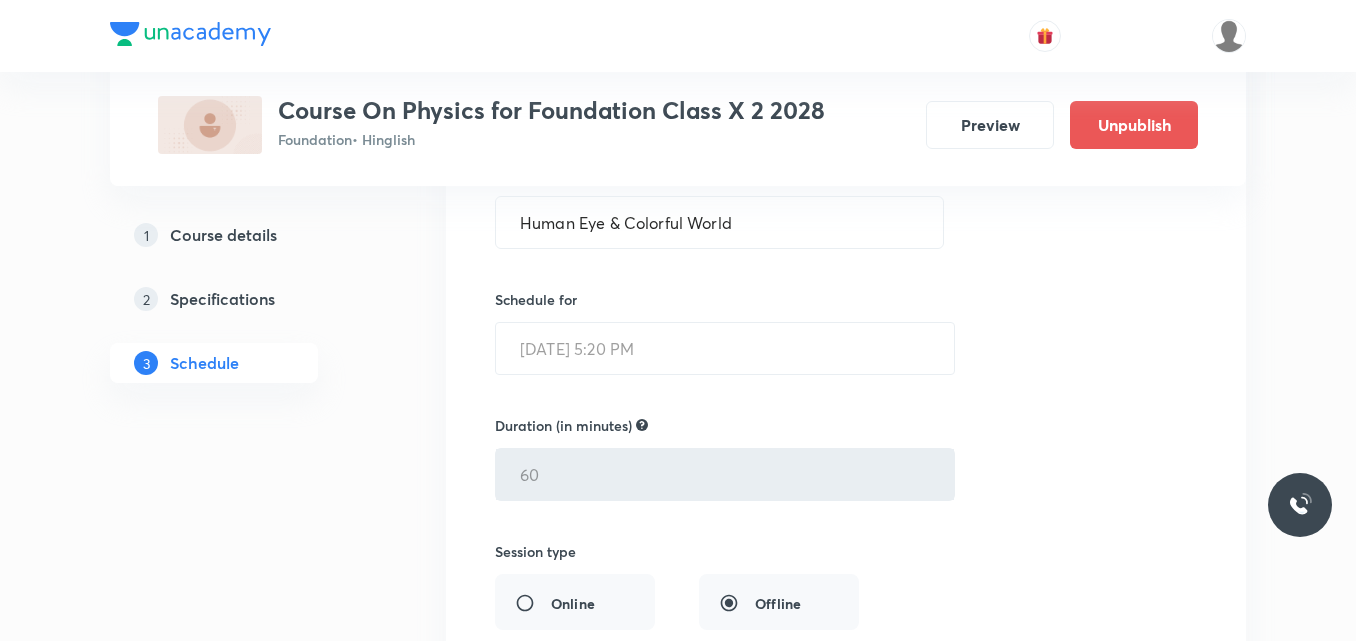 scroll, scrollTop: 2592, scrollLeft: 0, axis: vertical 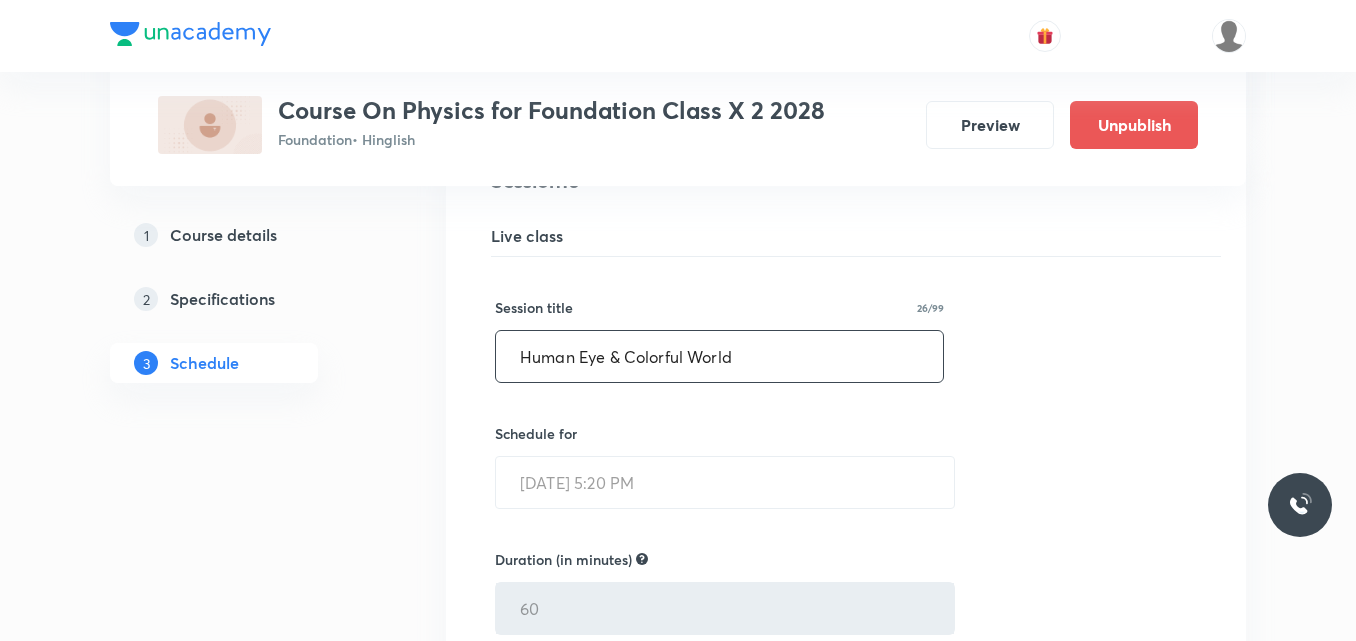 drag, startPoint x: 762, startPoint y: 362, endPoint x: 418, endPoint y: 349, distance: 344.24554 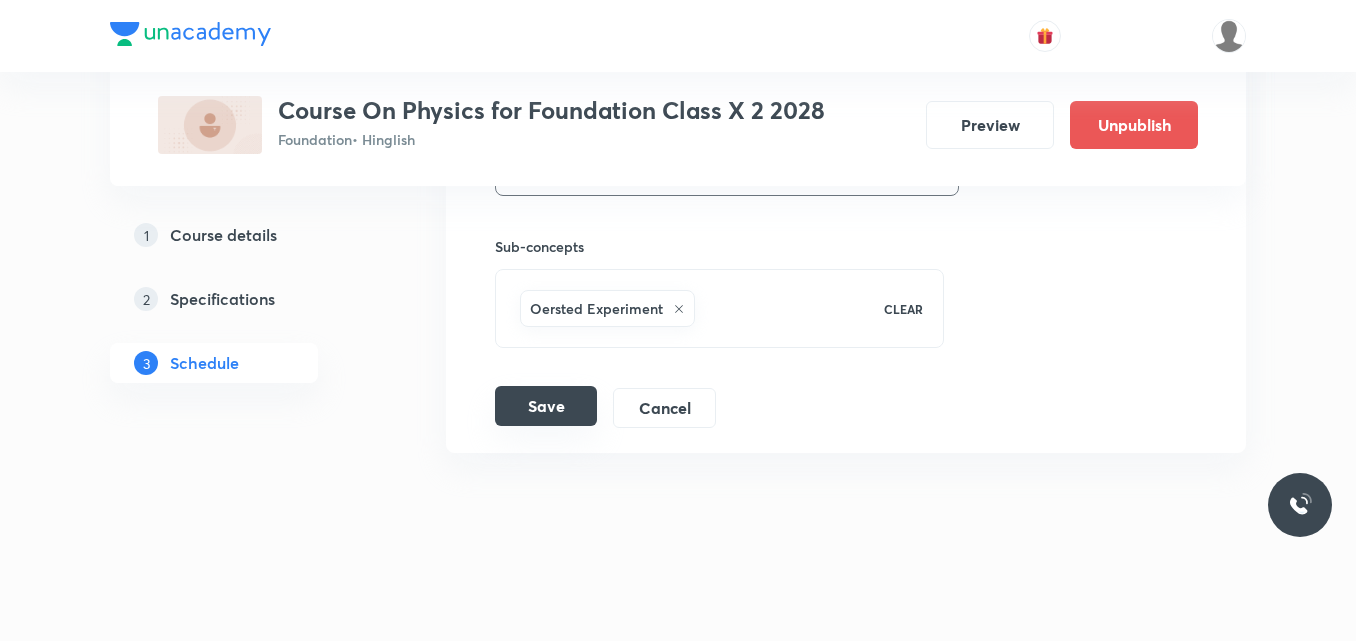type on "Electricity" 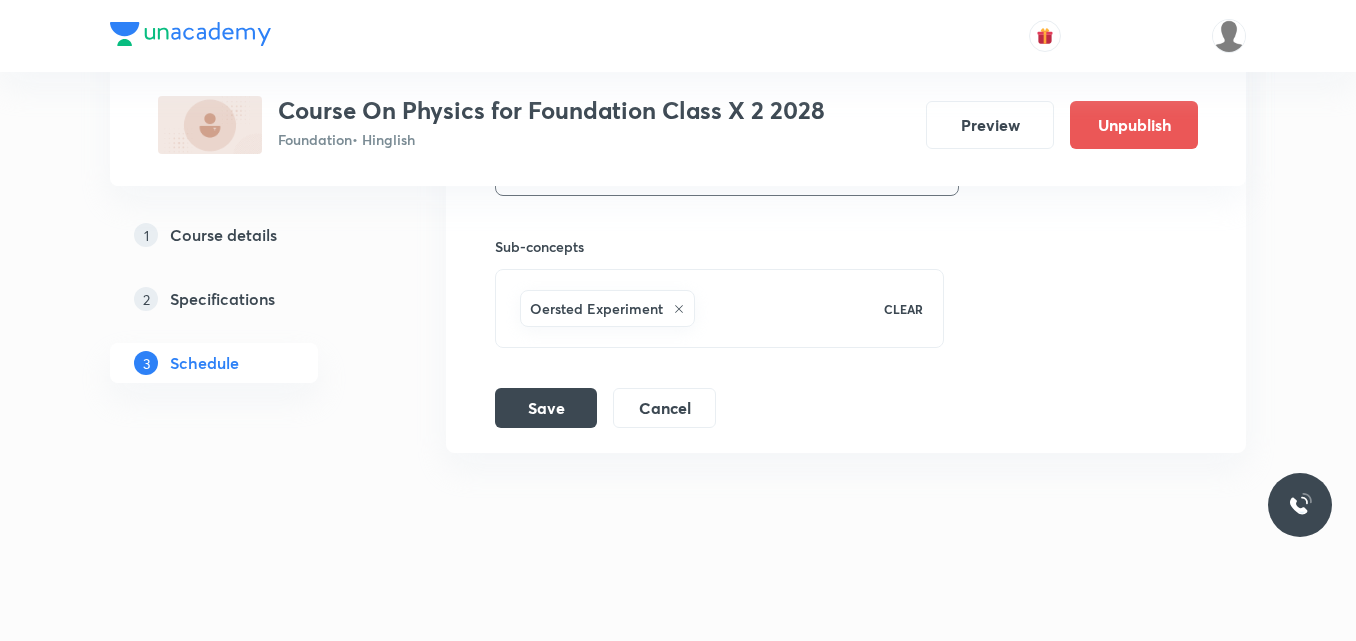 scroll, scrollTop: 3347, scrollLeft: 0, axis: vertical 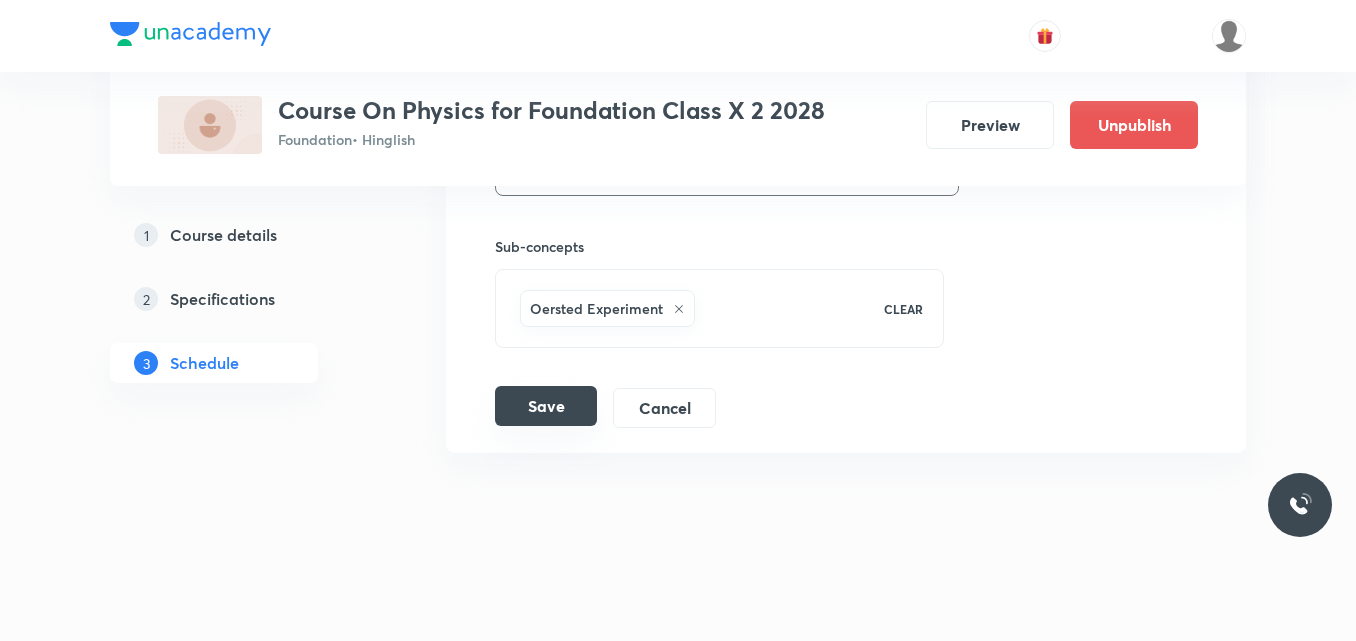 click on "Save" at bounding box center [546, 406] 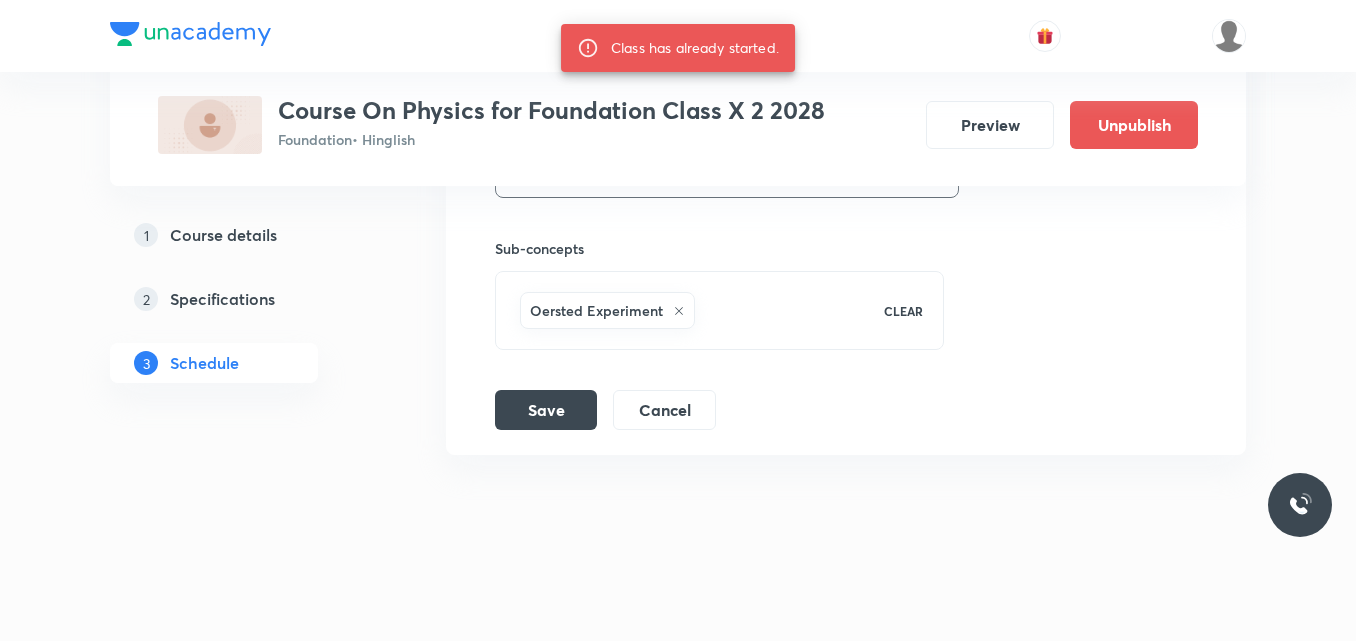 scroll, scrollTop: 3305, scrollLeft: 0, axis: vertical 